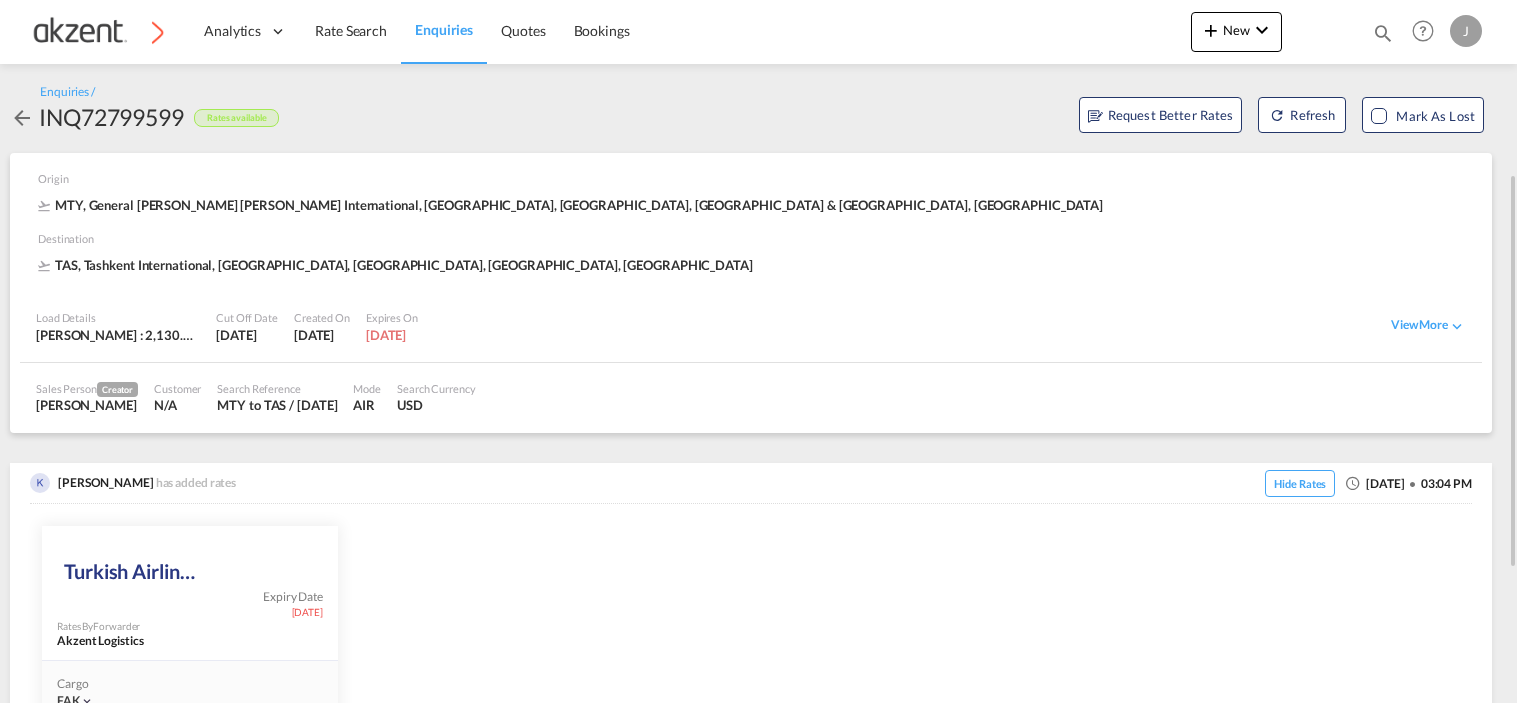 scroll, scrollTop: 0, scrollLeft: 0, axis: both 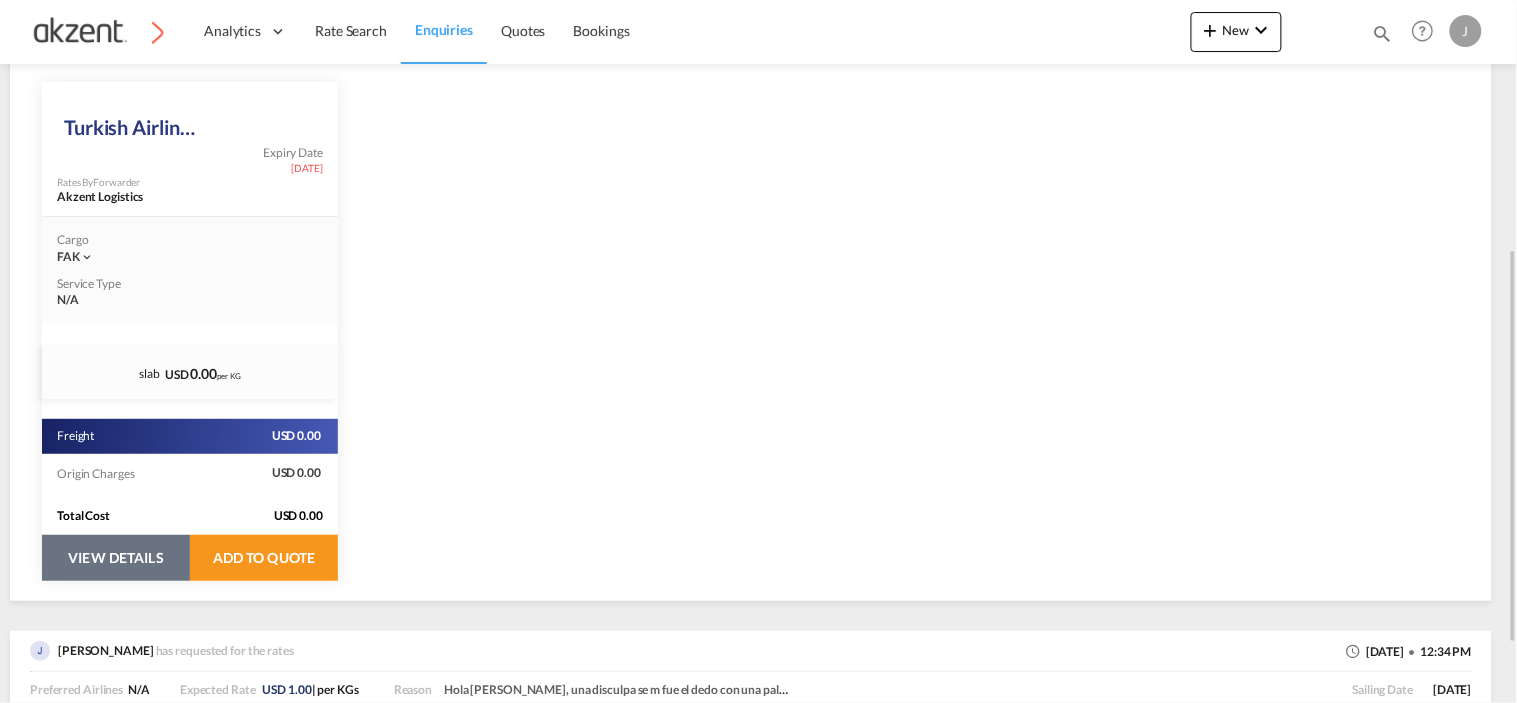 click on "VIEW DETAILS" at bounding box center (116, 558) 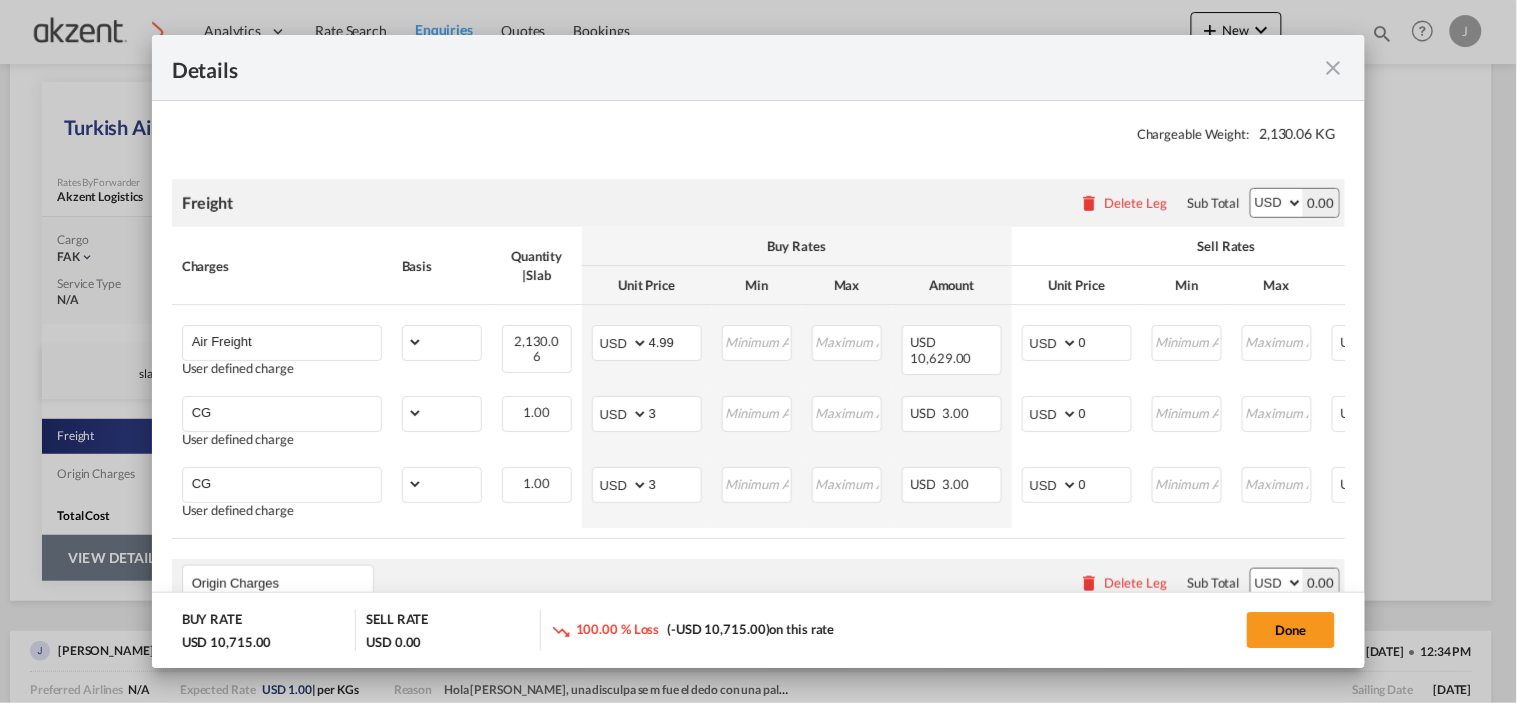 scroll, scrollTop: 333, scrollLeft: 0, axis: vertical 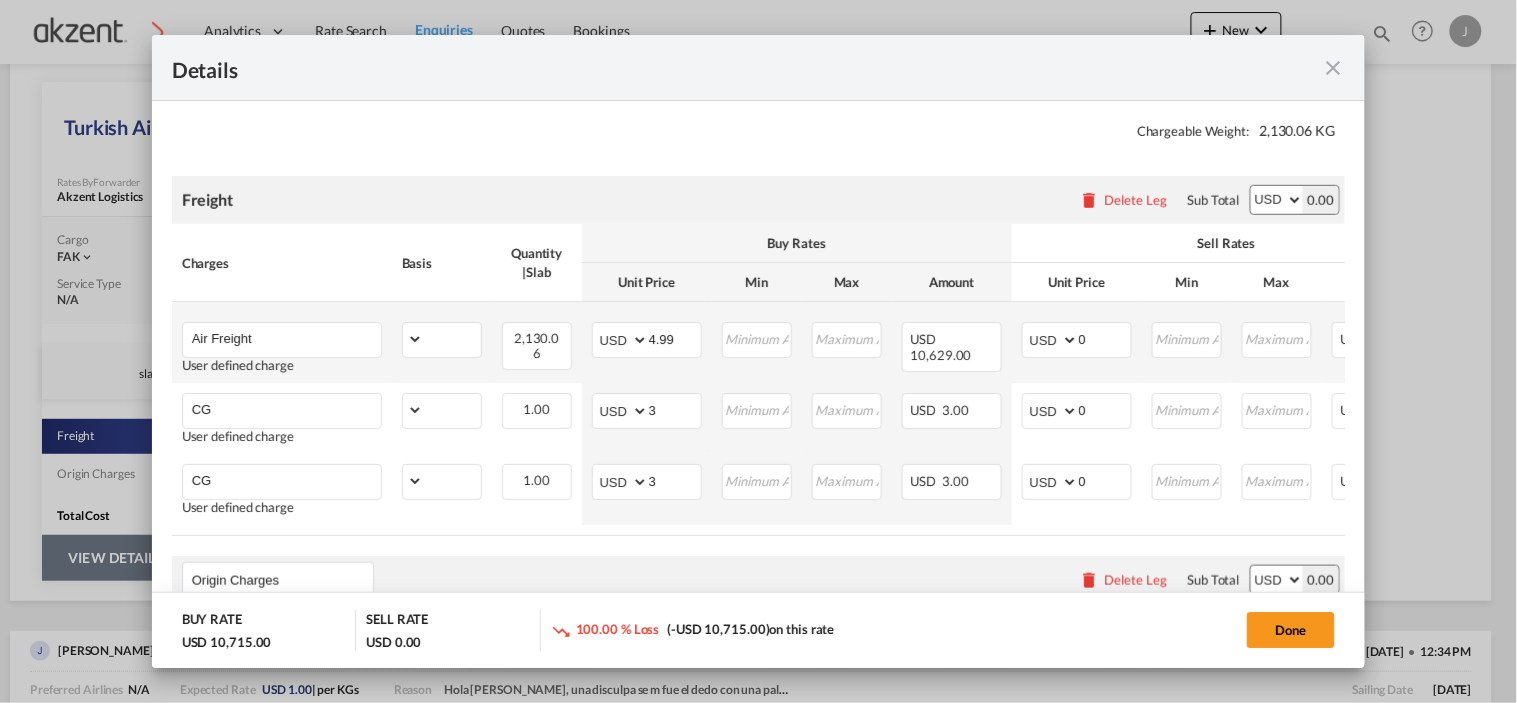 select on "chargeable_weight" 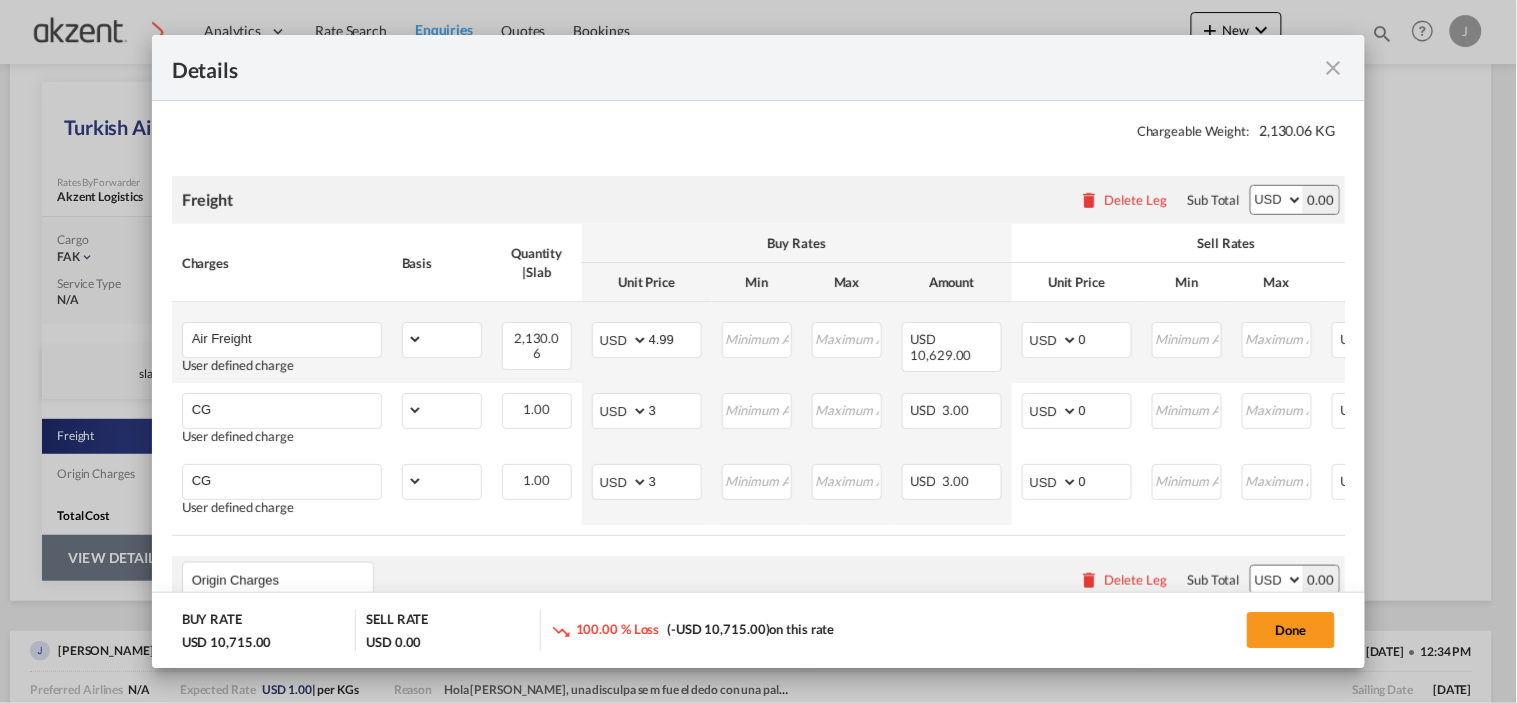 select on "per_awb" 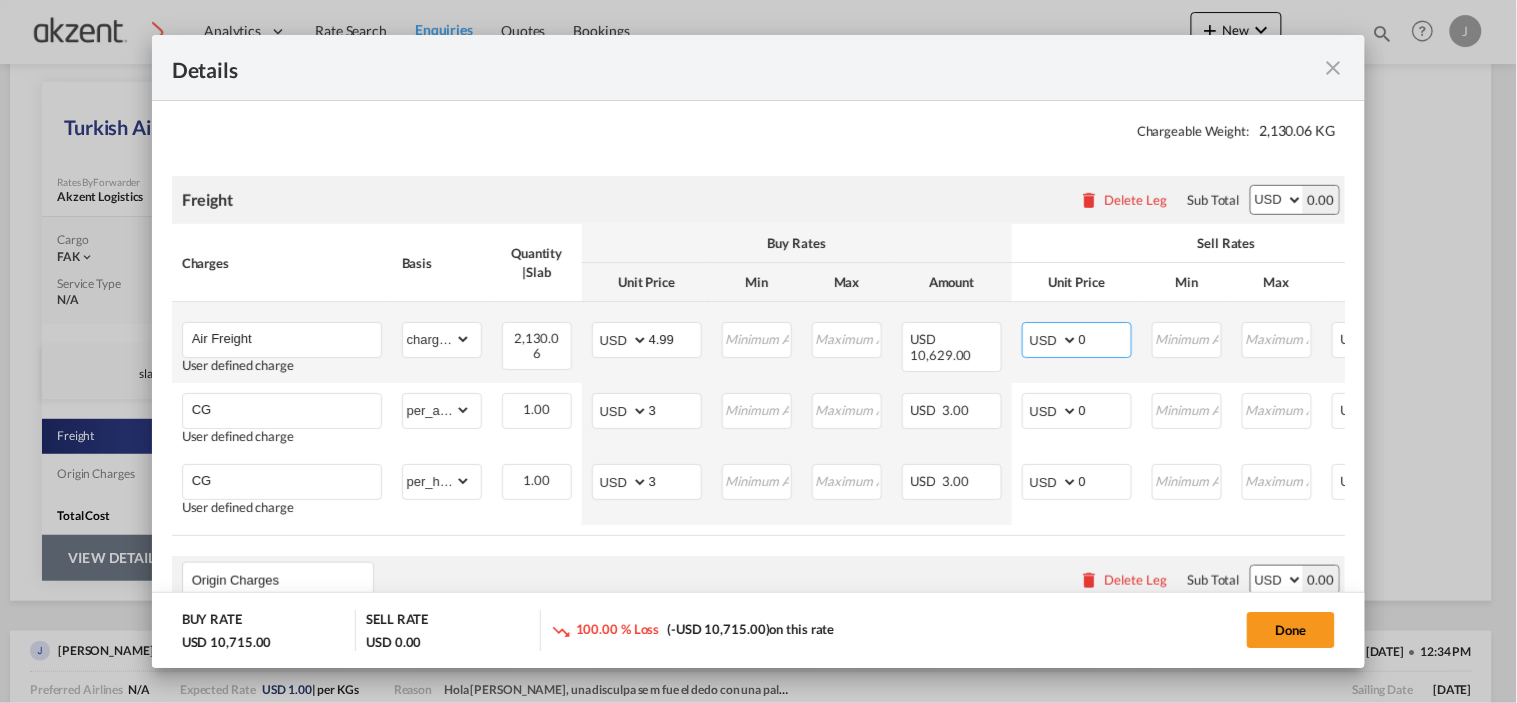 click on "0" at bounding box center [1105, 338] 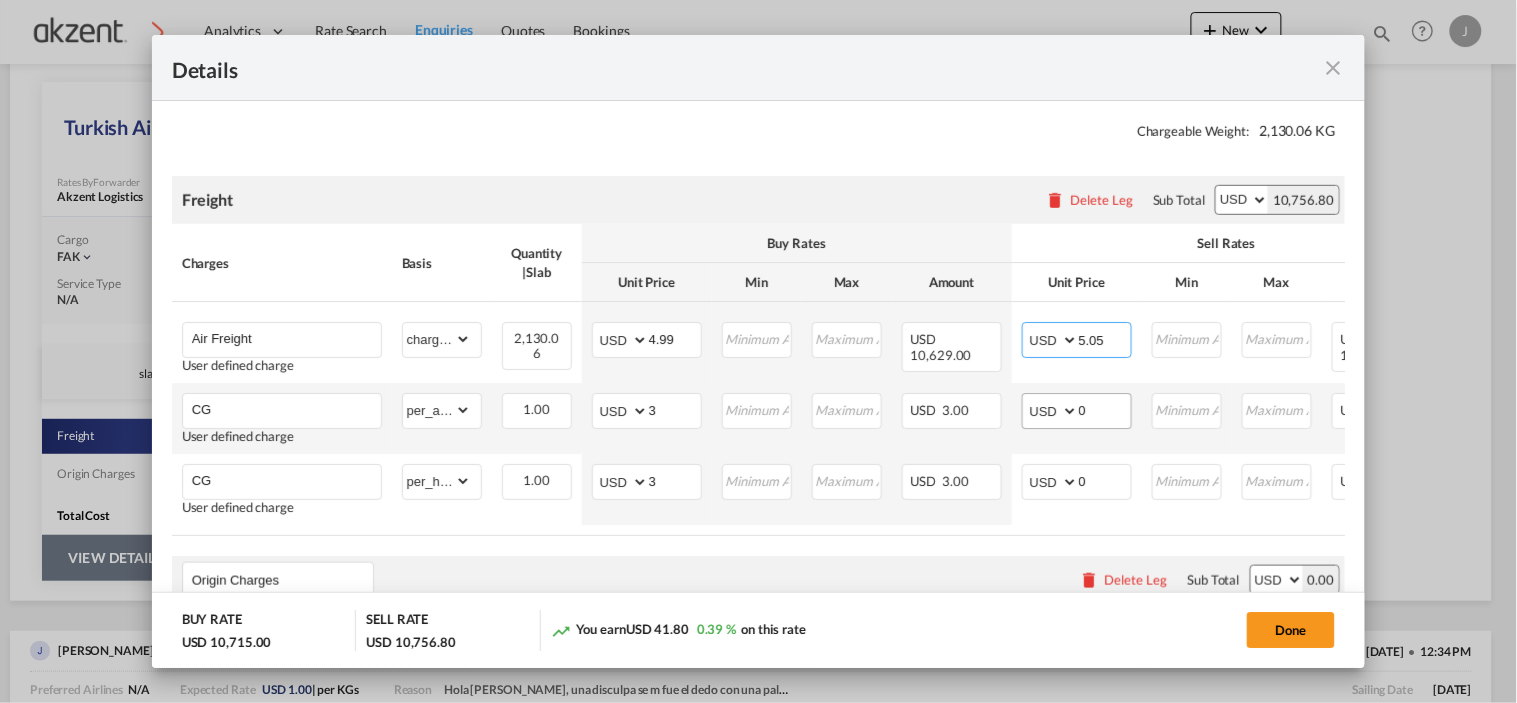 type on "5.05" 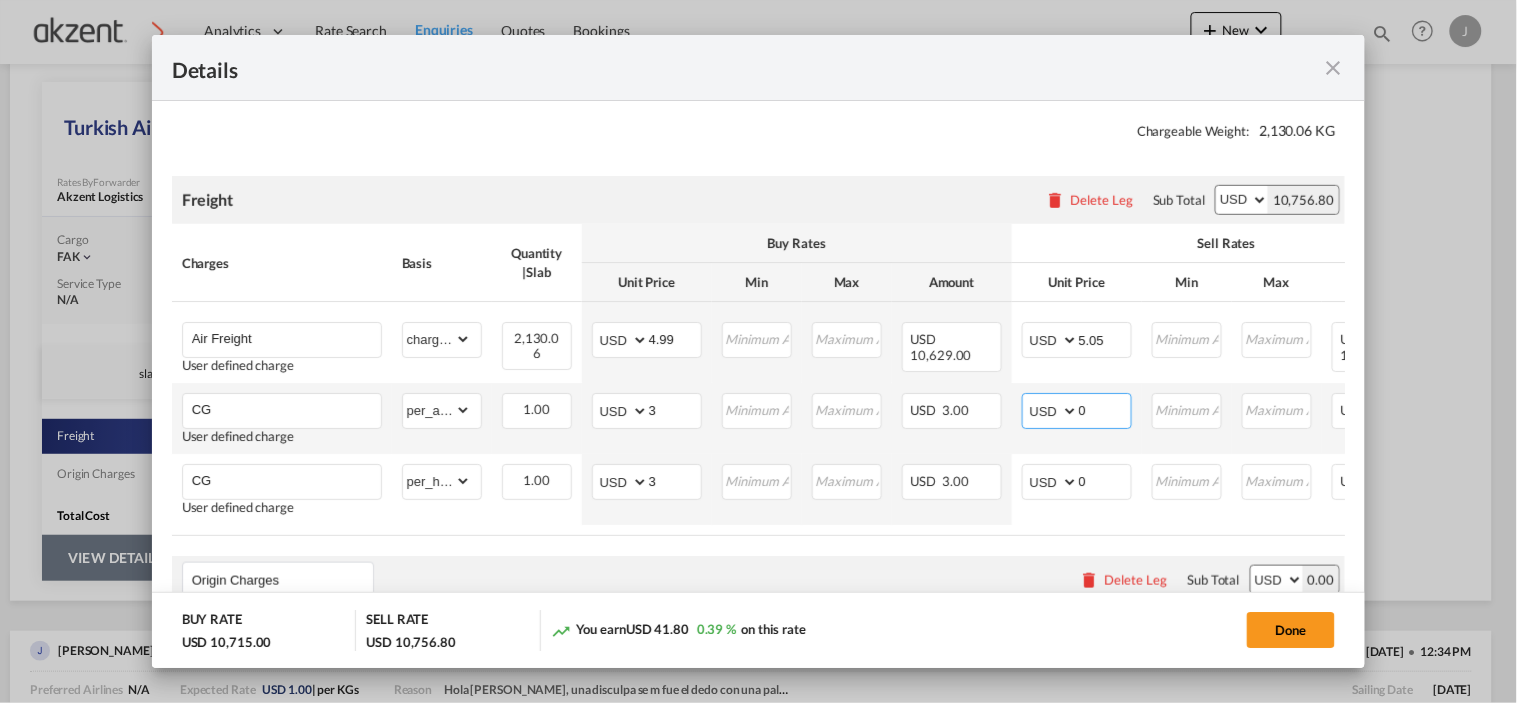 click on "0" at bounding box center [1105, 409] 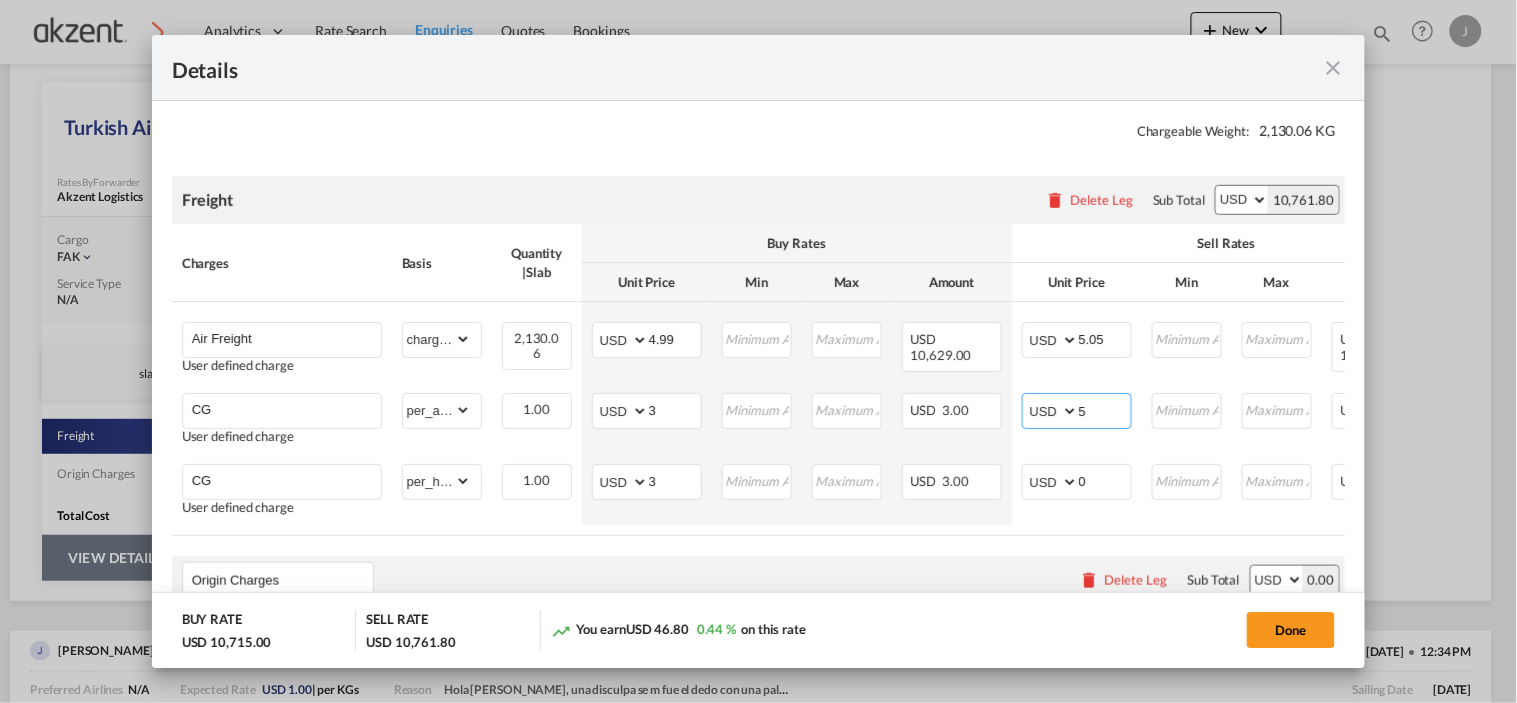 type on "5" 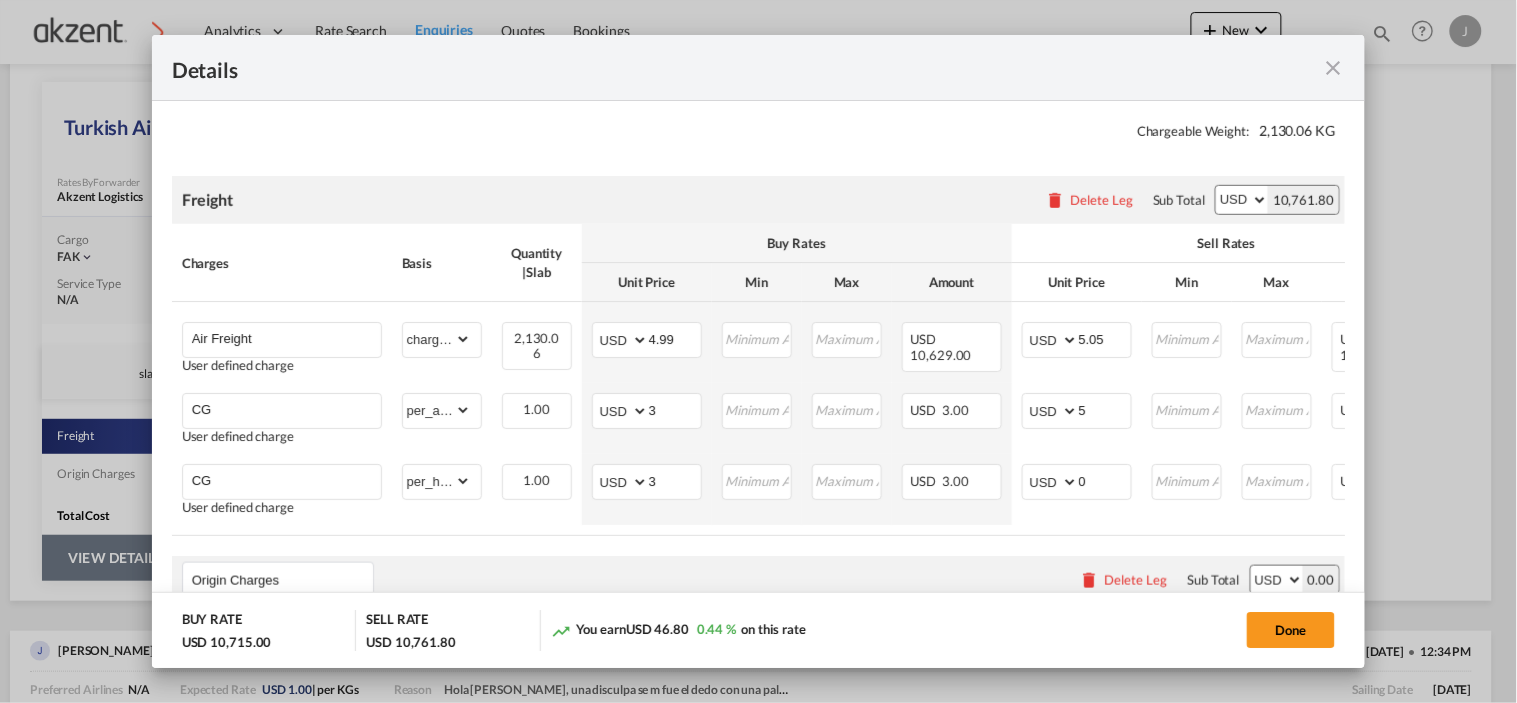 click on "Freight Please enter leg name
Leg Name Already Exists Delete Leg Sub Total AED AFN ALL AMD ANG AOA ARS AUD AWG AZN BAM BBD BDT BGN BHD BIF BMD BND [PERSON_NAME] BRL BSD BTN BWP BYN BZD CAD CDF CHF CLP CNY COP CRC CUC CUP CVE CZK DJF DKK DOP DZD EGP ERN ETB EUR FJD FKP FOK GBP GEL GGP GHS GIP GMD GNF GTQ GYD HKD HNL HRK HTG HUF IDR ILS IMP INR IQD IRR ISK JMD JOD JPY KES KGS KHR KID KMF KRW KWD KYD KZT LAK LBP LKR LRD LSL LYD MAD MDL MGA MKD MMK MNT MOP MRU MUR MVR MWK MXN MYR MZN NAD NGN NIO NOK NPR NZD OMR PAB PEN PGK PHP PKR PLN PYG QAR [PERSON_NAME] RSD RUB RWF SAR SBD SCR SDG SEK SGD SHP SLL SOS SRD SSP STN SYP SZL THB TJS TMT TND TOP TRY TTD TVD TWD TZS UAH UGX USD UYU UZS VES VND VUV WST XAF XCD XDR XOF XPF YER ZAR ZMW 10,761.80 Charges Basis Quantity
|  Slab
Buy Rates Sell Rates Comments
Action Unit Price Min Max Amount Unit Price Min Max Amount
Air Freight
User defined charge Please Enter
Already Exists
per_bl" at bounding box center (759, 493) 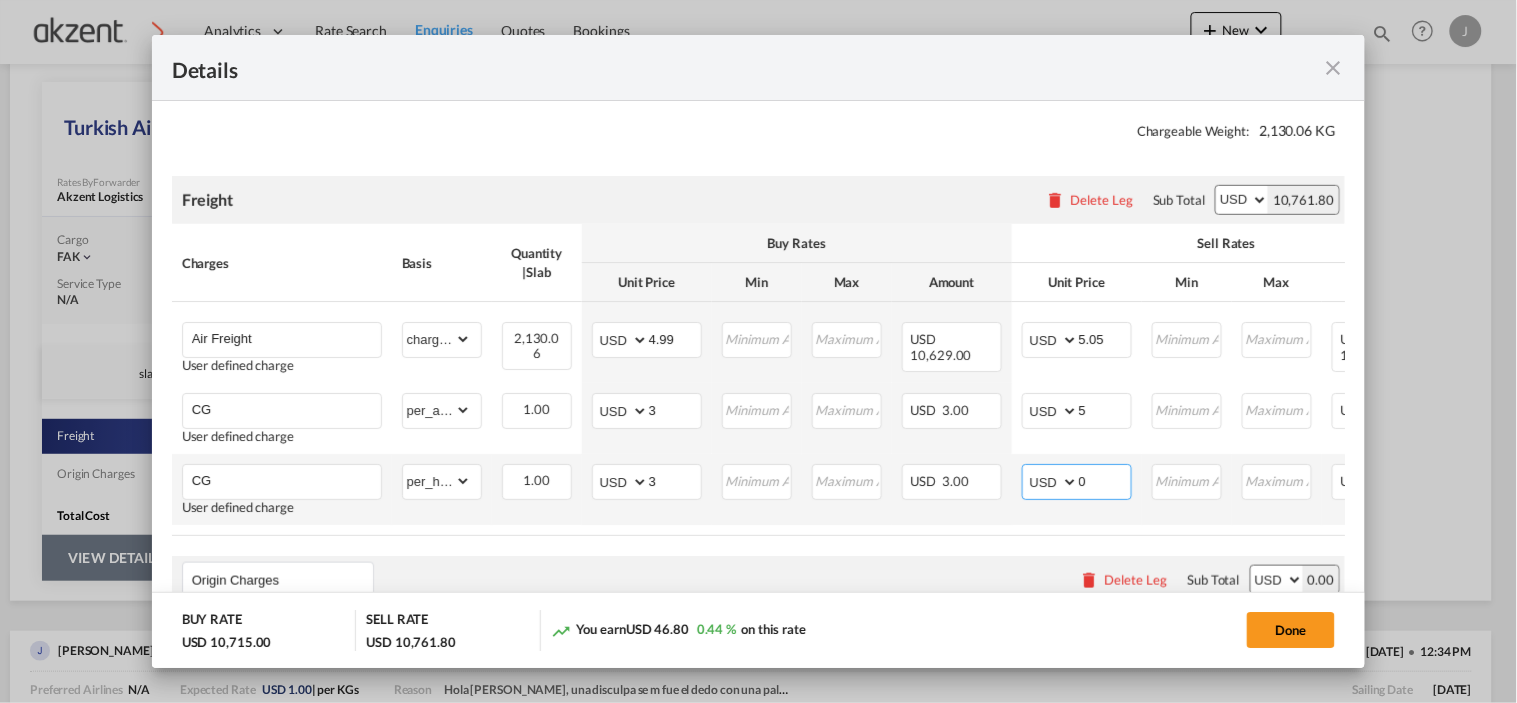 click on "0" at bounding box center [1105, 480] 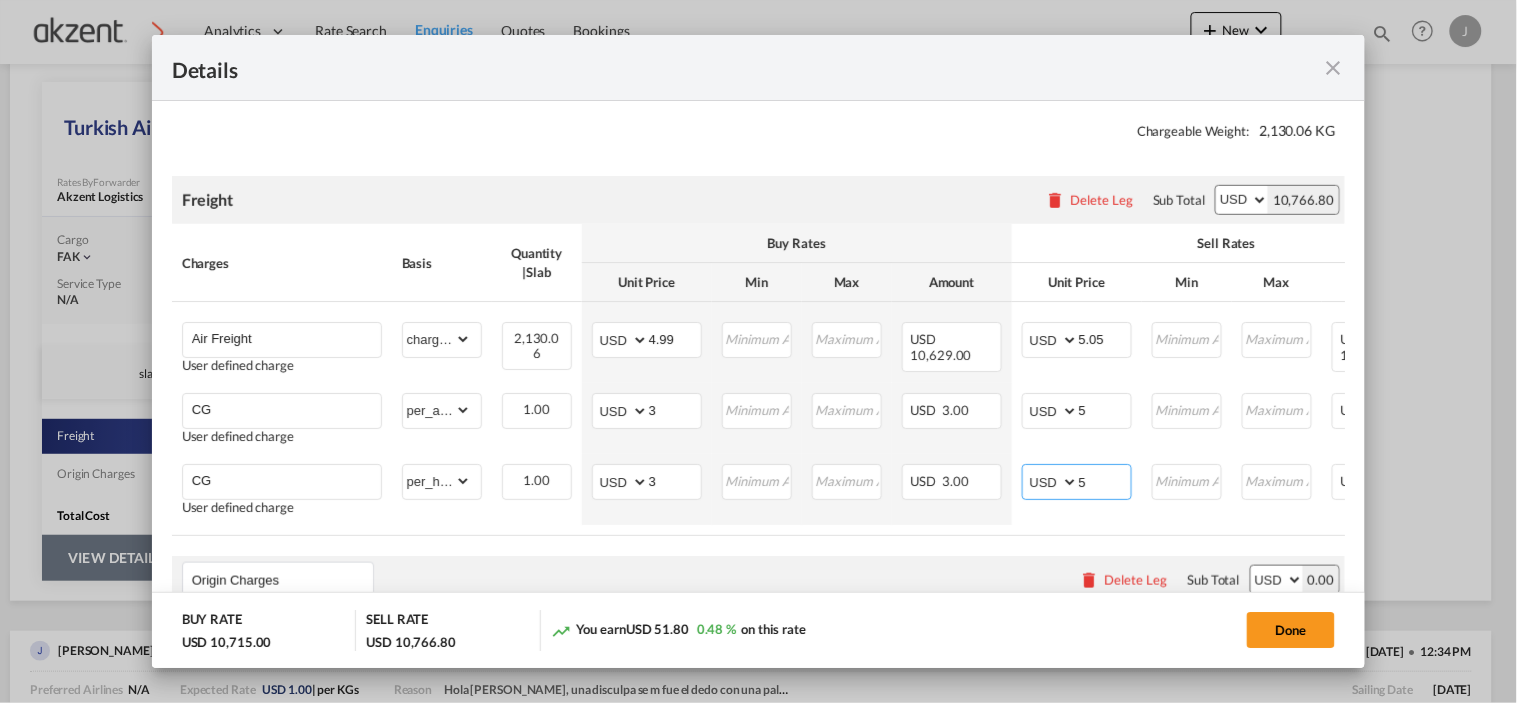type on "5" 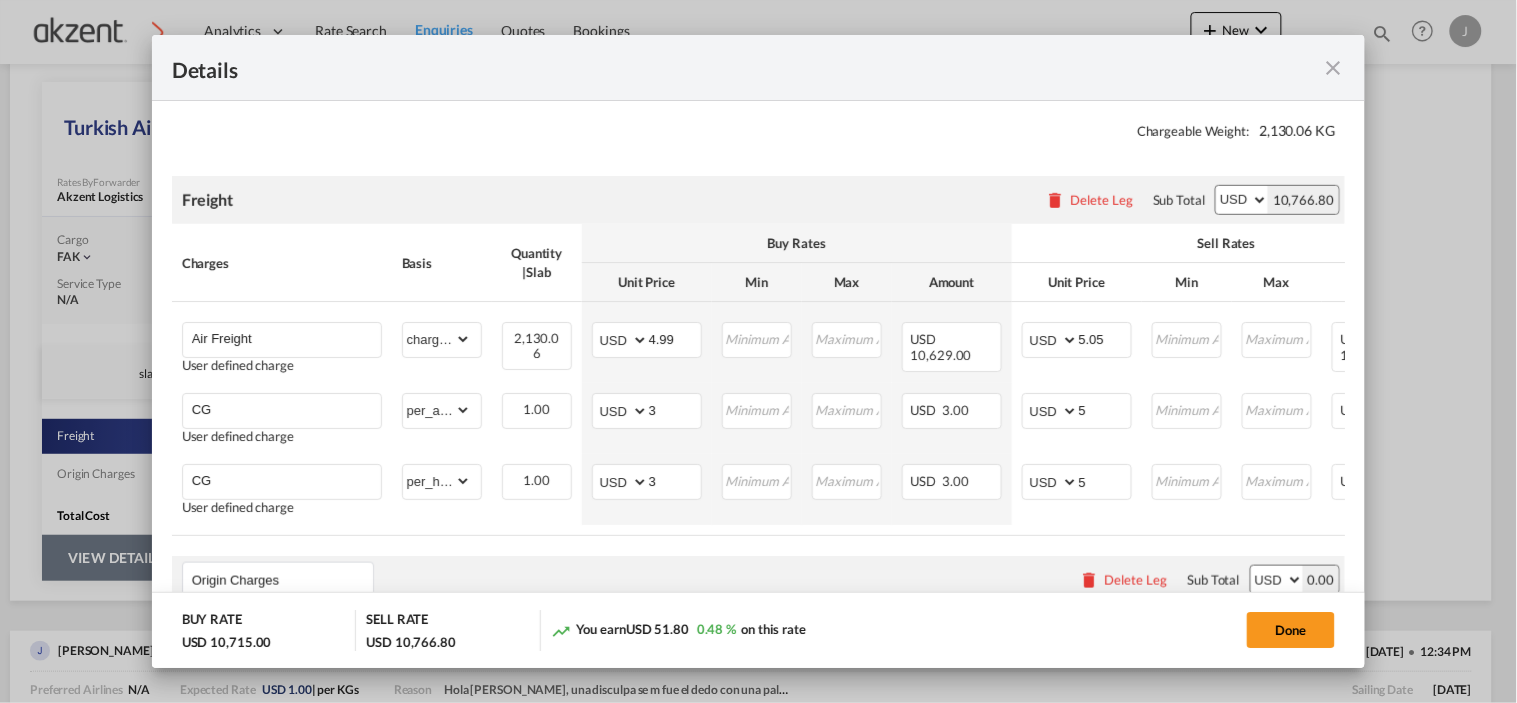 click on "Freight Please enter leg name
Leg Name Already Exists Delete Leg Sub Total AED AFN ALL AMD ANG AOA ARS AUD AWG AZN BAM BBD BDT BGN BHD BIF BMD BND [PERSON_NAME] BRL BSD BTN BWP BYN BZD CAD CDF CHF CLP CNY COP CRC CUC CUP CVE CZK DJF DKK DOP DZD EGP ERN ETB EUR FJD FKP FOK GBP GEL GGP GHS GIP GMD GNF GTQ GYD HKD HNL HRK HTG HUF IDR ILS IMP INR IQD IRR ISK JMD JOD JPY KES KGS KHR KID KMF KRW KWD KYD KZT LAK LBP LKR LRD LSL LYD MAD MDL MGA MKD MMK MNT MOP MRU MUR MVR MWK MXN MYR MZN NAD NGN NIO NOK NPR NZD OMR PAB PEN PGK PHP PKR PLN PYG QAR [PERSON_NAME] RSD RUB RWF SAR SBD SCR SDG SEK SGD SHP SLL SOS SRD SSP STN SYP SZL THB TJS TMT TND TOP TRY TTD TVD TWD TZS UAH UGX USD UYU UZS VES VND VUV WST XAF XCD XDR XOF XPF YER ZAR ZMW 10,766.80 Charges Basis Quantity
|  Slab
Buy Rates Sell Rates Comments
Action Unit Price Min Max Amount Unit Price Min Max Amount
Air Freight
User defined charge Please Enter
Already Exists
per_bl" at bounding box center (759, 493) 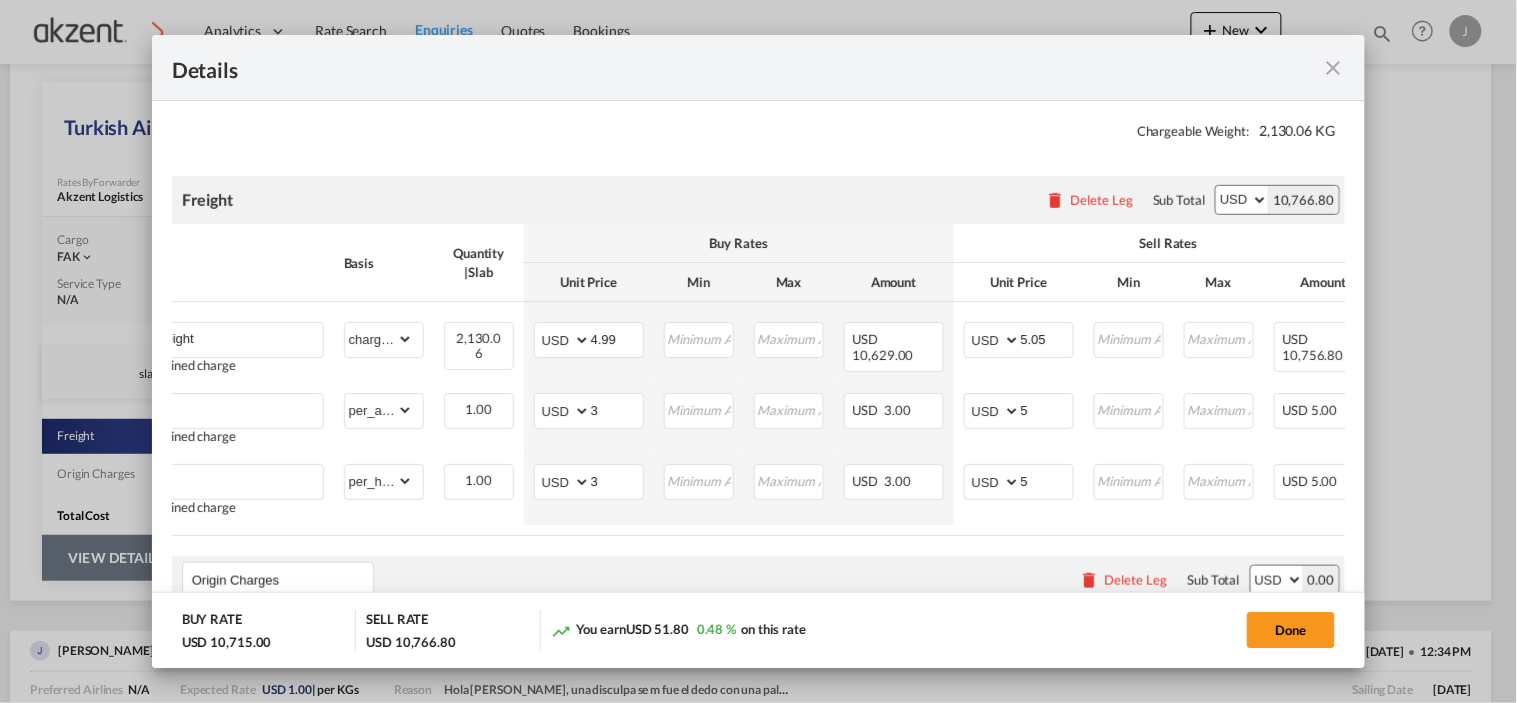 scroll, scrollTop: 0, scrollLeft: 0, axis: both 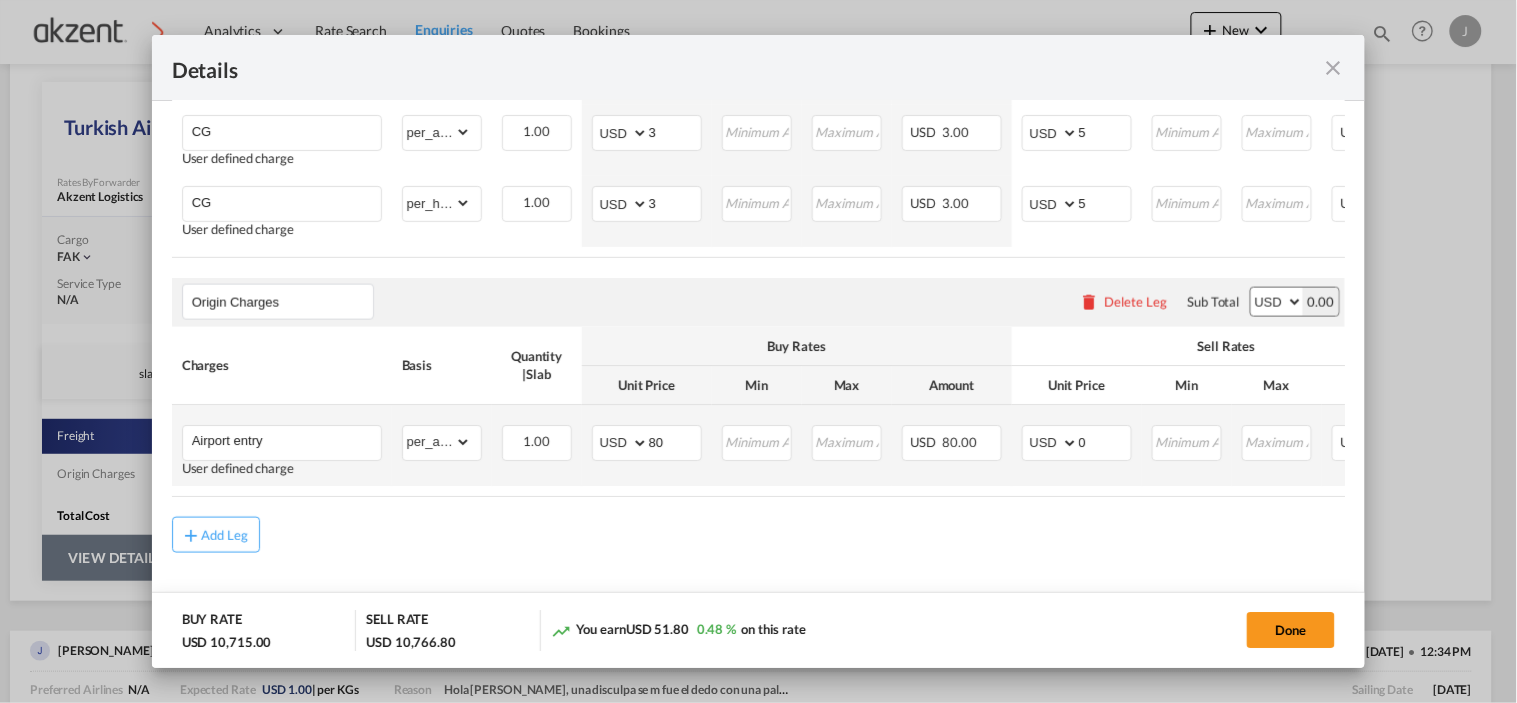 click on "AED AFN ALL AMD ANG AOA ARS AUD AWG AZN BAM BBD BDT BGN BHD BIF BMD BND [PERSON_NAME] BRL BSD BTN BWP BYN BZD CAD CDF CHF CLP CNY COP CRC CUC CUP CVE CZK DJF DKK DOP DZD EGP ERN ETB EUR FJD FKP FOK GBP GEL GGP GHS GIP GMD GNF GTQ GYD HKD HNL HRK HTG HUF IDR ILS IMP INR IQD IRR ISK JMD JOD JPY KES KGS KHR KID KMF KRW KWD KYD KZT LAK LBP LKR LRD LSL LYD MAD MDL MGA MKD MMK MNT MOP MRU MUR MVR MWK MXN MYR MZN NAD NGN NIO NOK NPR NZD OMR PAB PEN PGK PHP PKR PLN PYG QAR [PERSON_NAME] RSD RUB RWF SAR SBD SCR SDG SEK SGD SHP SLL SOS SRD SSP STN SYP SZL THB TJS TMT TND TOP TRY TTD TVD TWD TZS UAH UGX USD UYU UZS VES VND VUV WST XAF XCD XDR XOF XPF YER ZAR ZMW 0
Please Enter
Invalid Input" at bounding box center [1077, 445] 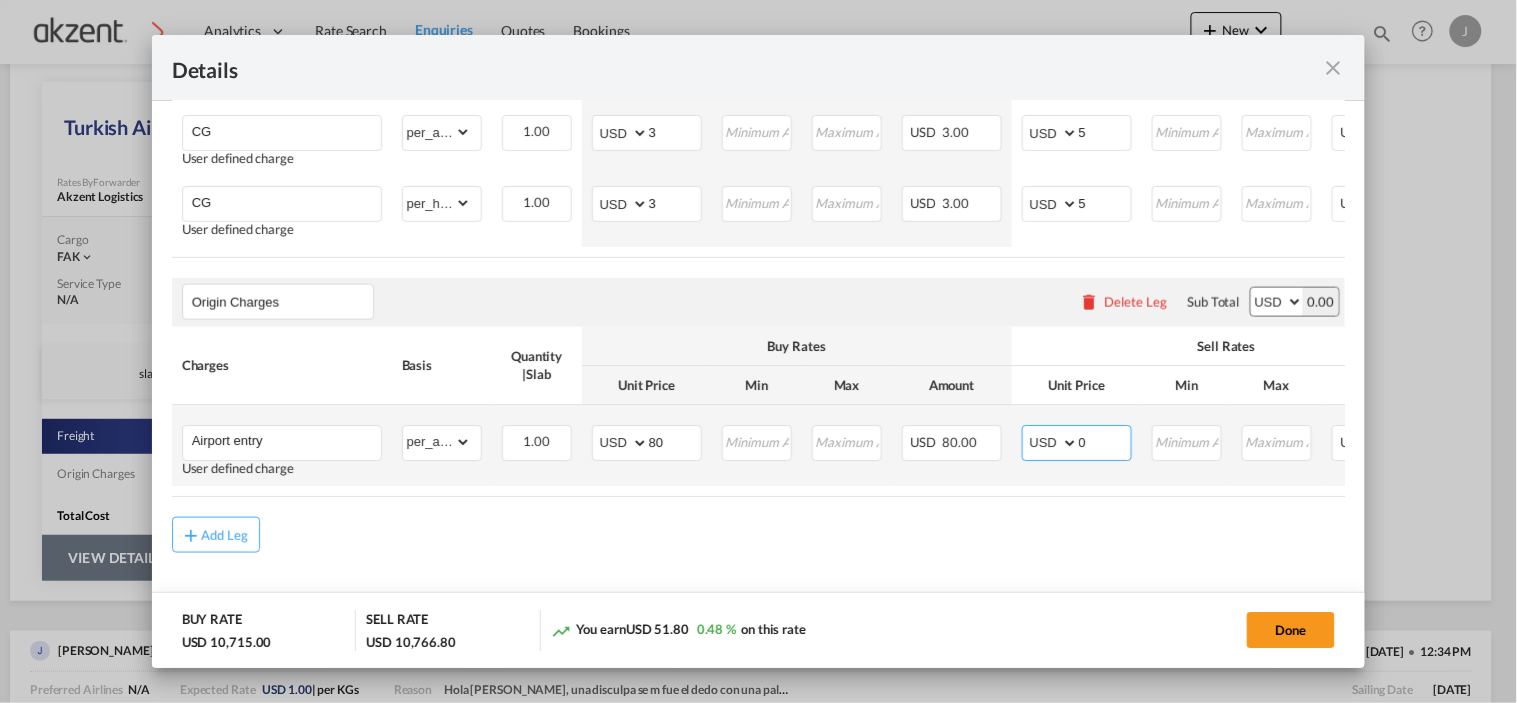click on "0" at bounding box center (1105, 441) 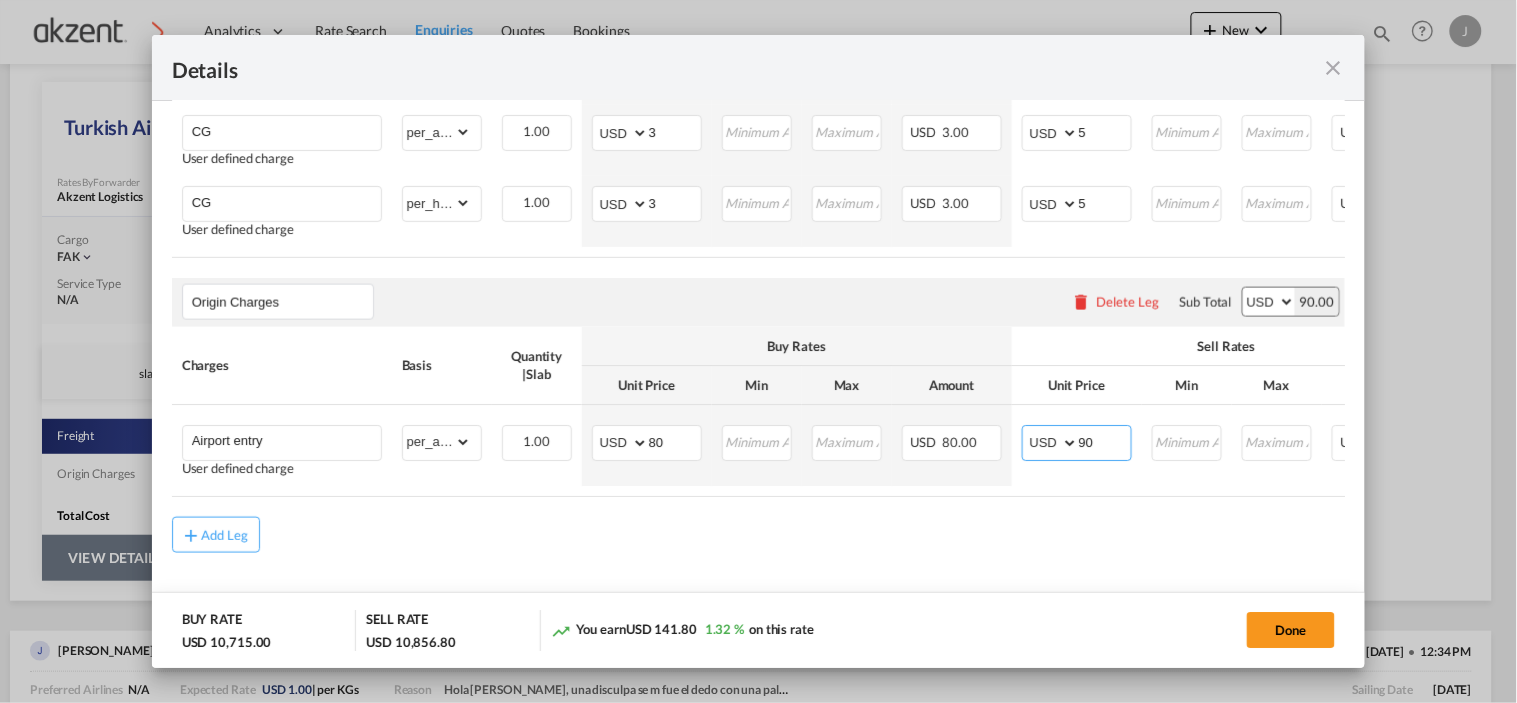 type on "90" 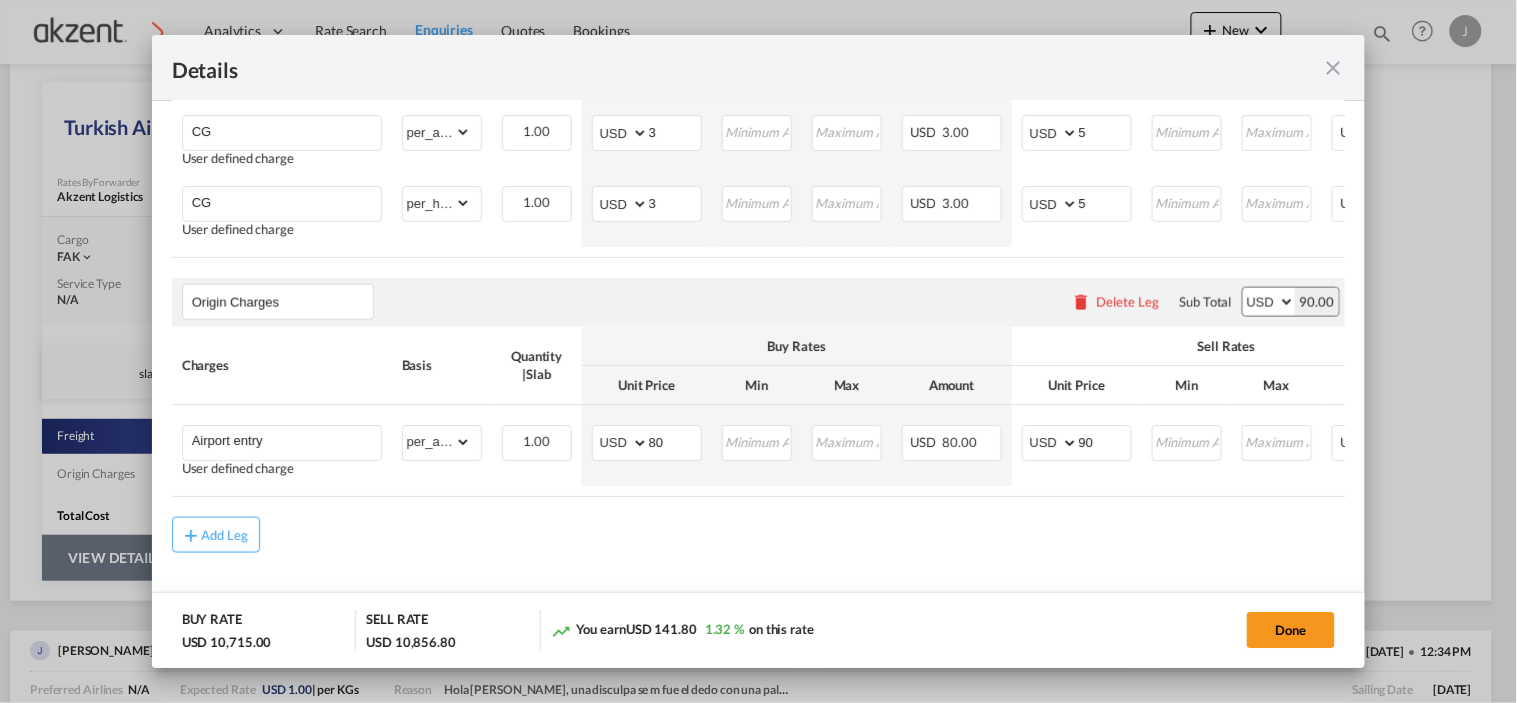 click on "Chargeable Weight:  2,130.06 KG
Freight Please enter leg name
Leg Name Already Exists Delete Leg Sub Total AED AFN ALL AMD ANG AOA ARS AUD AWG AZN BAM BBD BDT BGN BHD BIF BMD BND [PERSON_NAME] BRL BSD BTN BWP BYN BZD CAD CDF CHF CLP CNY COP CRC CUC CUP CVE CZK DJF DKK DOP DZD EGP ERN ETB EUR FJD FKP FOK GBP GEL GGP GHS GIP GMD GNF GTQ GYD HKD HNL HRK HTG HUF IDR ILS IMP INR IQD IRR ISK JMD JOD JPY KES KGS KHR KID KMF KRW KWD KYD KZT LAK LBP LKR LRD LSL LYD MAD MDL MGA MKD MMK MNT MOP MRU MUR MVR MWK MXN MYR MZN NAD NGN NIO NOK NPR NZD OMR PAB PEN PGK PHP PKR PLN PYG QAR [PERSON_NAME] RSD RUB RWF SAR SBD SCR SDG SEK SGD SHP SLL SOS SRD SSP STN SYP SZL THB TJS TMT TND TOP TRY TTD TVD TWD TZS UAH UGX USD UYU UZS VES VND VUV WST XAF XCD XDR XOF XPF YER ZAR ZMW 10,766.80 Charges Basis Quantity
|  Slab
Buy Rates Sell Rates Comments
Action Unit Price Min Max Amount Unit Price Min Max Amount
Air Freight
User defined charge" at bounding box center [759, 228] 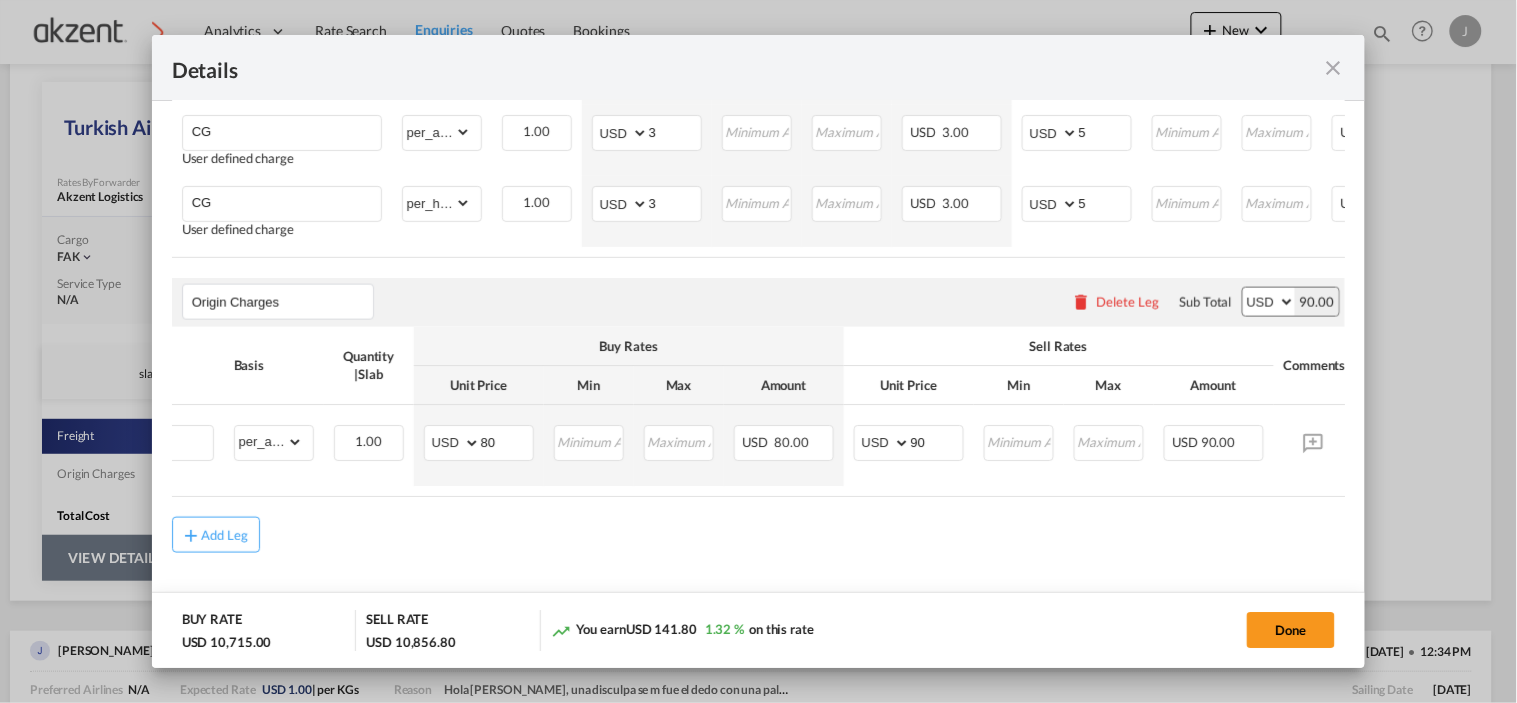 scroll, scrollTop: 0, scrollLeft: 197, axis: horizontal 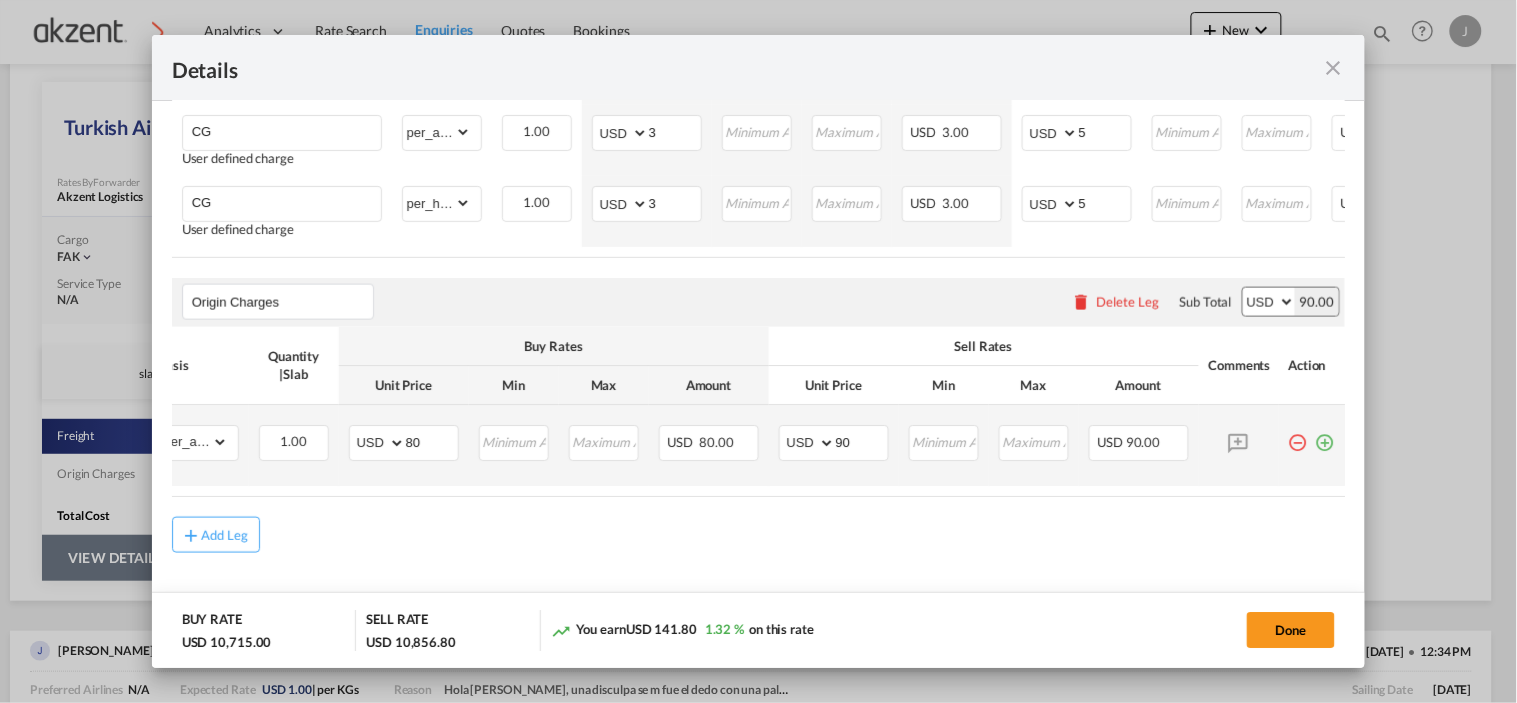 click at bounding box center (1326, 435) 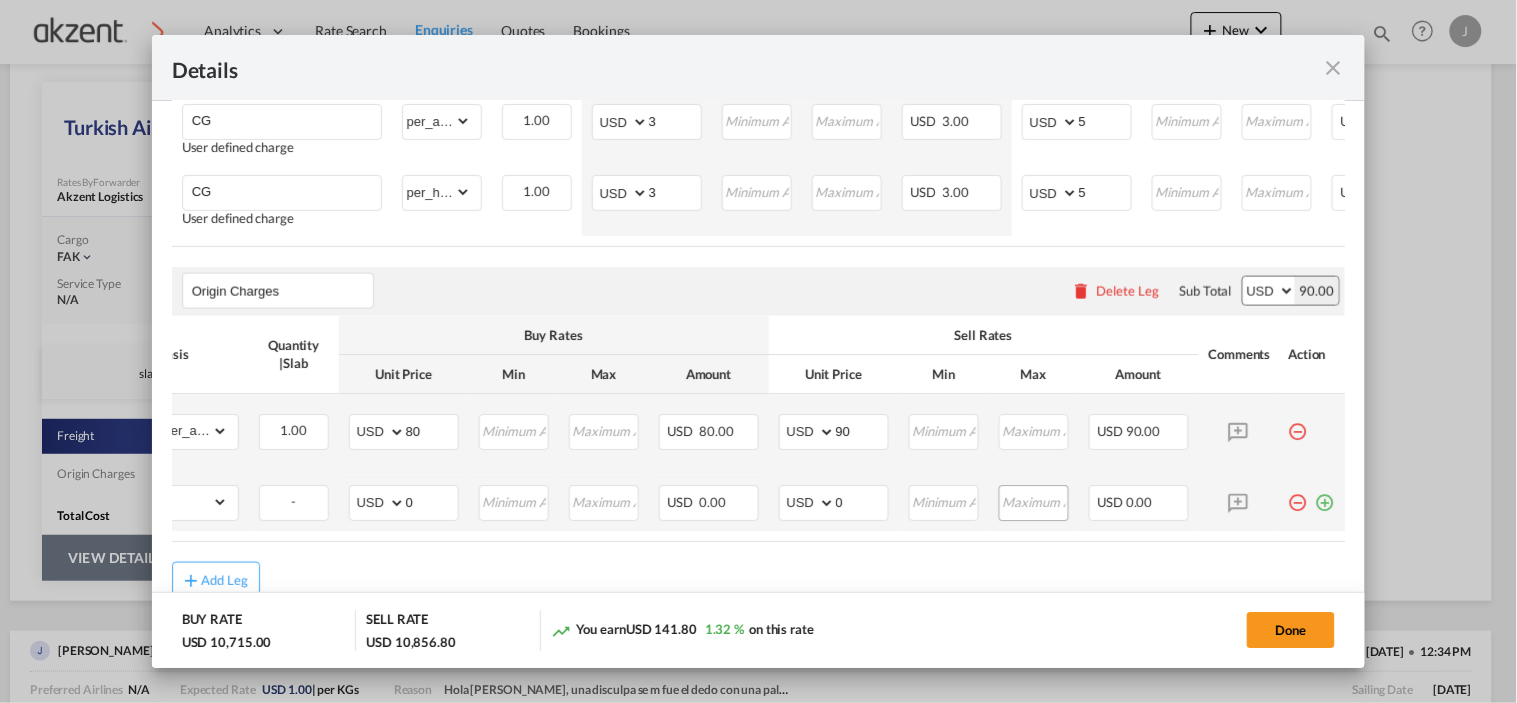 scroll, scrollTop: 0, scrollLeft: 0, axis: both 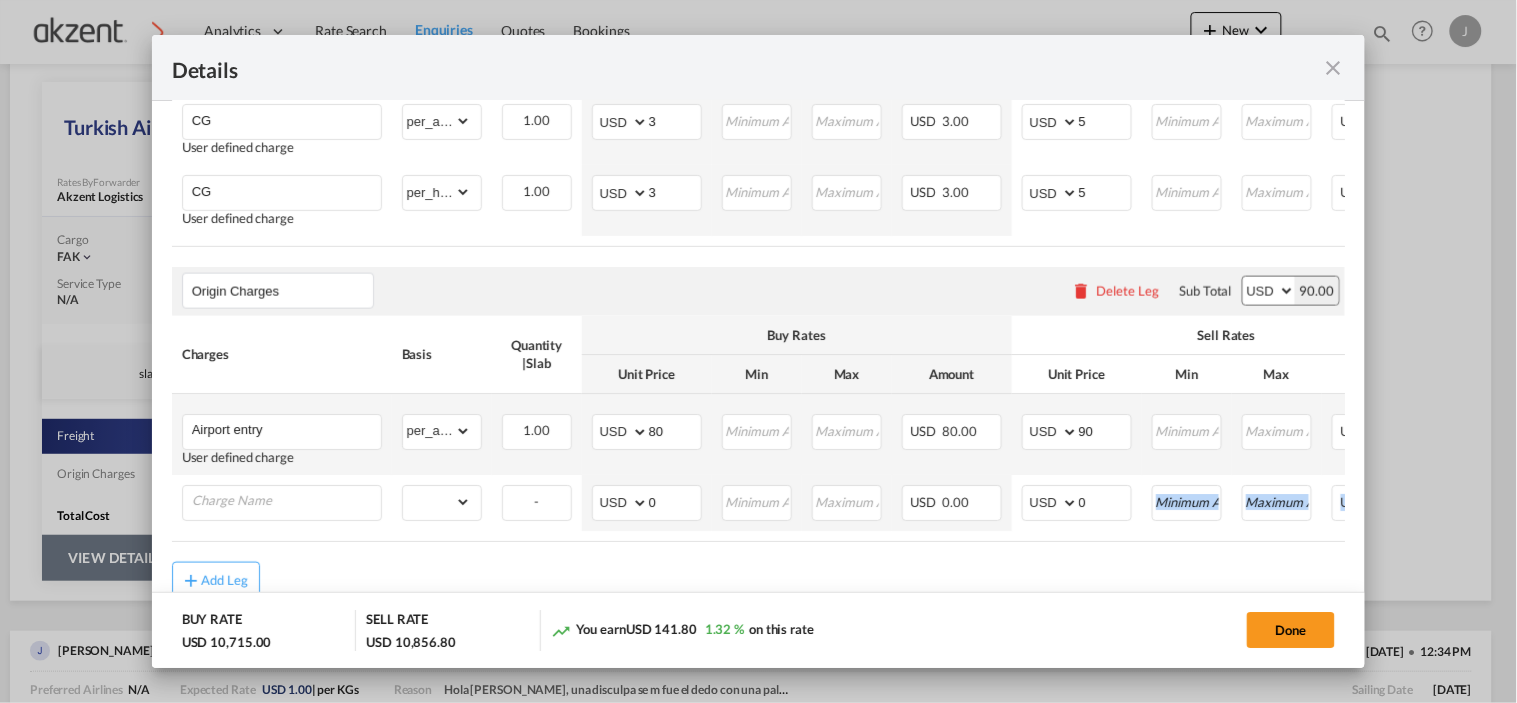 drag, startPoint x: 1098, startPoint y: 546, endPoint x: 1284, endPoint y: 554, distance: 186.17197 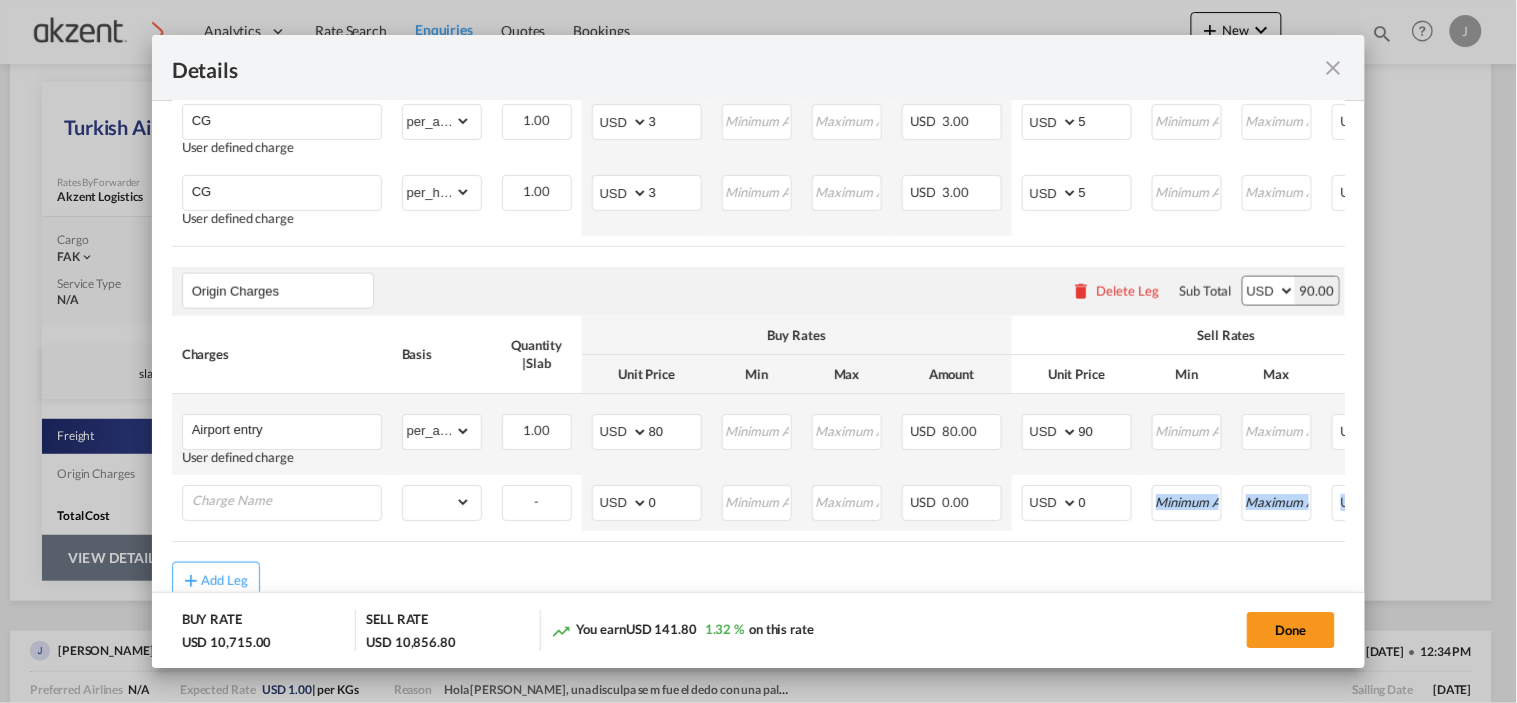 click on "Freight Please enter leg name
Leg Name Already Exists Delete Leg Sub Total AED AFN ALL AMD ANG AOA ARS AUD AWG AZN BAM BBD BDT BGN BHD BIF BMD BND [PERSON_NAME] BRL BSD BTN BWP BYN BZD CAD CDF CHF CLP CNY COP CRC CUC CUP CVE CZK DJF DKK DOP DZD EGP ERN ETB EUR FJD FKP FOK GBP GEL GGP GHS GIP GMD GNF GTQ GYD HKD HNL HRK HTG HUF IDR ILS IMP INR IQD IRR ISK JMD JOD JPY KES KGS KHR KID KMF KRW KWD KYD KZT LAK LBP LKR LRD LSL LYD MAD MDL MGA MKD MMK MNT MOP MRU MUR MVR MWK MXN MYR MZN NAD NGN NIO NOK NPR NZD OMR PAB PEN PGK PHP PKR PLN PYG QAR [PERSON_NAME] RSD RUB RWF SAR SBD SCR SDG SEK SGD SHP SLL SOS SRD SSP STN SYP SZL THB TJS TMT TND TOP TRY TTD TVD TWD TZS UAH UGX USD UYU UZS VES VND VUV WST XAF XCD XDR XOF XPF YER ZAR ZMW 10,766.80 Charges Basis Quantity
|  Slab
Buy Rates Sell Rates Comments
Action Unit Price Min Max Amount Unit Price Min Max Amount
Air Freight
User defined charge Please Enter
Already Exists
per_bl" at bounding box center (759, 232) 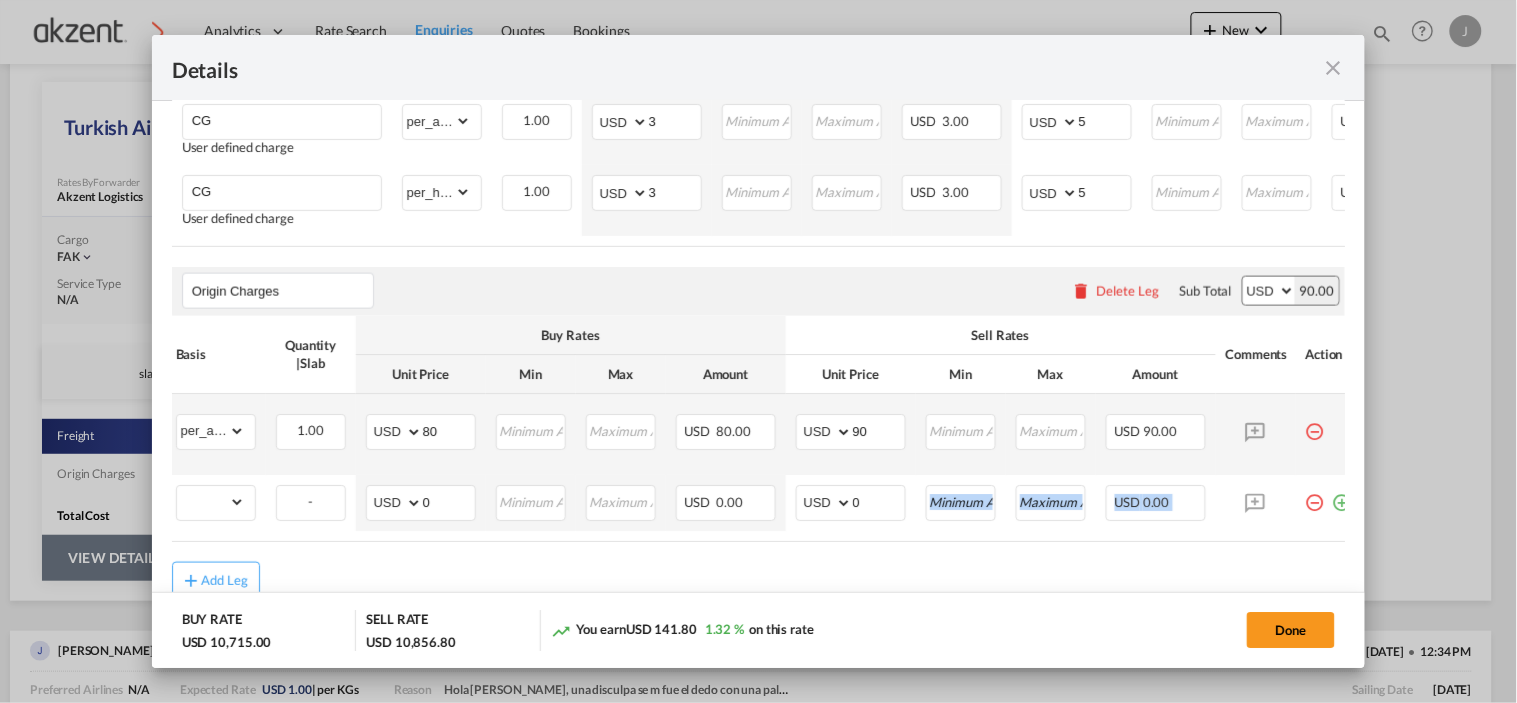 scroll, scrollTop: 0, scrollLeft: 258, axis: horizontal 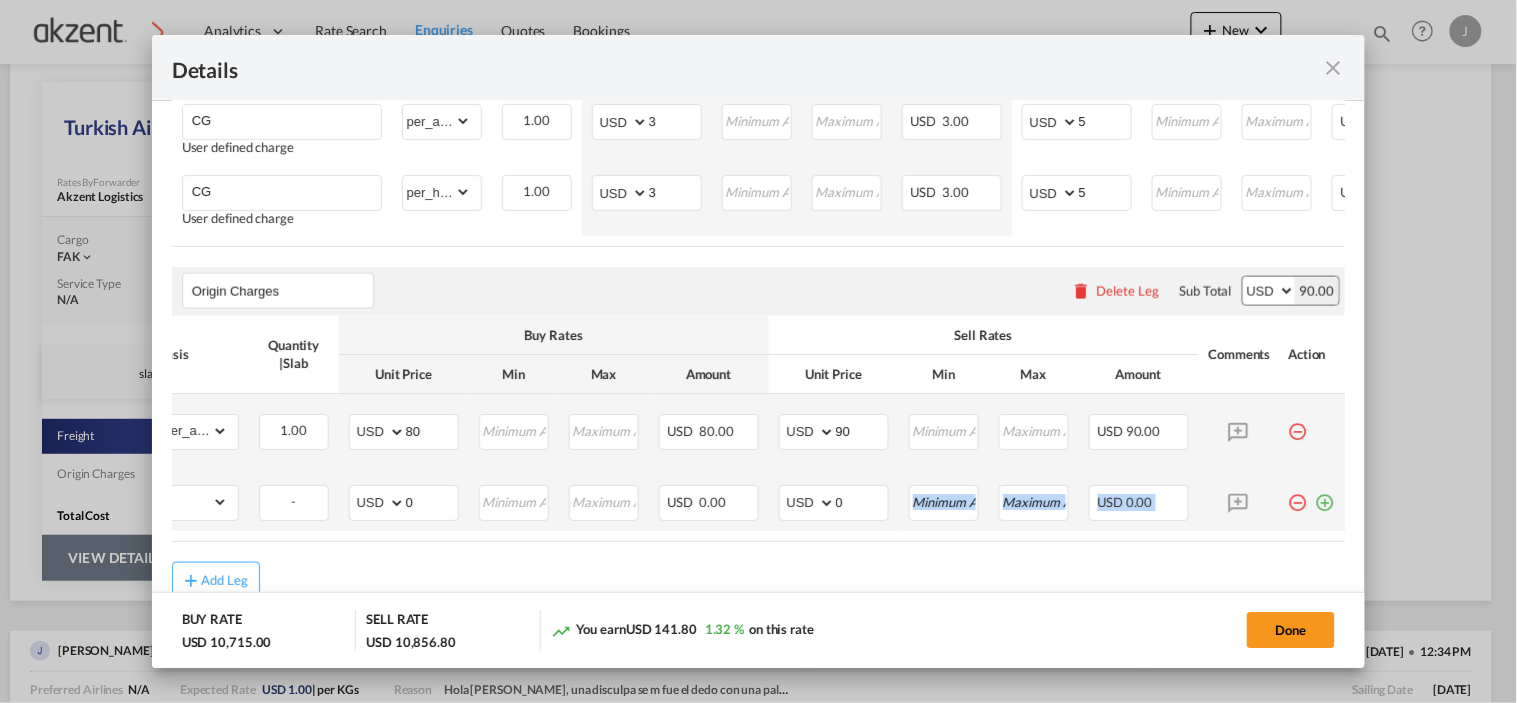 click at bounding box center (1326, 495) 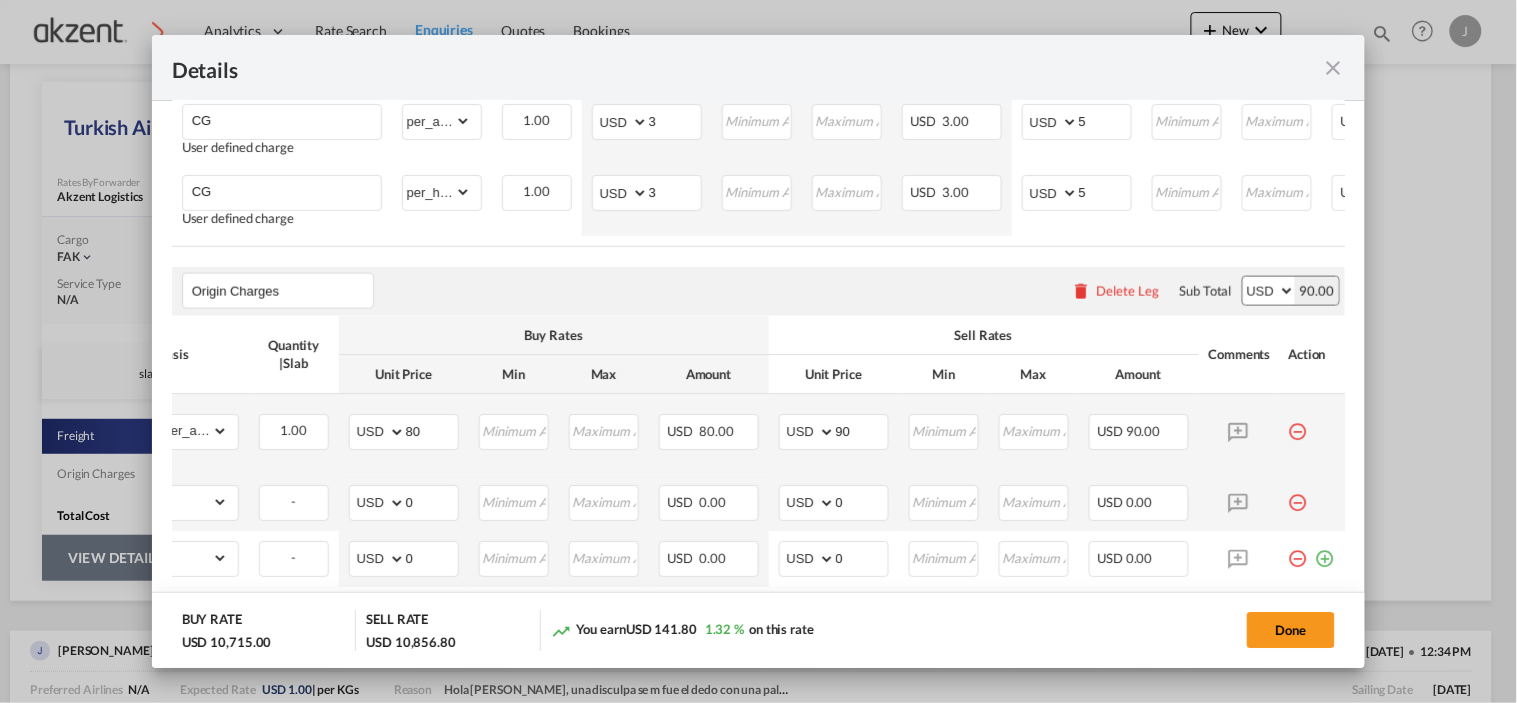 scroll, scrollTop: 0, scrollLeft: 0, axis: both 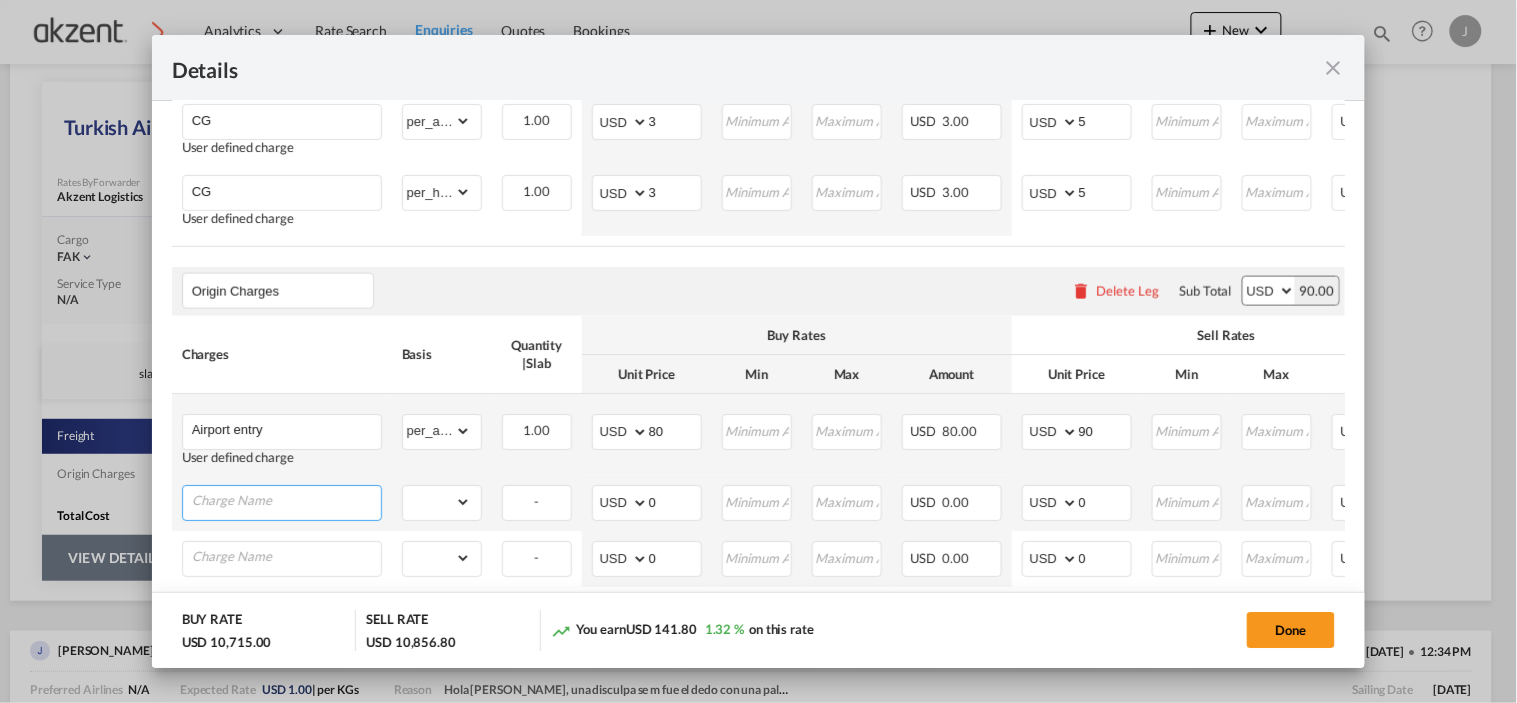 click at bounding box center (286, 501) 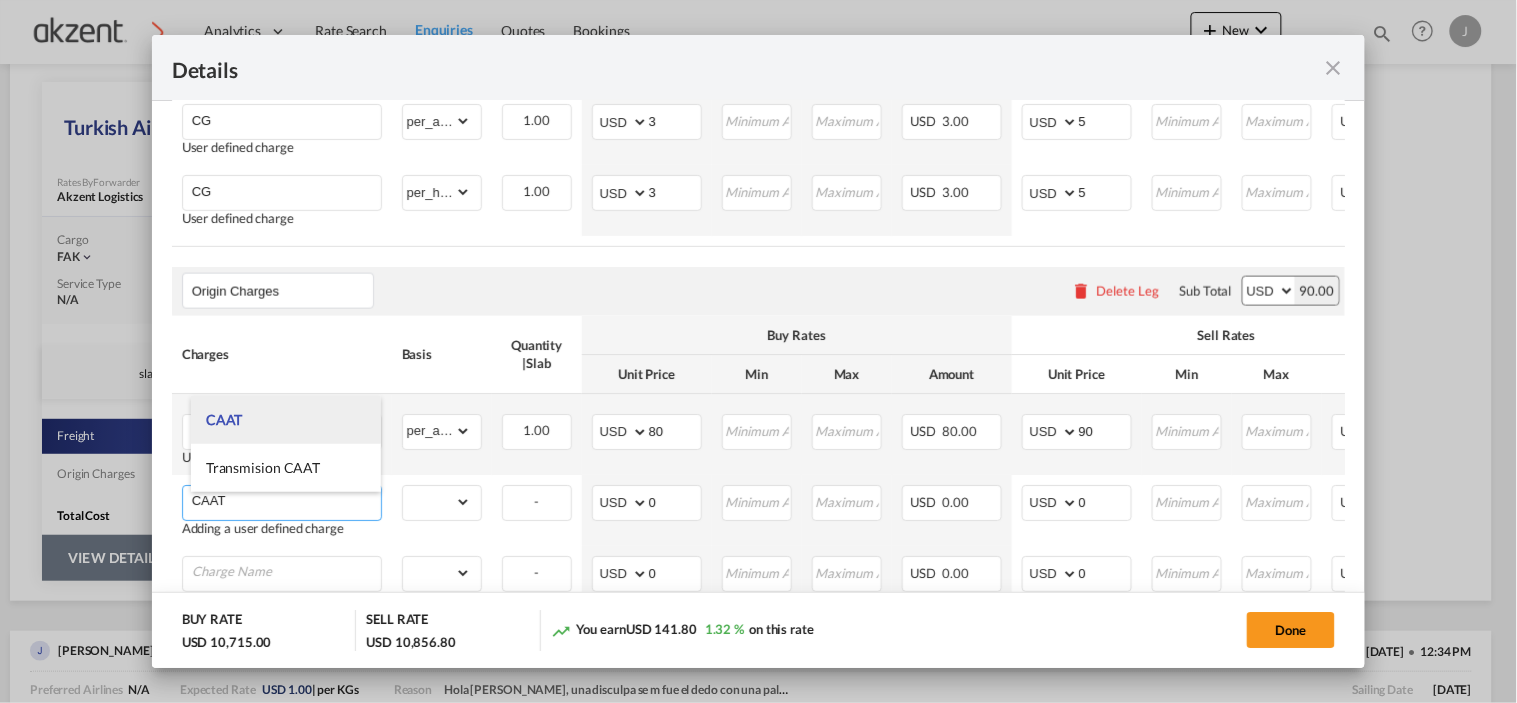 type on "CAAT" 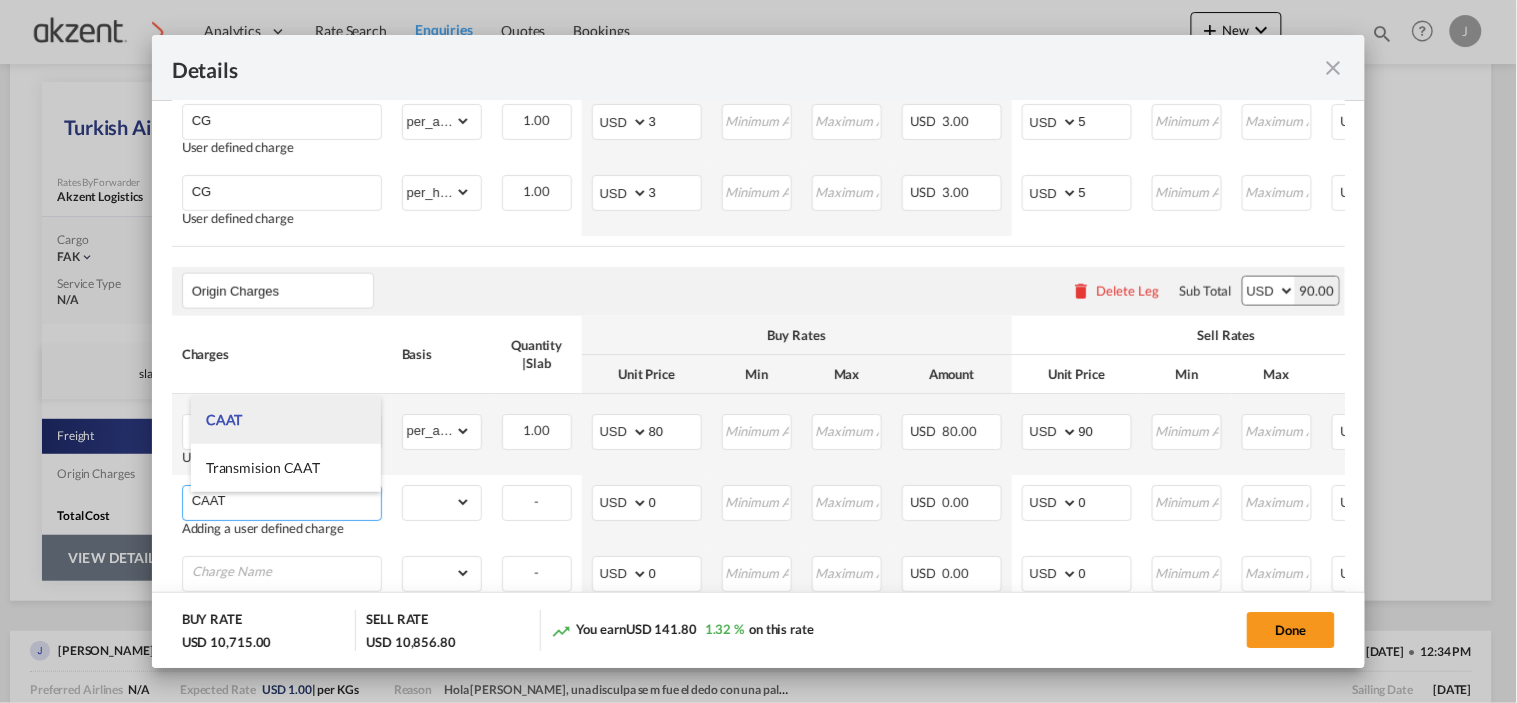 click on "CAAT" at bounding box center [286, 420] 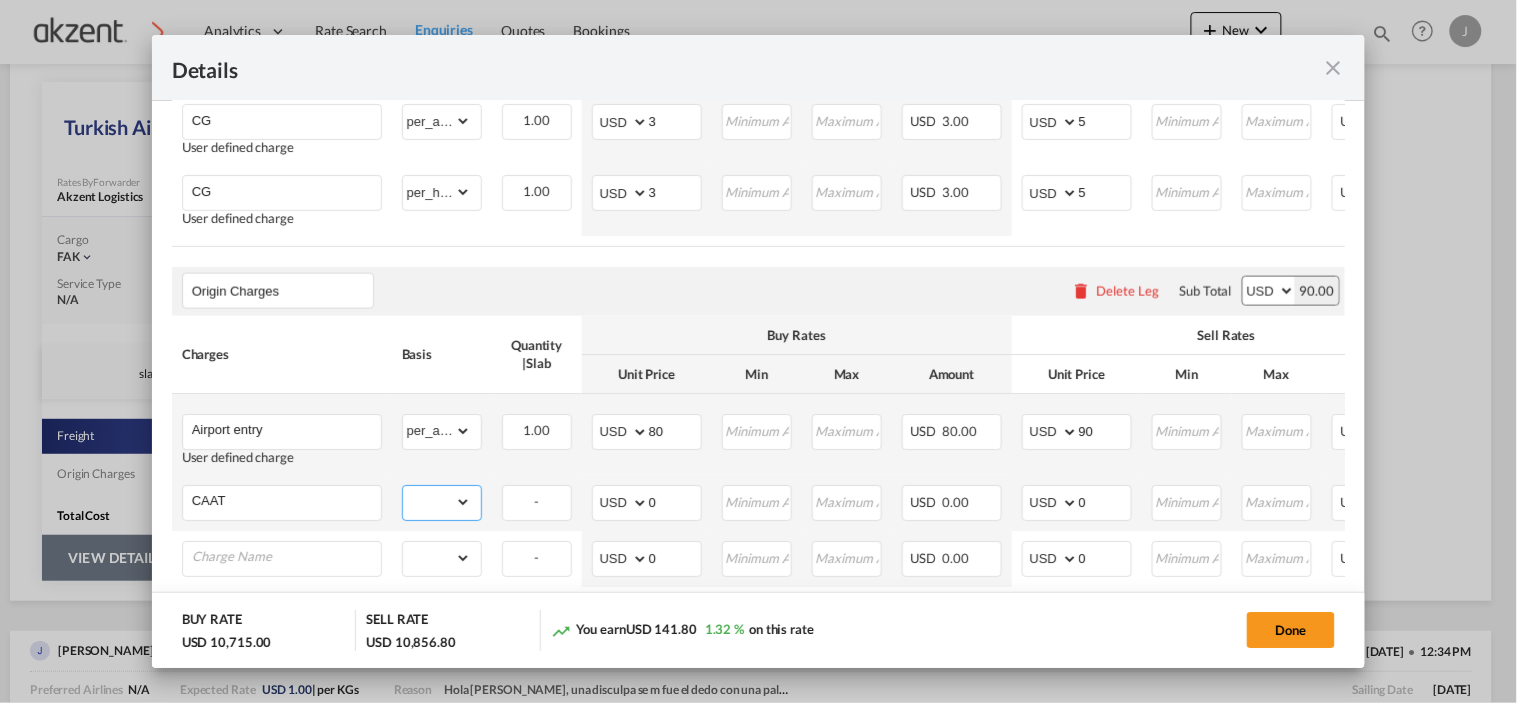 click on "gross_weight
volumetric_weight
per_shipment
per_bl
per_km
per_hawb
per_kg
per_pallet
per_carton
flat
chargeable_weight
per_ton
per_cbm
per_hbl
per_w/m
per_awb
per_sbl
per shipping bill
per_quintal
per_lbs
per_vehicle
per_shift
per_invoice
per_package
per_day
per_revalidation
per_declaration
per_document
per clearance" at bounding box center (437, 502) 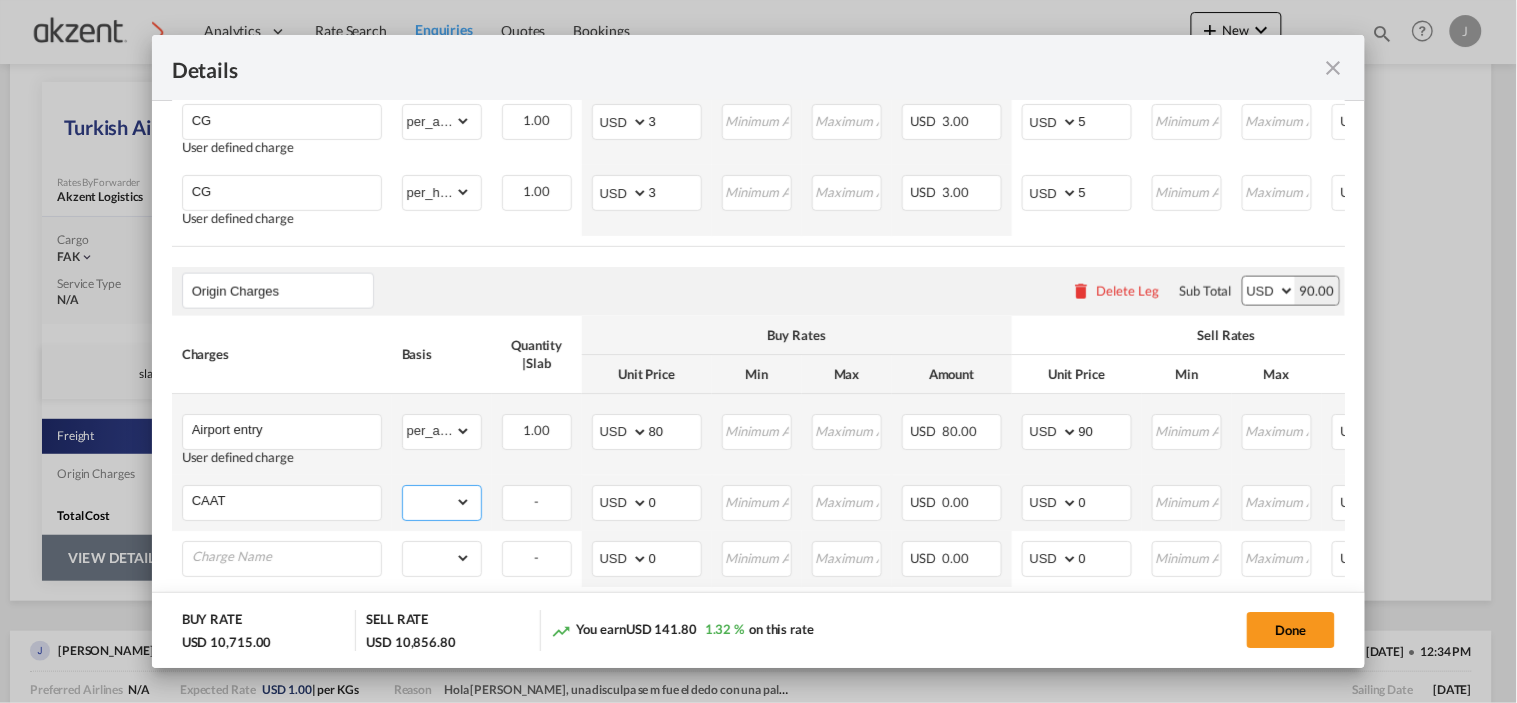 select on "per_awb" 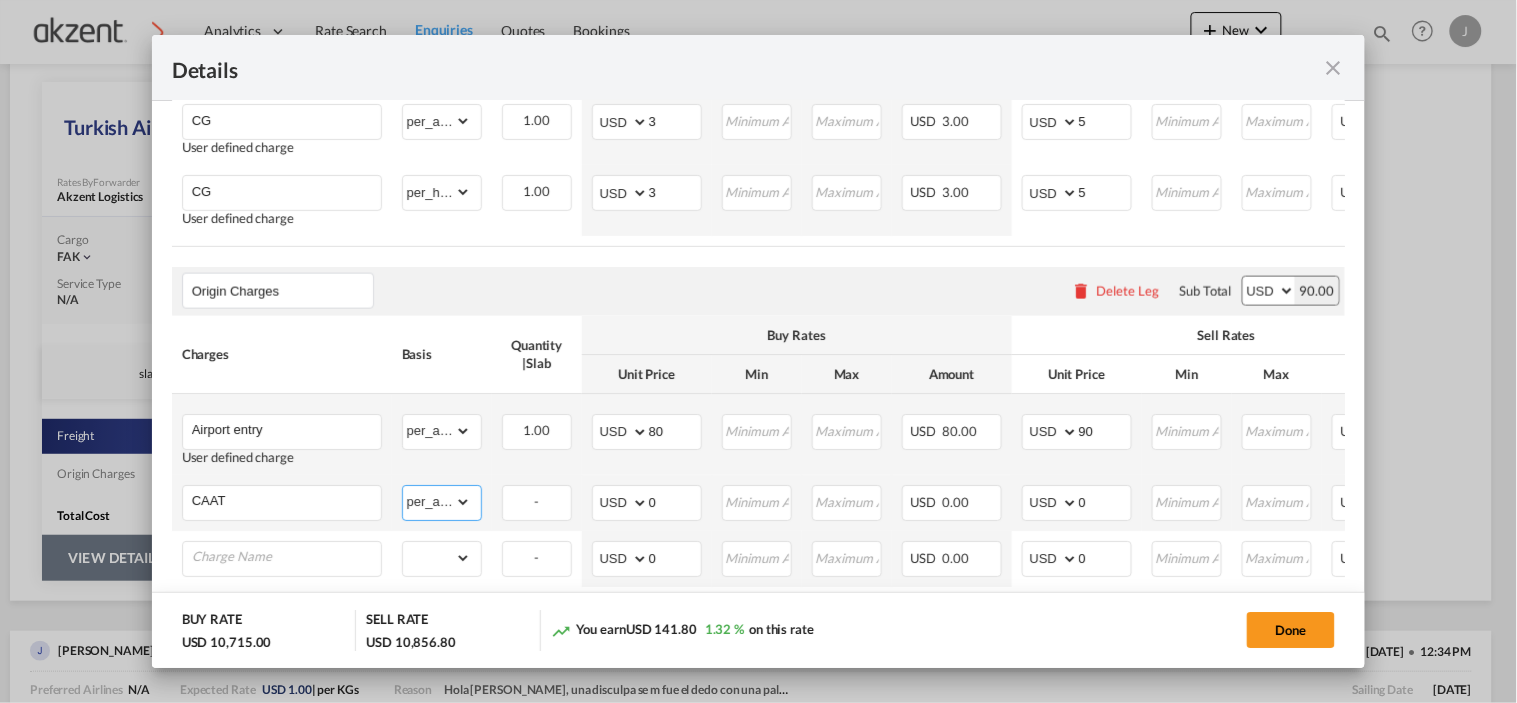 click on "gross_weight
volumetric_weight
per_shipment
per_bl
per_km
per_hawb
per_kg
per_pallet
per_carton
flat
chargeable_weight
per_ton
per_cbm
per_hbl
per_w/m
per_awb
per_sbl
per shipping bill
per_quintal
per_lbs
per_vehicle
per_shift
per_invoice
per_package
per_day
per_revalidation
per_declaration
per_document
per clearance" at bounding box center (437, 502) 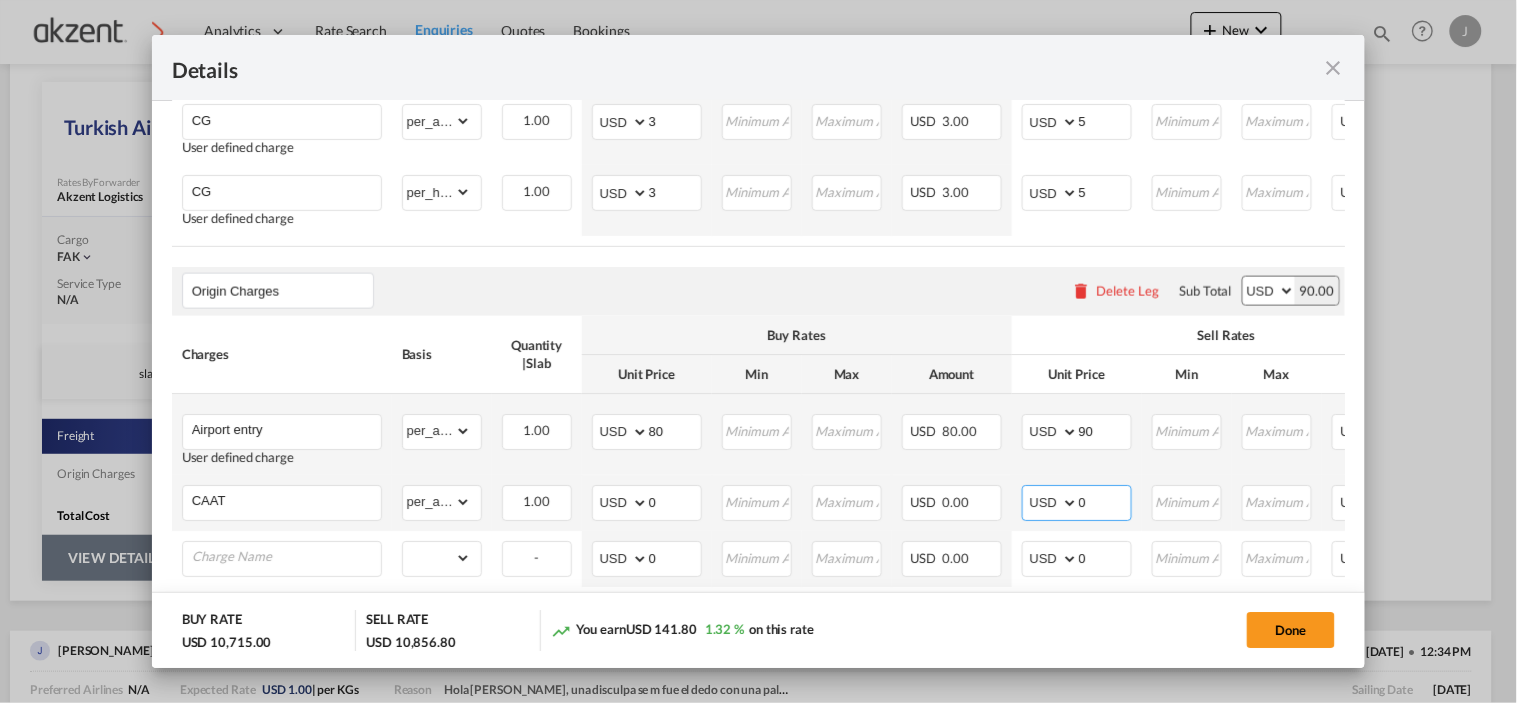 click on "0" at bounding box center (1105, 501) 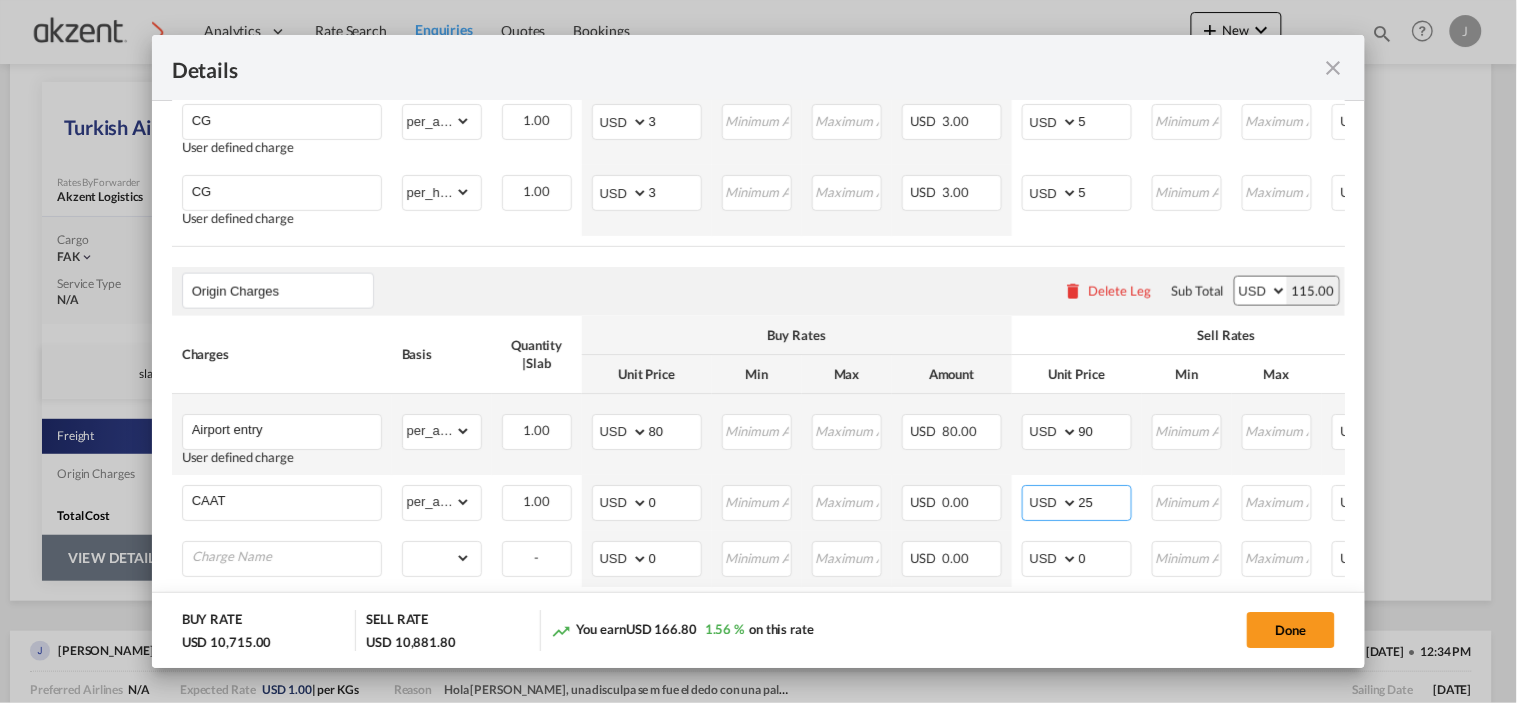 type on "25" 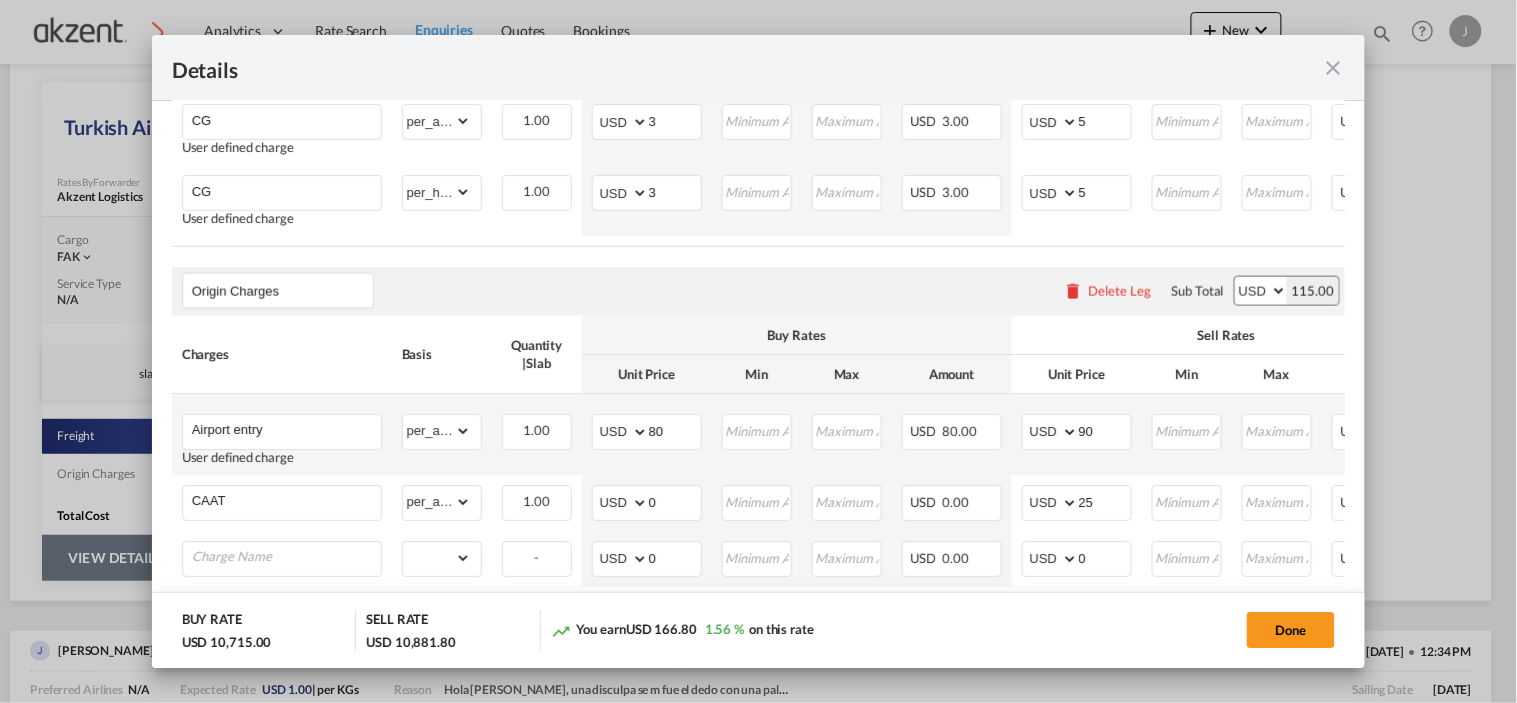 click on "Done" 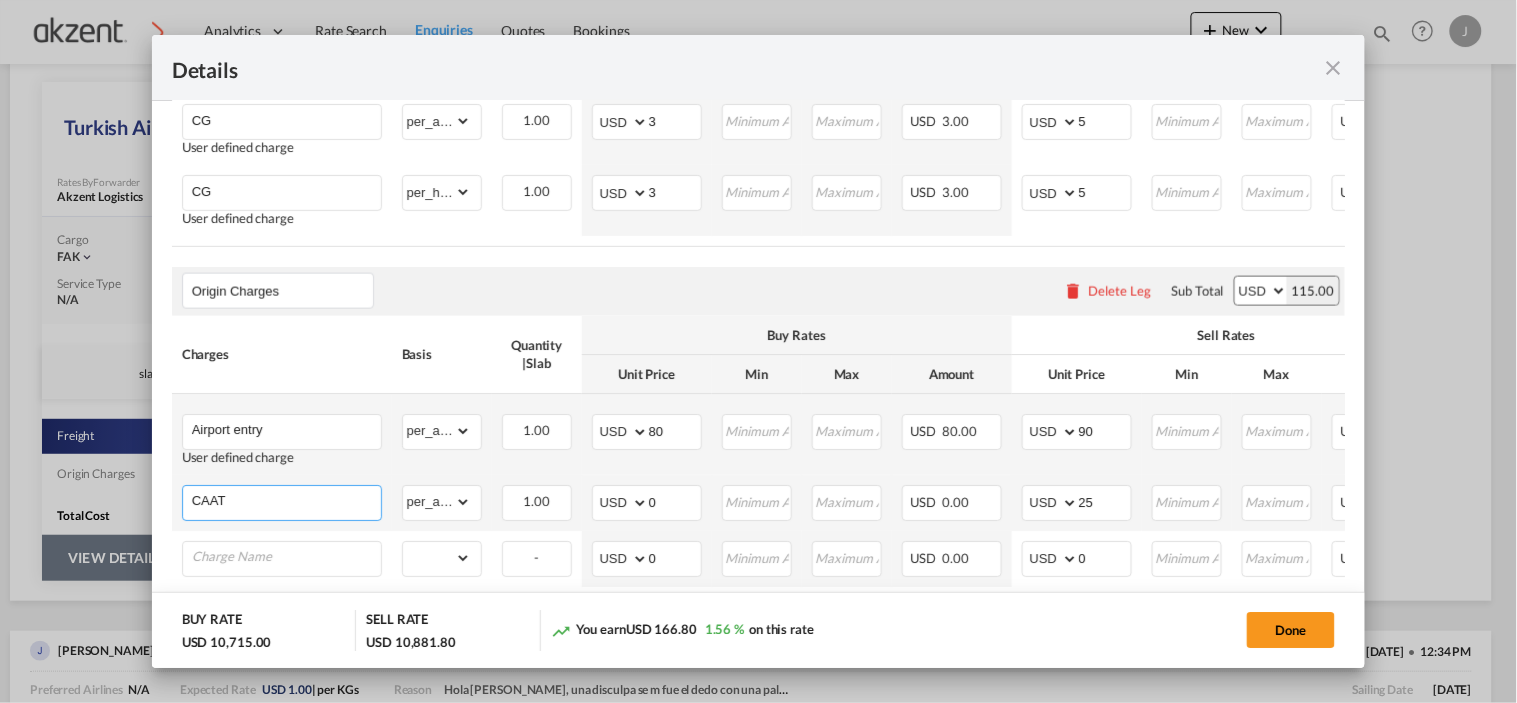 click on "CAAT" at bounding box center [286, 501] 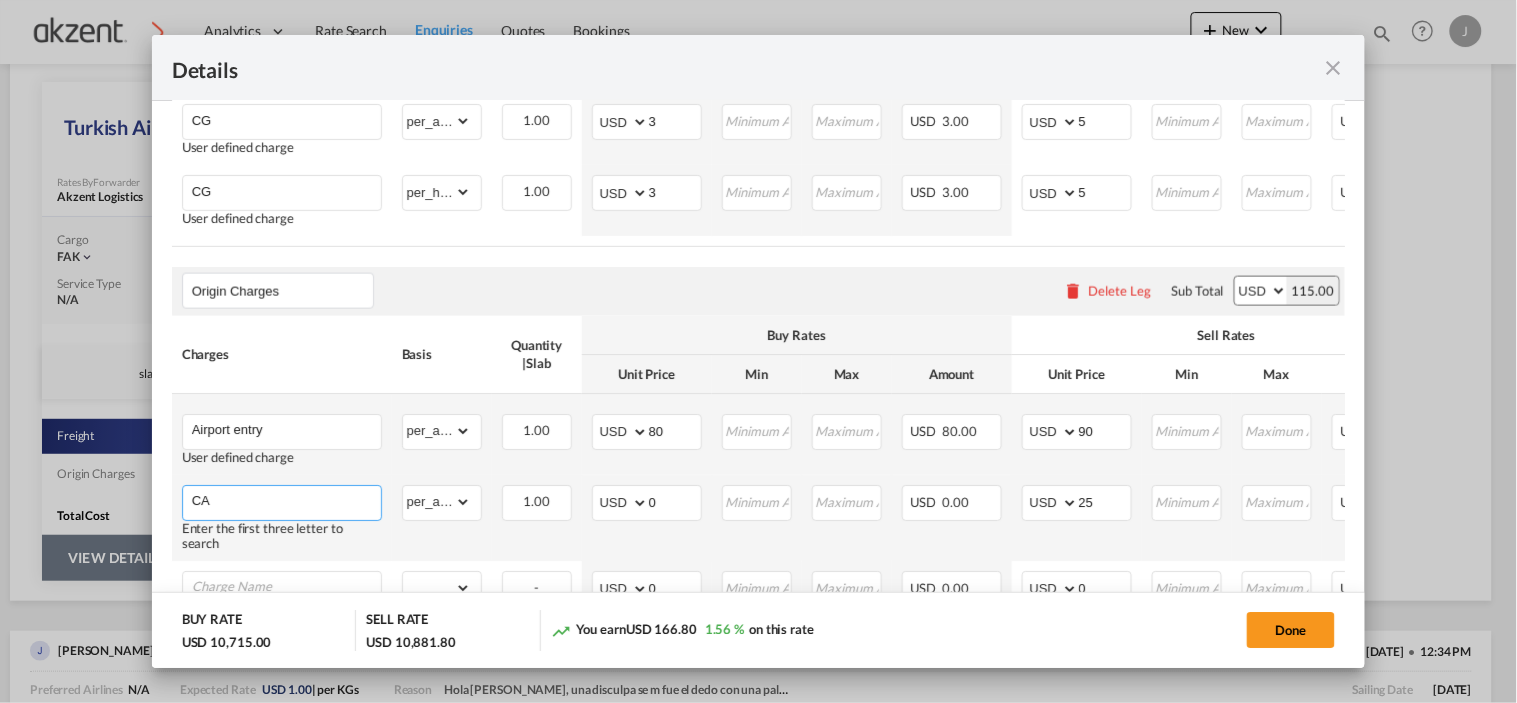 type on "C" 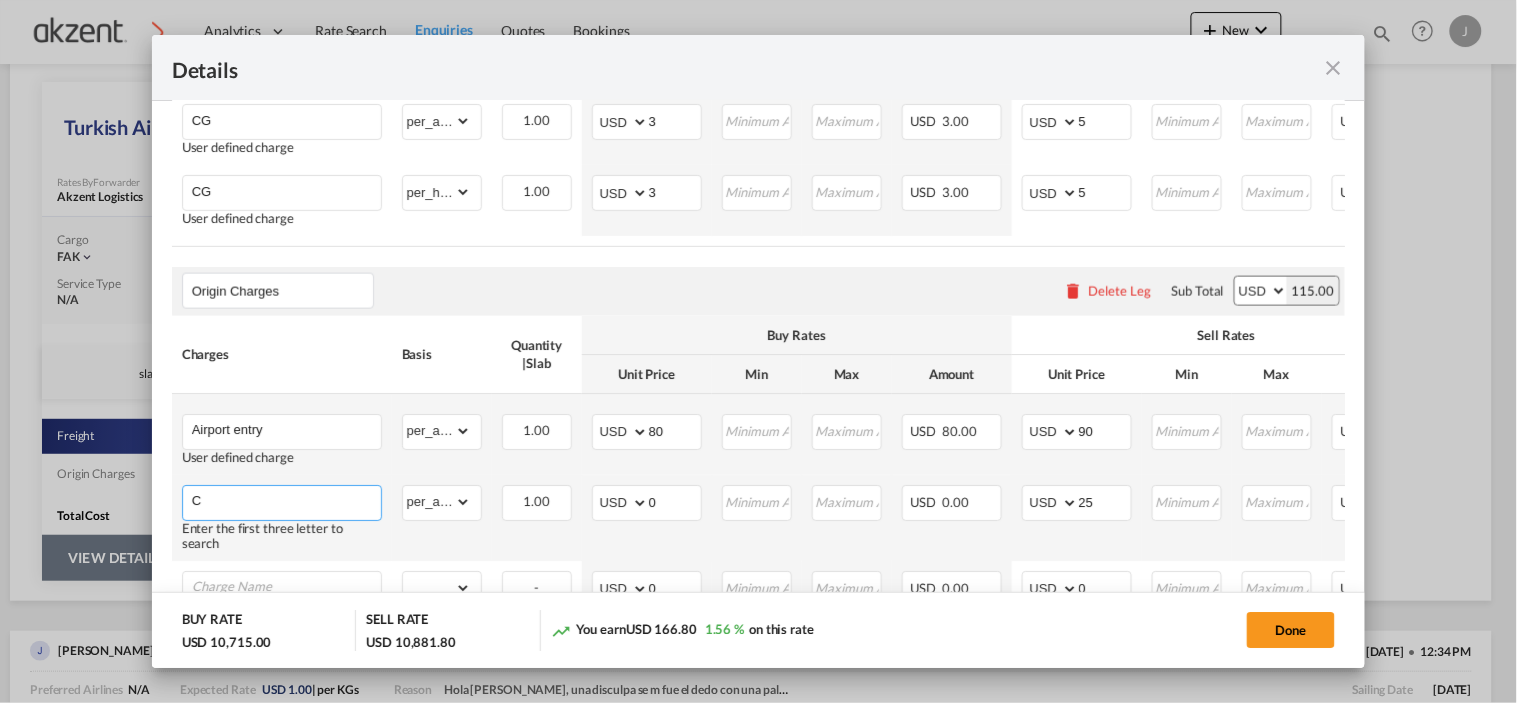 type on "25" 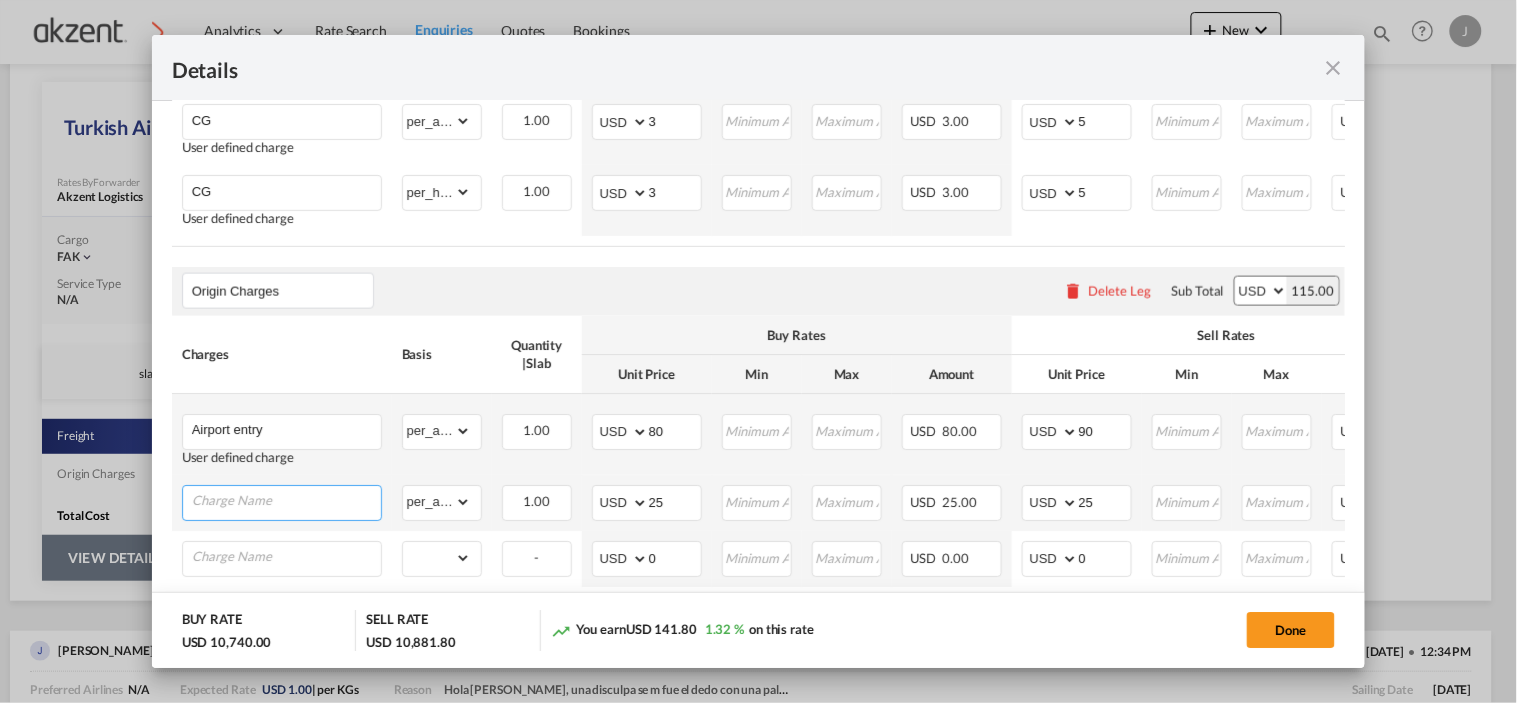 type on "a" 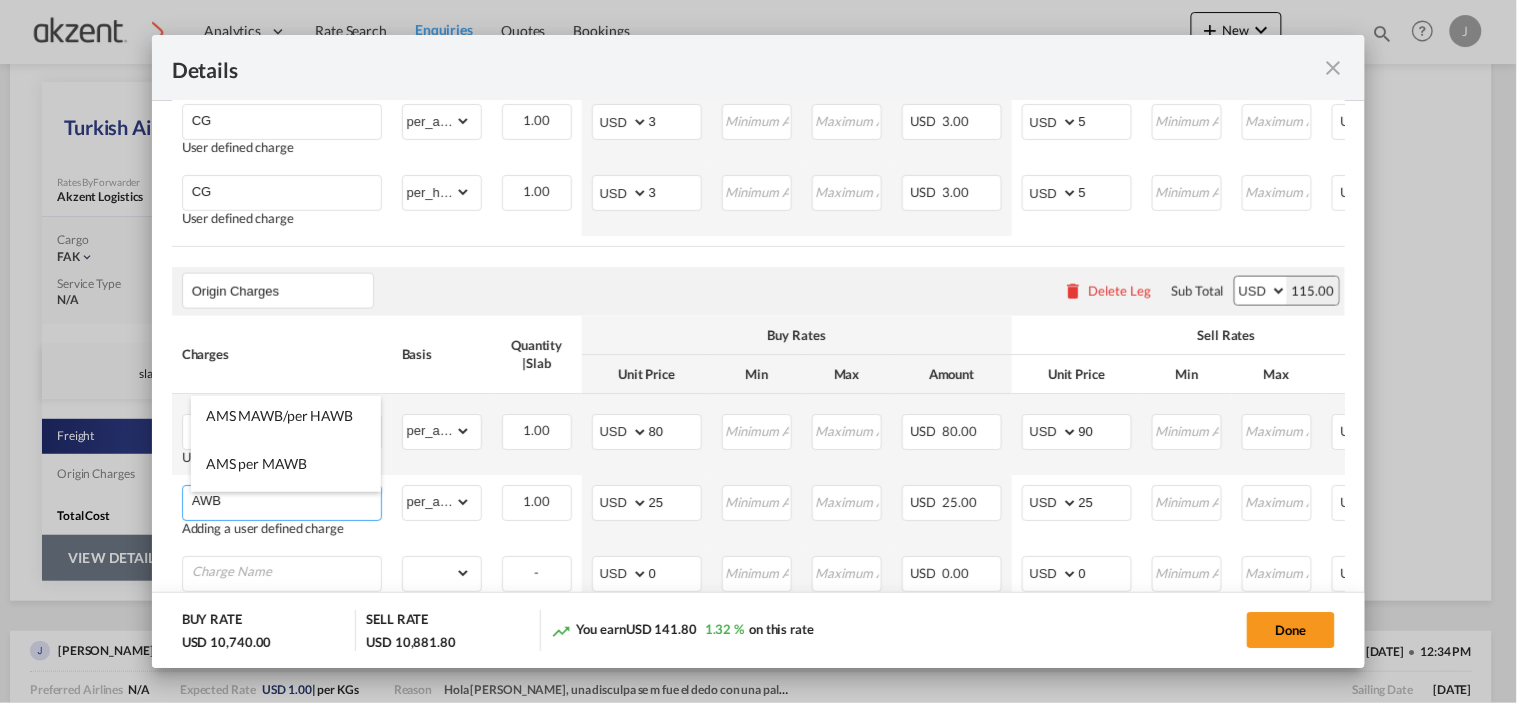 scroll, scrollTop: 0, scrollLeft: 0, axis: both 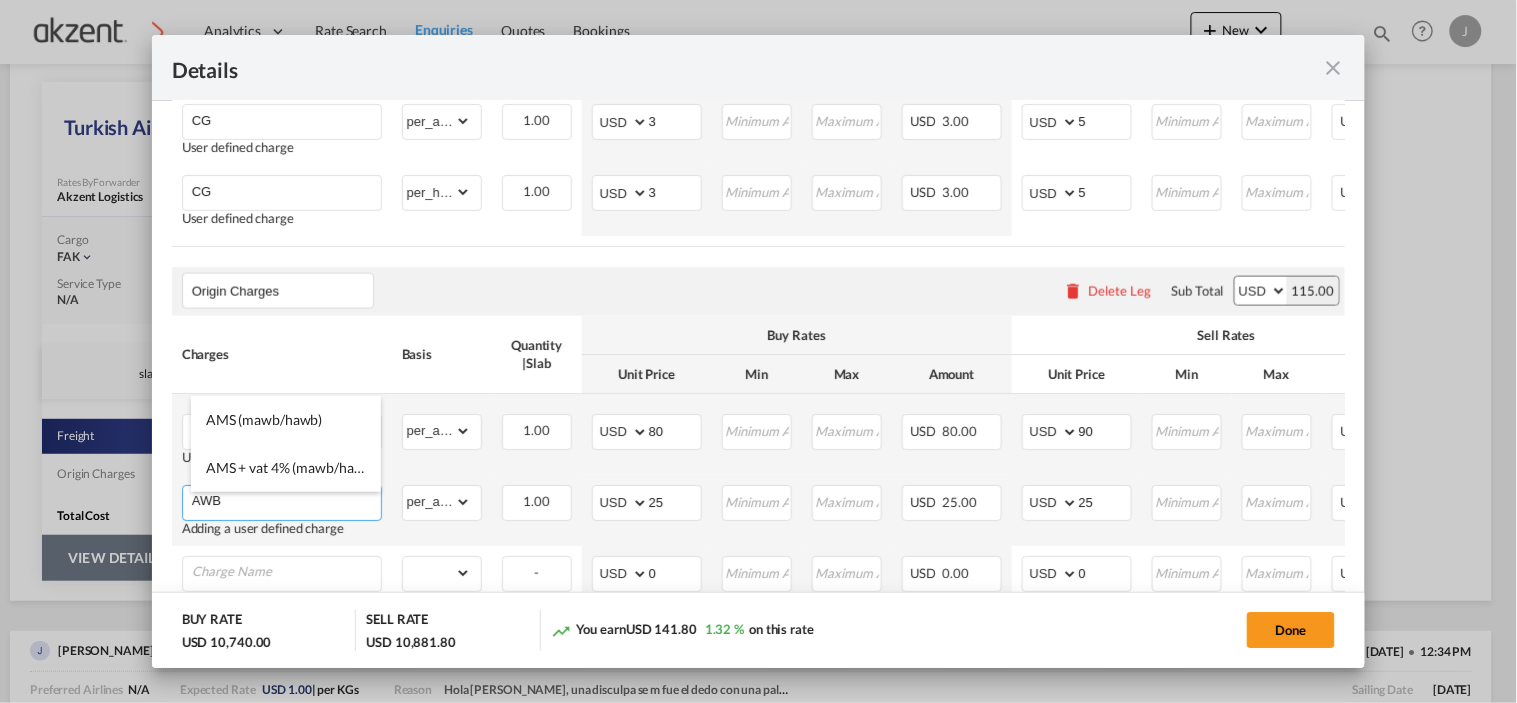 type on "AWB" 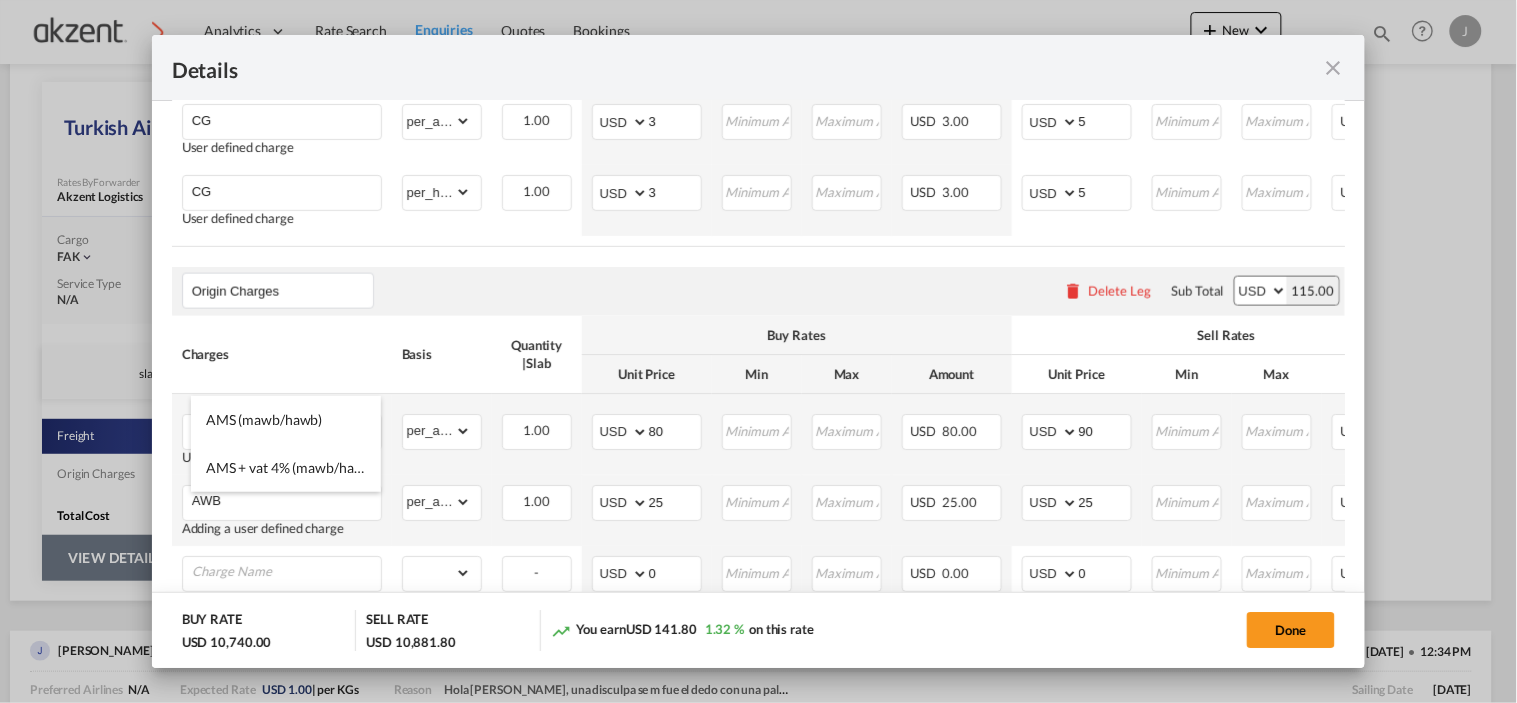 click on "gross_weight
volumetric_weight
per_shipment
per_bl
per_km
per_hawb
per_kg
per_pallet
per_carton
flat
chargeable_weight
per_ton
per_cbm
per_hbl
per_w/m
per_awb
per_sbl
per shipping bill
per_quintal
per_lbs
per_vehicle
per_shift
per_invoice
per_package
per_day
per_revalidation
per_declaration
per_document
per clearance per_awb can not applied for this charge.   Please Select" at bounding box center (442, 510) 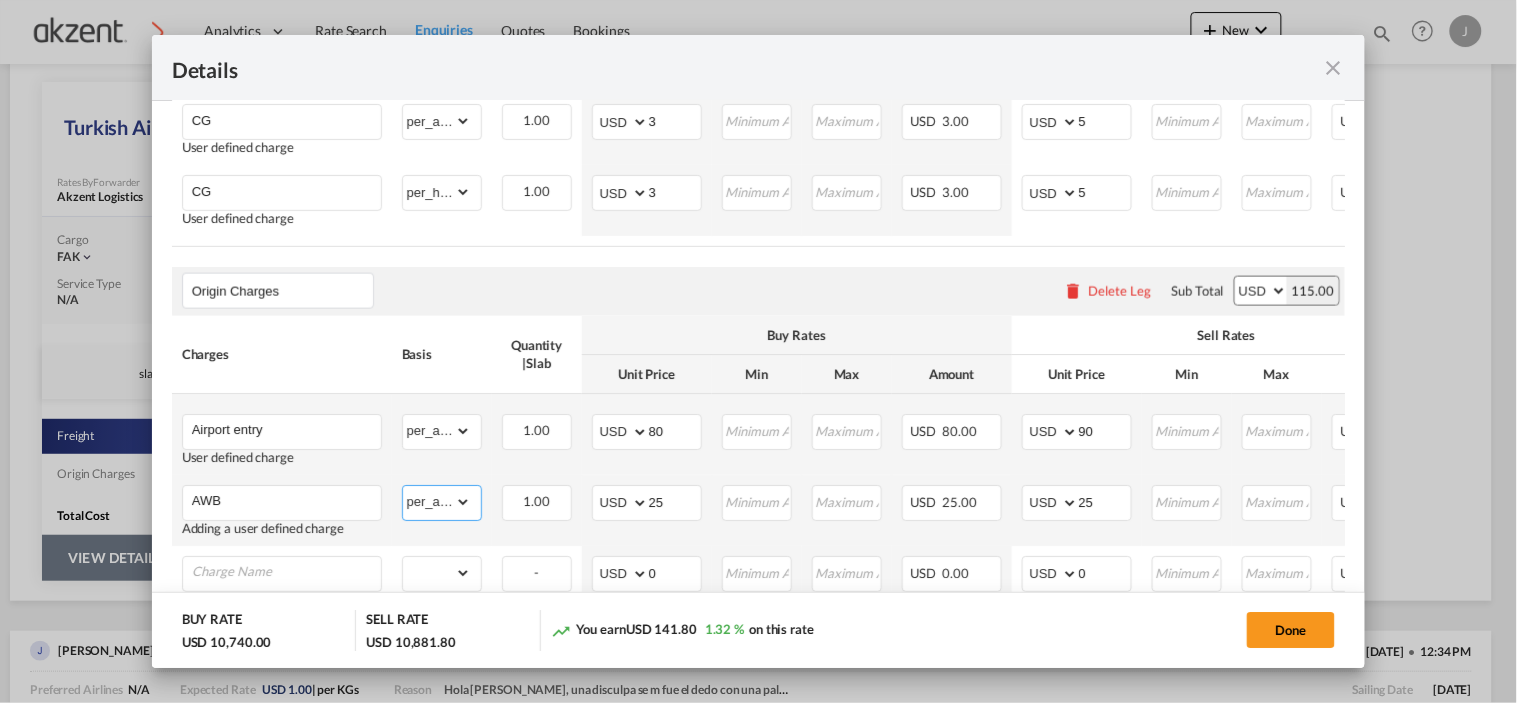 click on "gross_weight
volumetric_weight
per_shipment
per_bl
per_km
per_hawb
per_kg
per_pallet
per_carton
flat
chargeable_weight
per_ton
per_cbm
per_hbl
per_w/m
per_awb
per_sbl
per shipping bill
per_quintal
per_lbs
per_vehicle
per_shift
per_invoice
per_package
per_day
per_revalidation
per_declaration
per_document
per clearance" at bounding box center [437, 502] 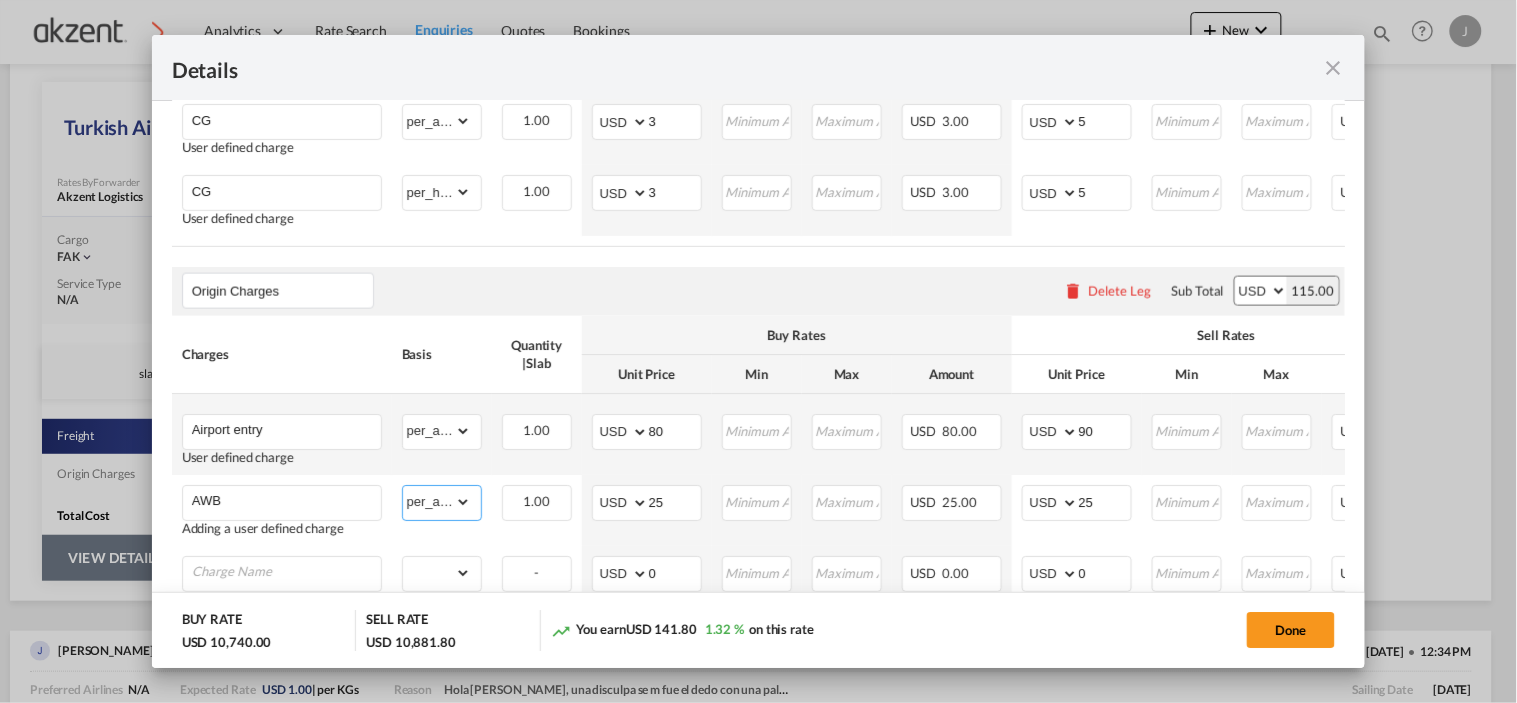 select on "per_shipment" 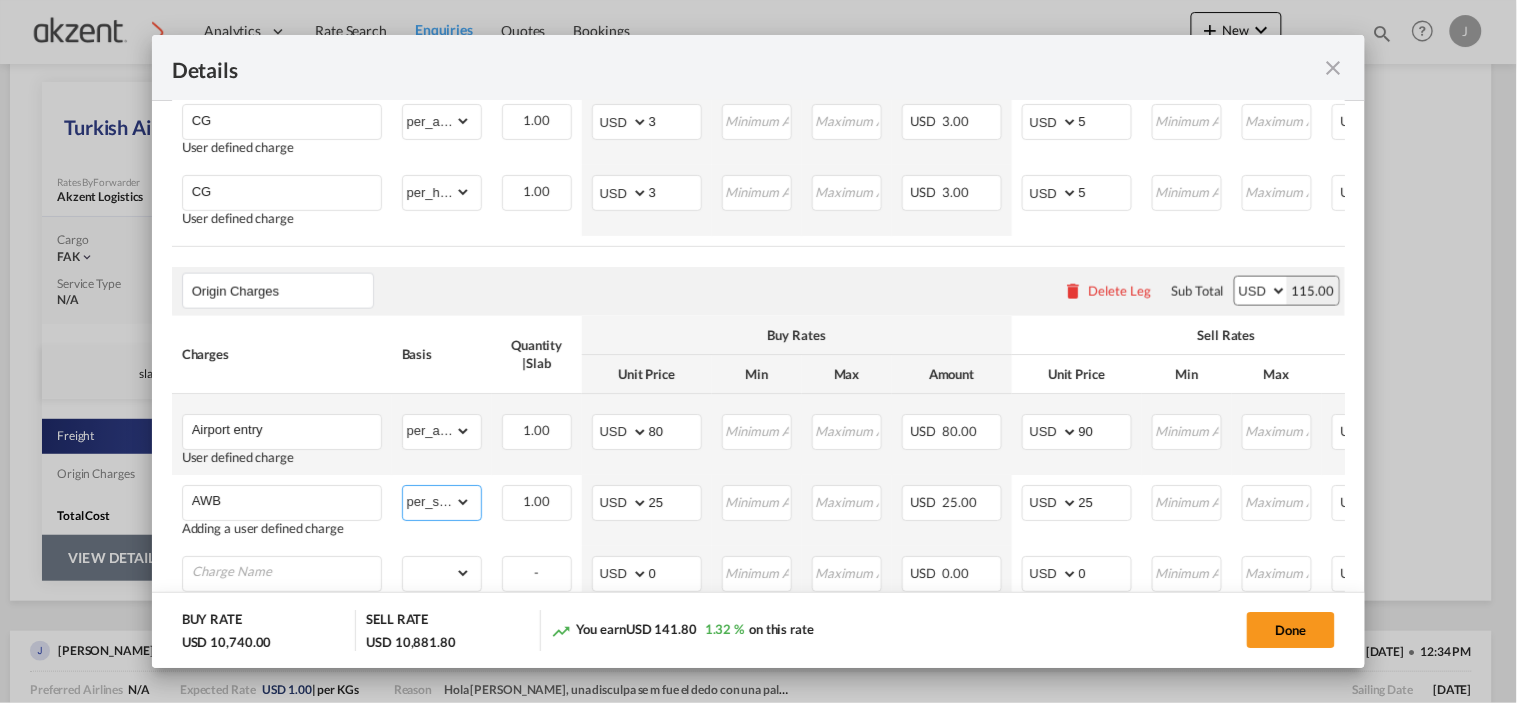 click on "gross_weight
volumetric_weight
per_shipment
per_bl
per_km
per_hawb
per_kg
per_pallet
per_carton
flat
chargeable_weight
per_ton
per_cbm
per_hbl
per_w/m
per_awb
per_sbl
per shipping bill
per_quintal
per_lbs
per_vehicle
per_shift
per_invoice
per_package
per_day
per_revalidation
per_declaration
per_document
per clearance" at bounding box center (437, 502) 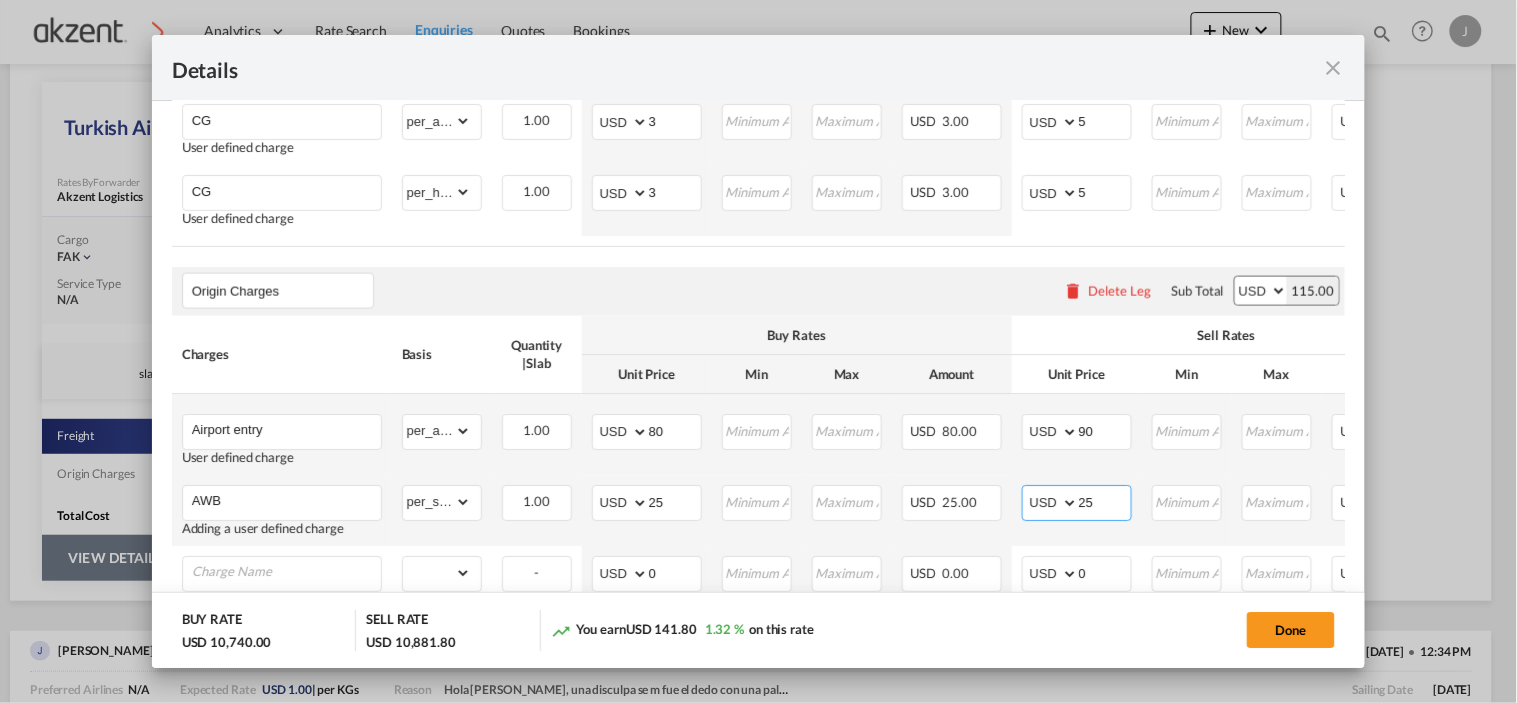 click on "25" at bounding box center [1105, 501] 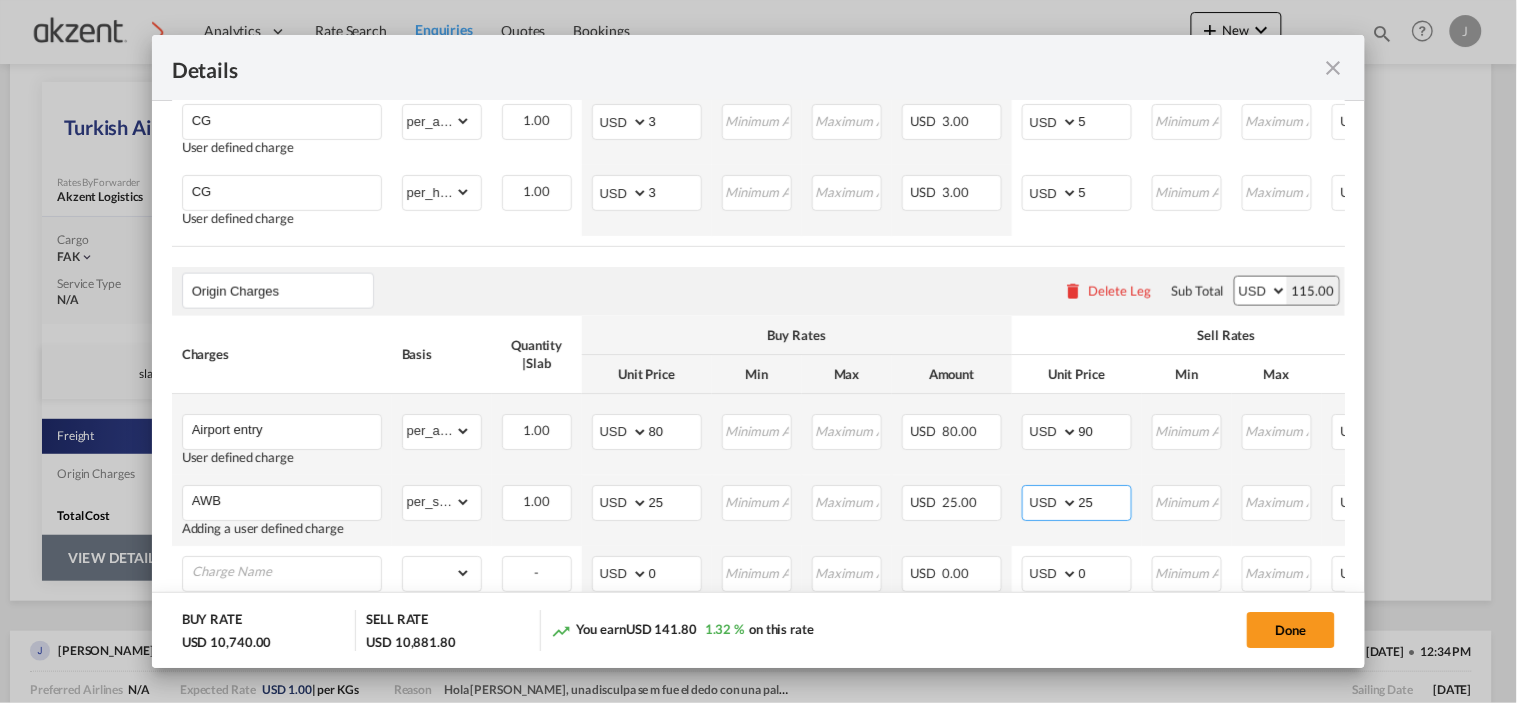 type on "2" 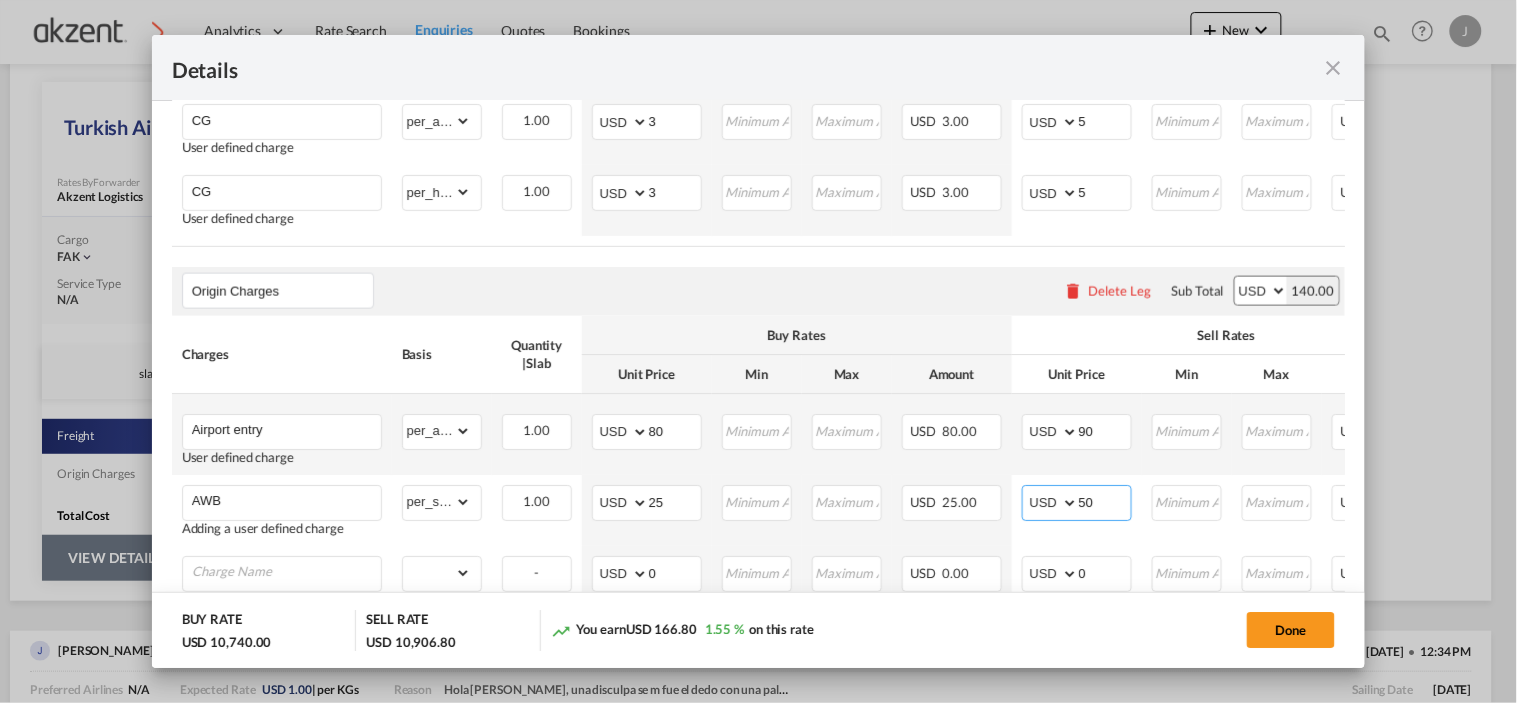 type on "50" 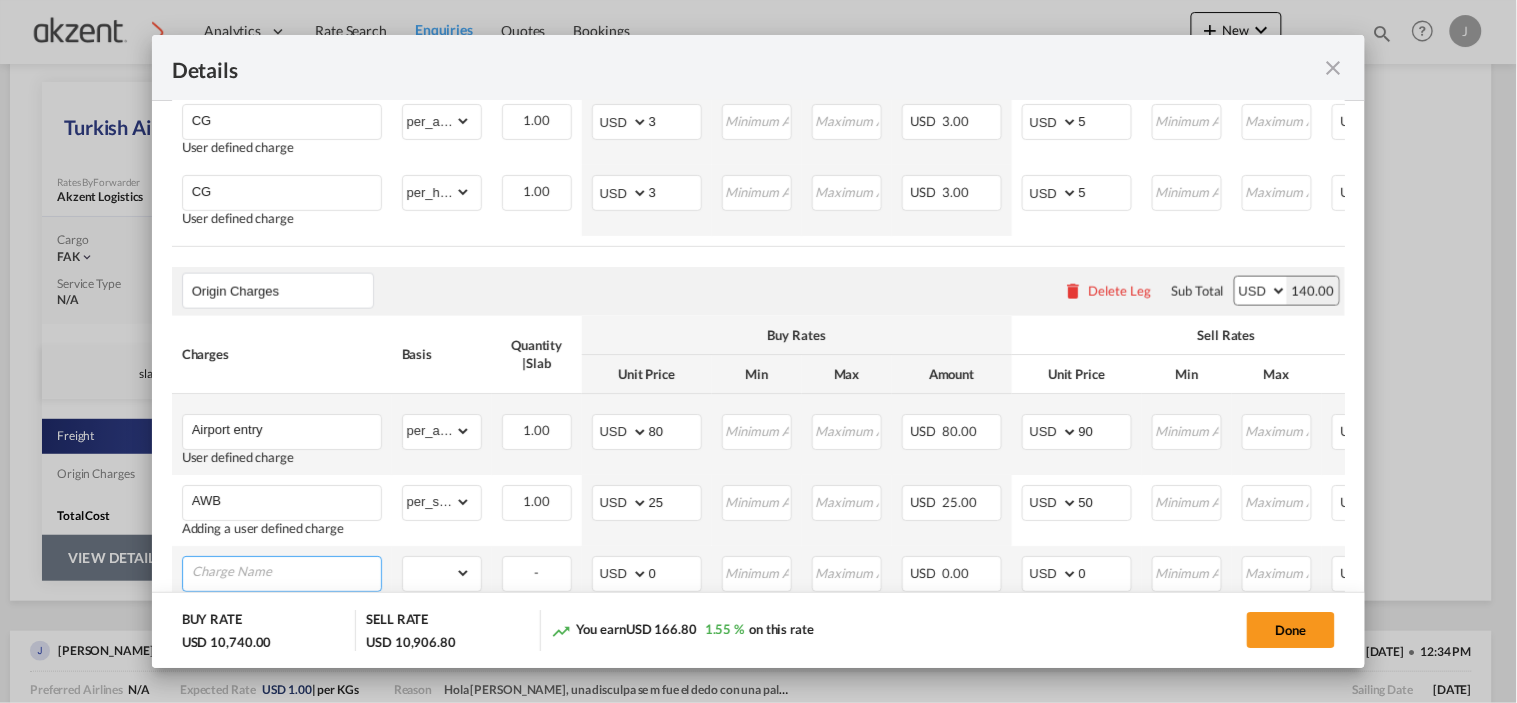 click at bounding box center (286, 572) 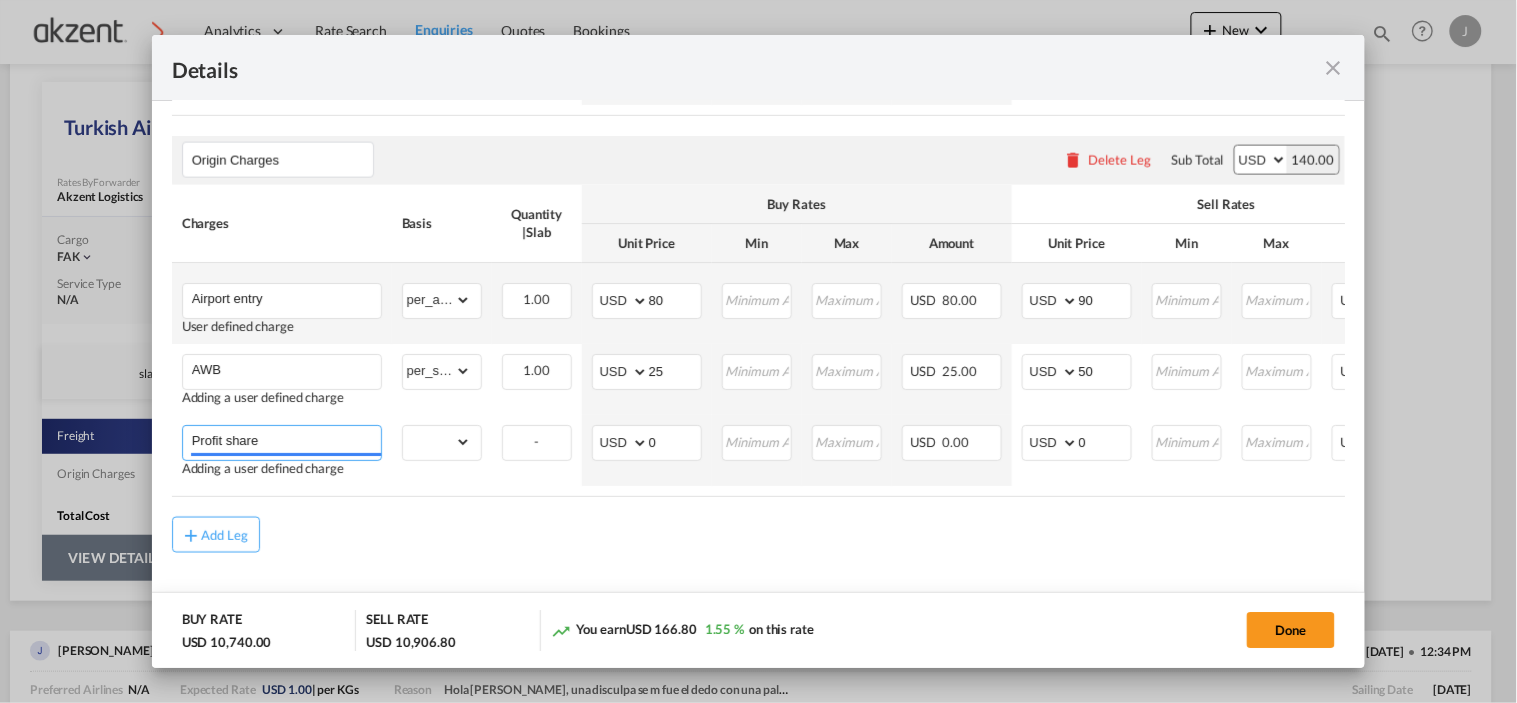 scroll, scrollTop: 764, scrollLeft: 0, axis: vertical 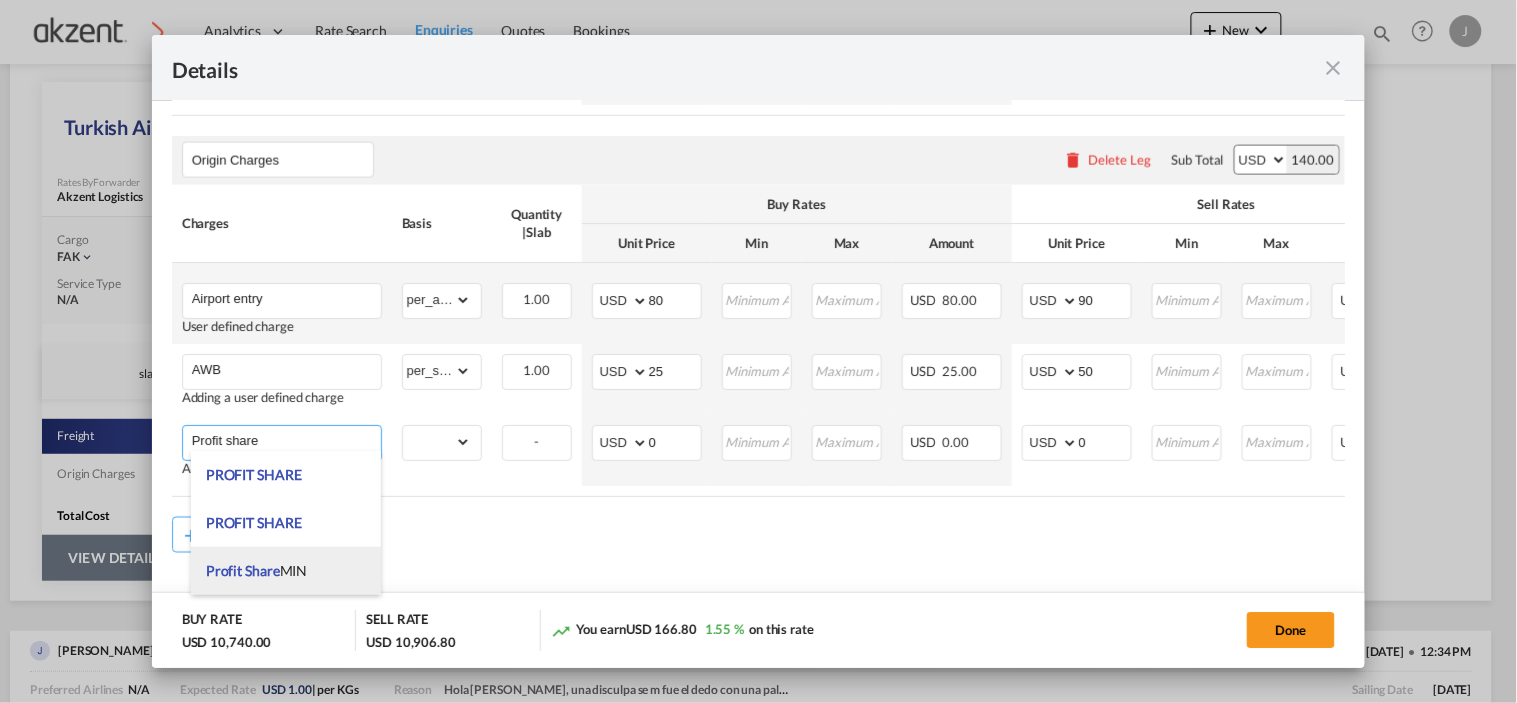 click on "Profit Share  MIN" at bounding box center [286, 571] 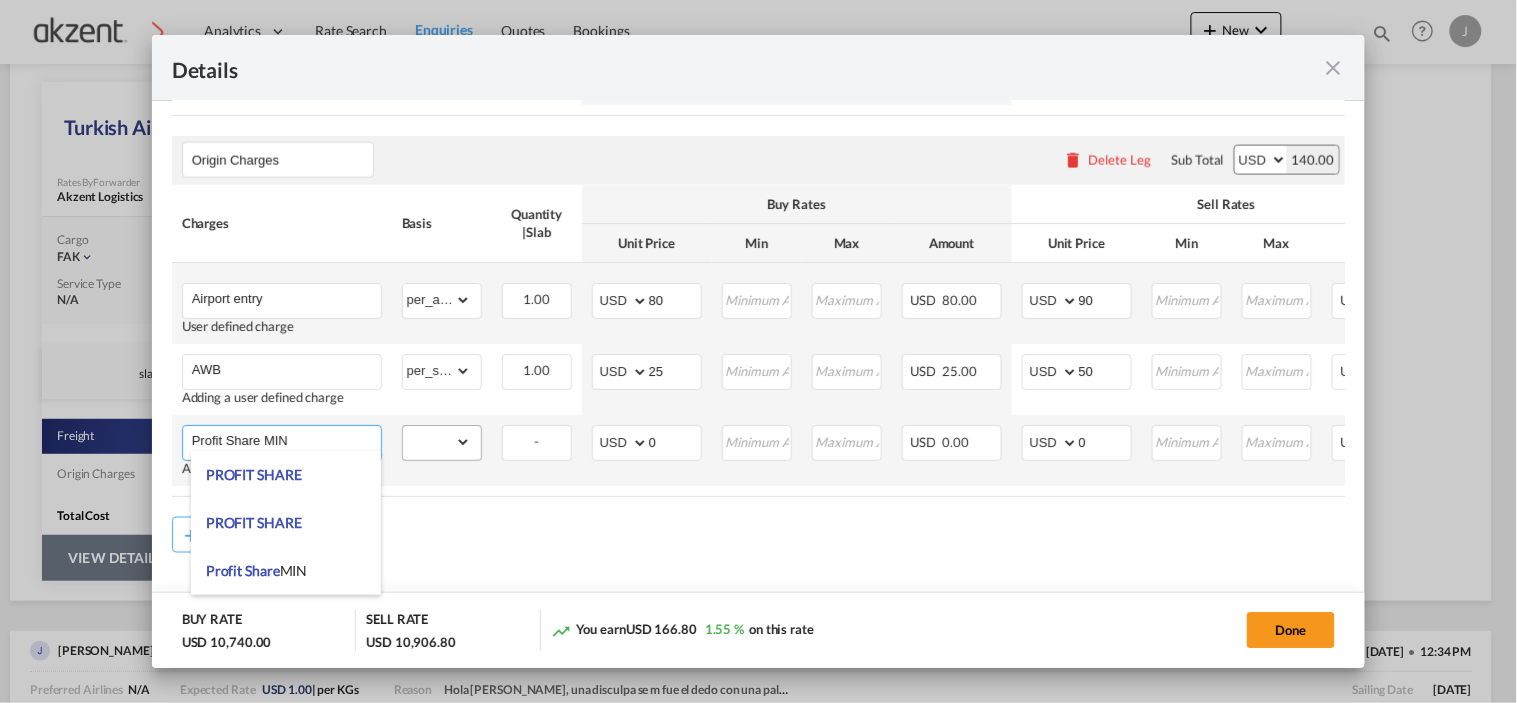 scroll, scrollTop: 748, scrollLeft: 0, axis: vertical 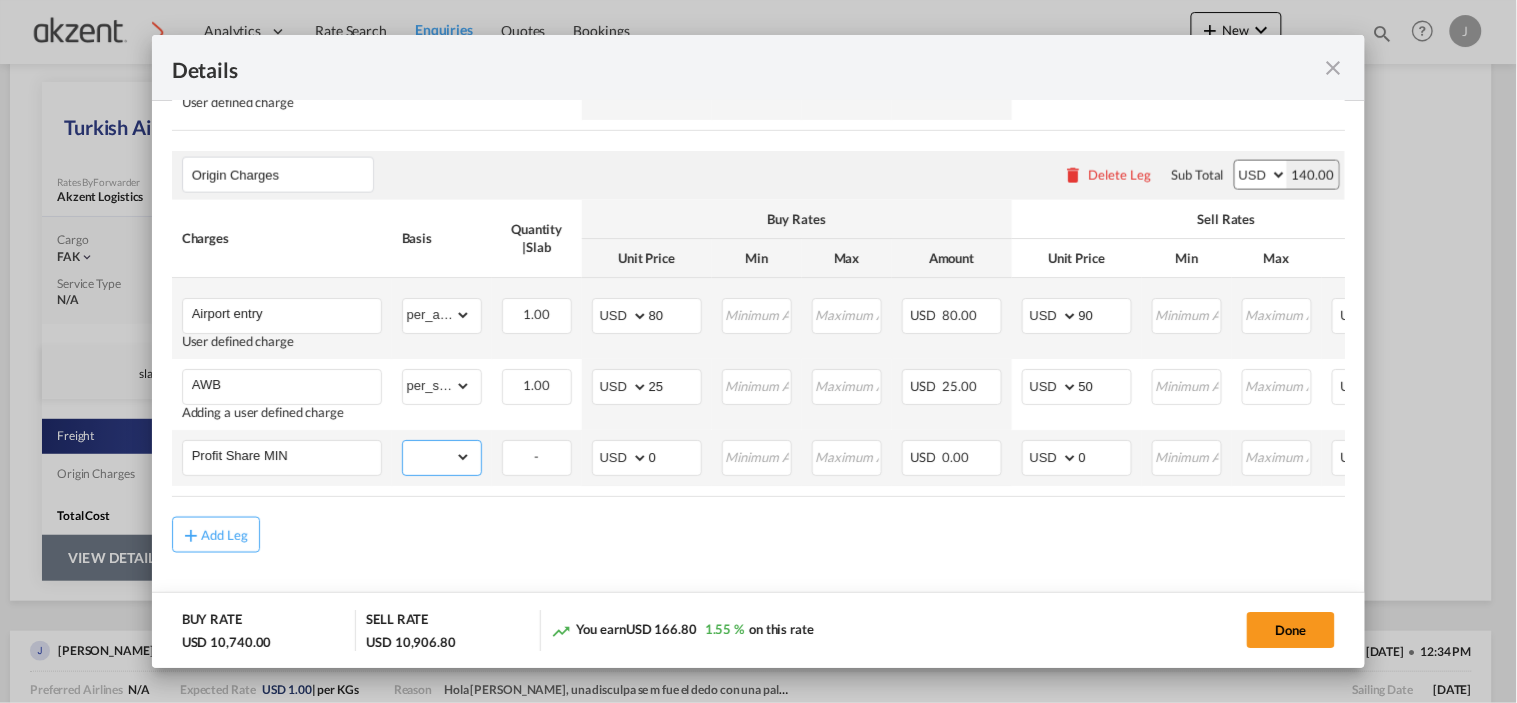 click on "gross_weight
volumetric_weight
per_shipment
per_bl
per_km
per_hawb
per_kg
per_pallet
per_carton
flat
chargeable_weight
per_ton
per_cbm
per_hbl
per_w/m
per_awb
per_sbl
per shipping bill
per_quintal
per_lbs
per_vehicle
per_shift
per_invoice
per_package
per_day
per_revalidation
per_declaration
per_document
per clearance" at bounding box center [437, 457] 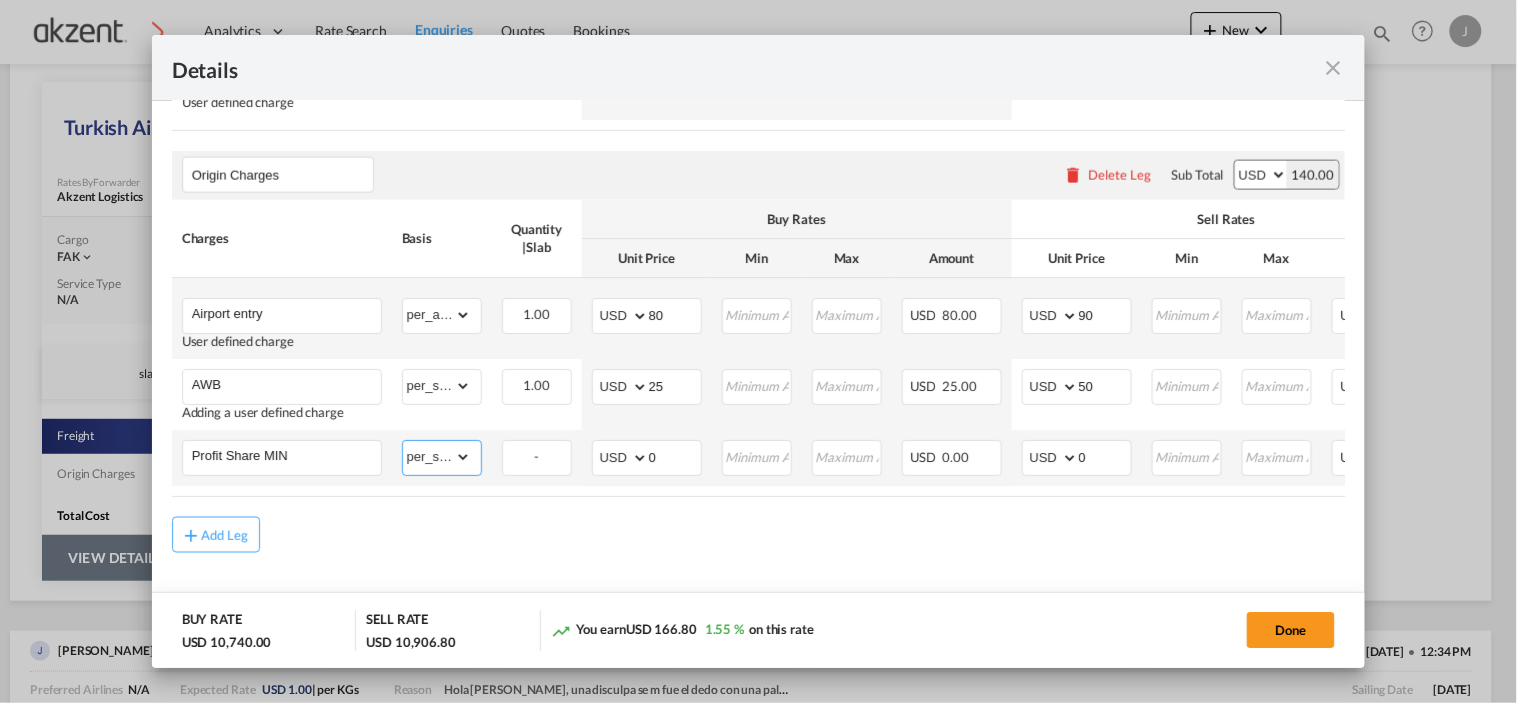 click on "gross_weight
volumetric_weight
per_shipment
per_bl
per_km
per_hawb
per_kg
per_pallet
per_carton
flat
chargeable_weight
per_ton
per_cbm
per_hbl
per_w/m
per_awb
per_sbl
per shipping bill
per_quintal
per_lbs
per_vehicle
per_shift
per_invoice
per_package
per_day
per_revalidation
per_declaration
per_document
per clearance" at bounding box center (437, 457) 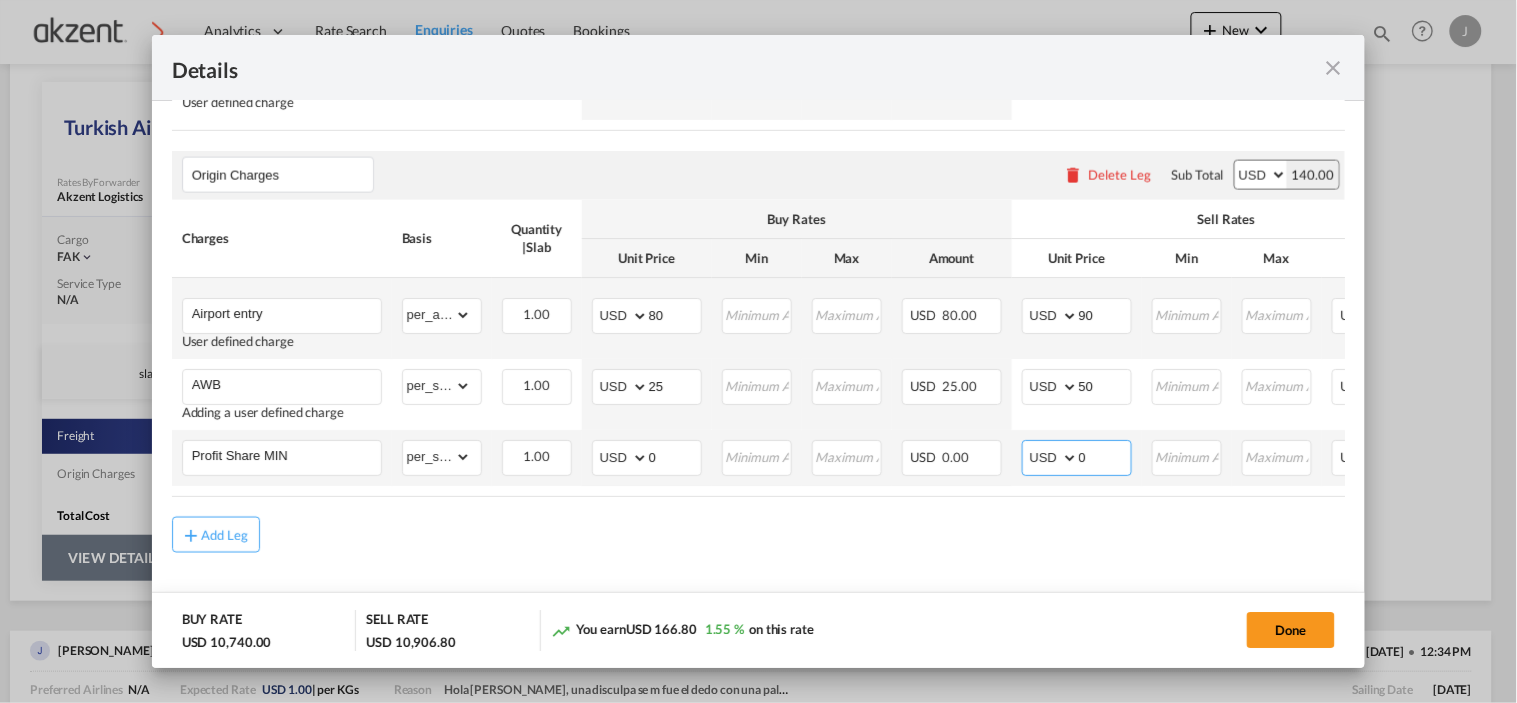 click on "0" at bounding box center (1105, 456) 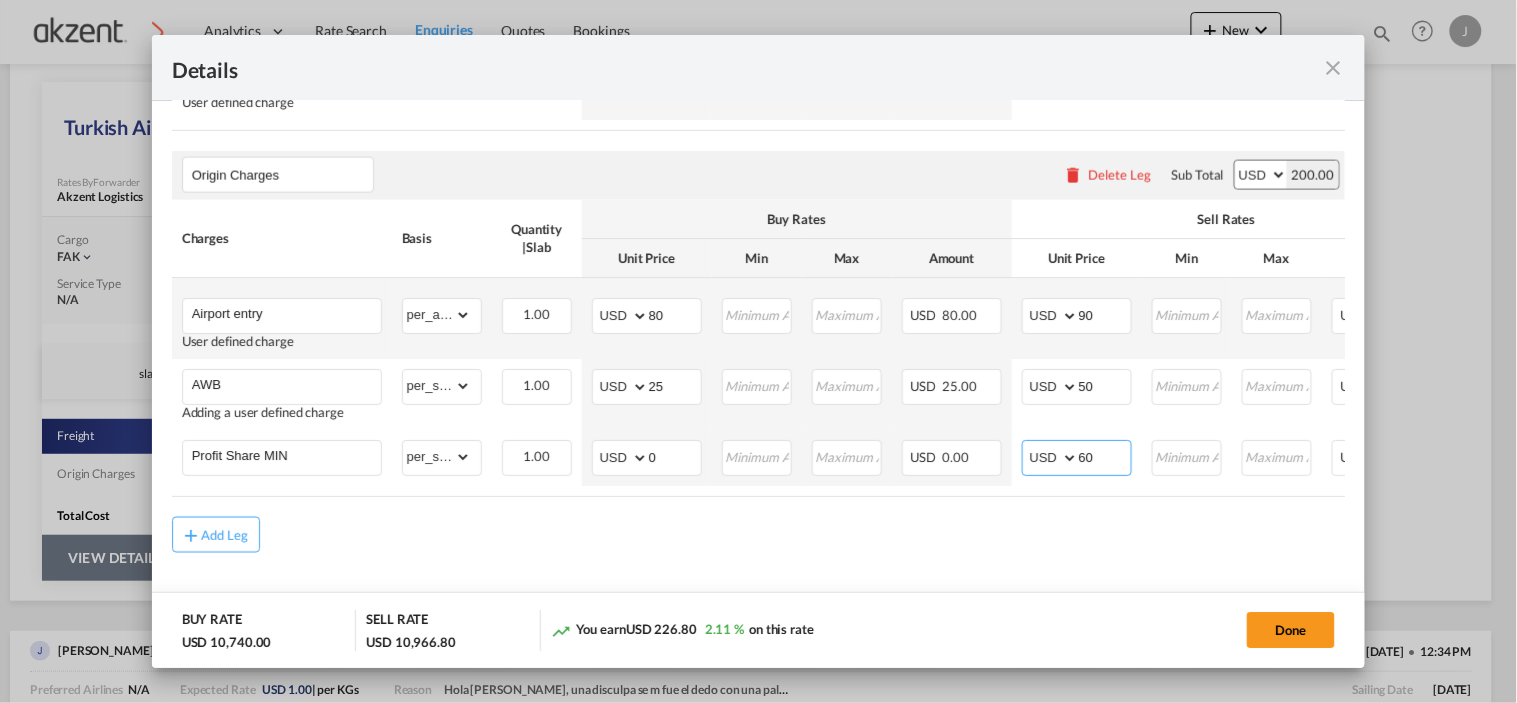 type on "60" 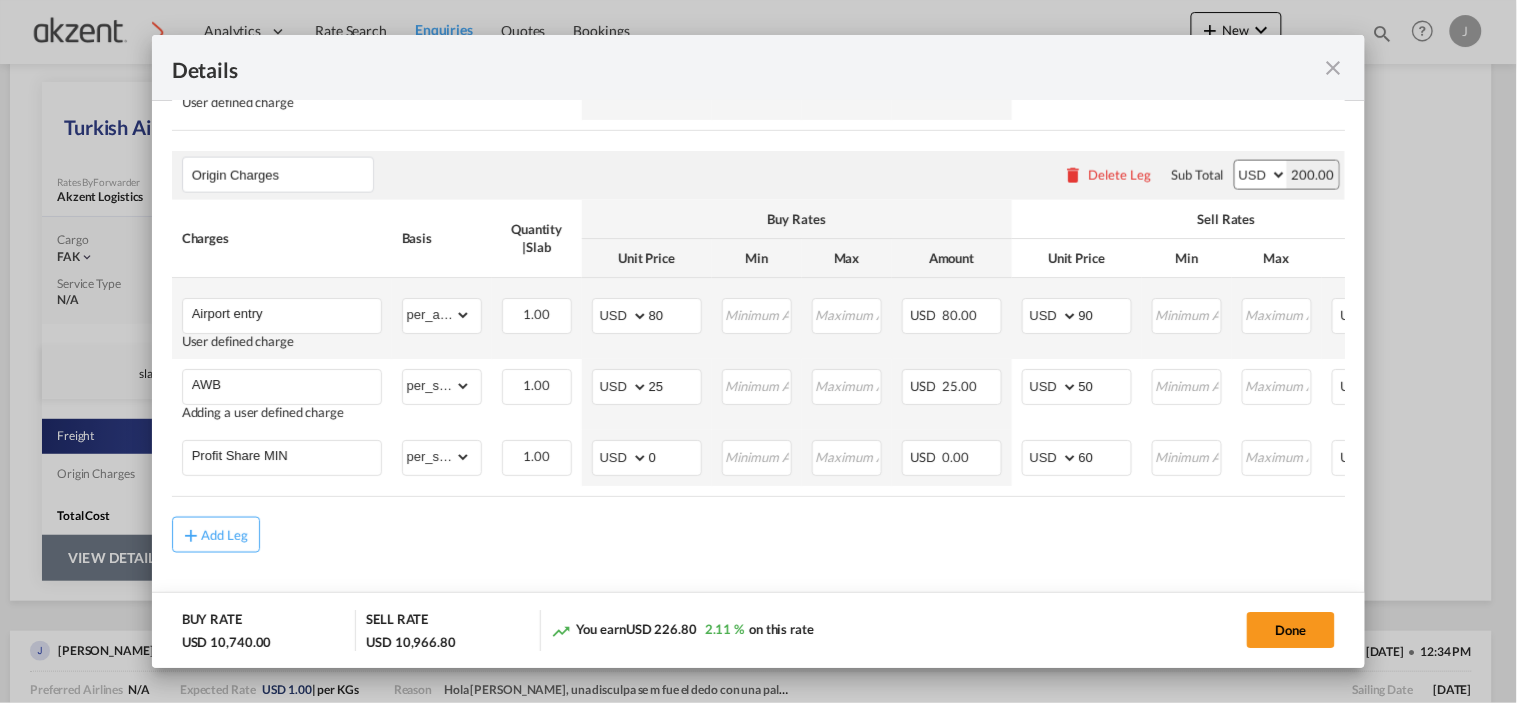 click on "Add Leg" at bounding box center [759, 535] 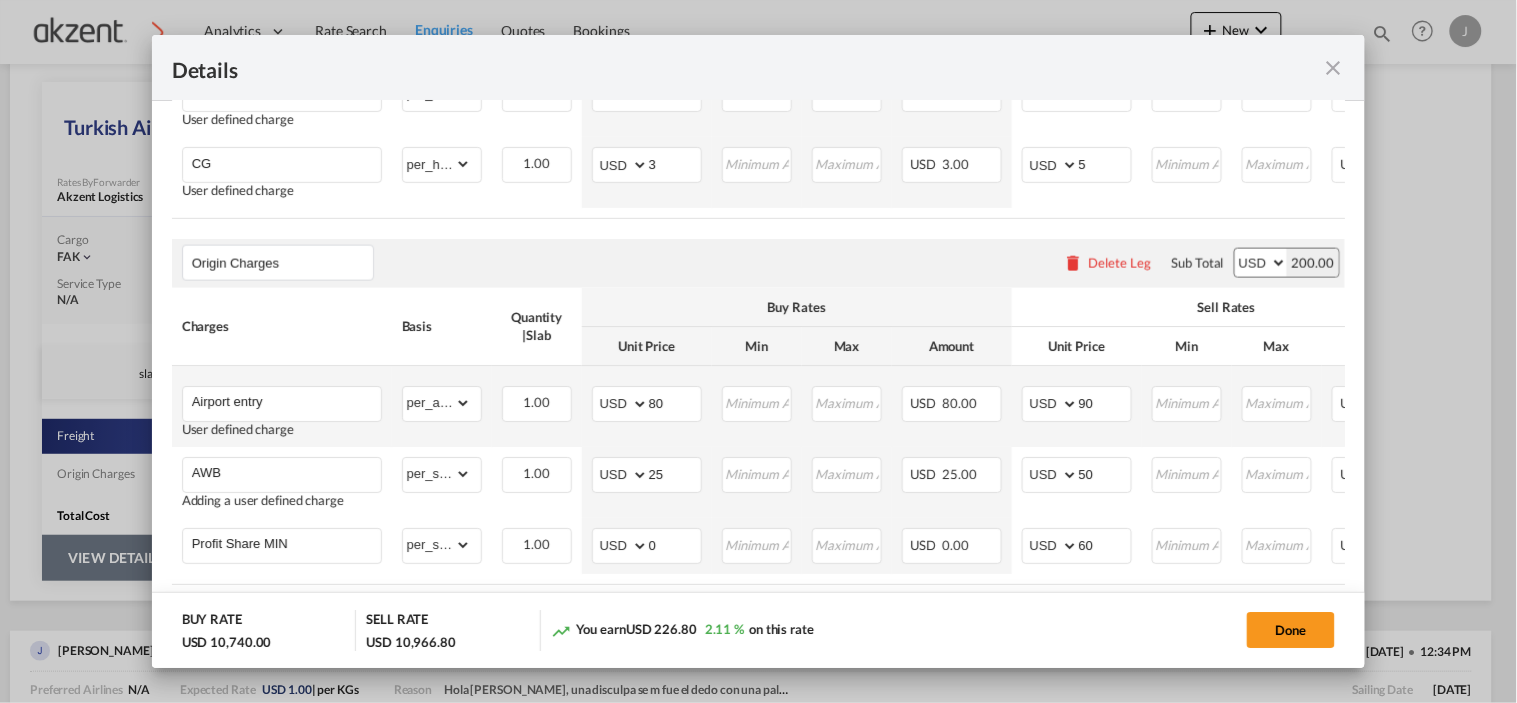 scroll, scrollTop: 415, scrollLeft: 0, axis: vertical 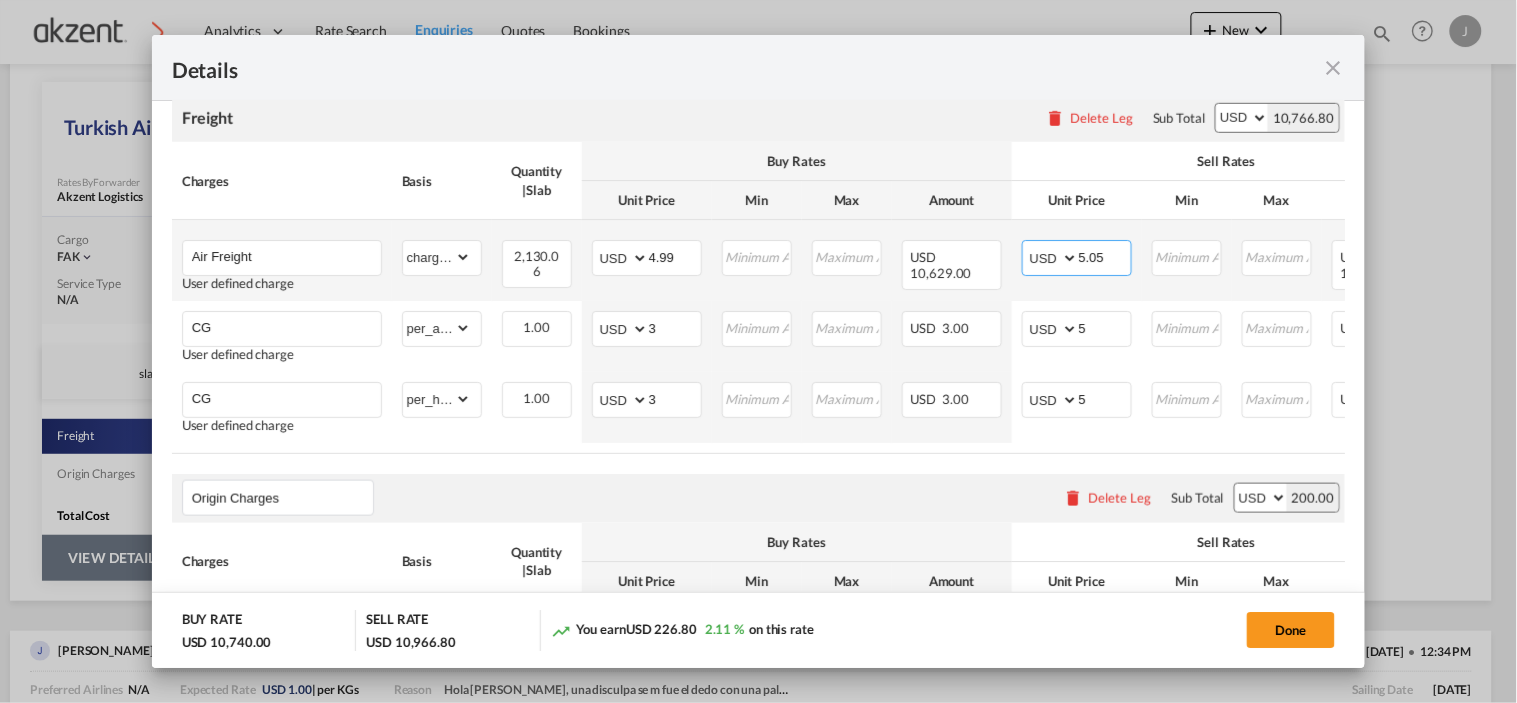 click on "5.05" at bounding box center [1105, 256] 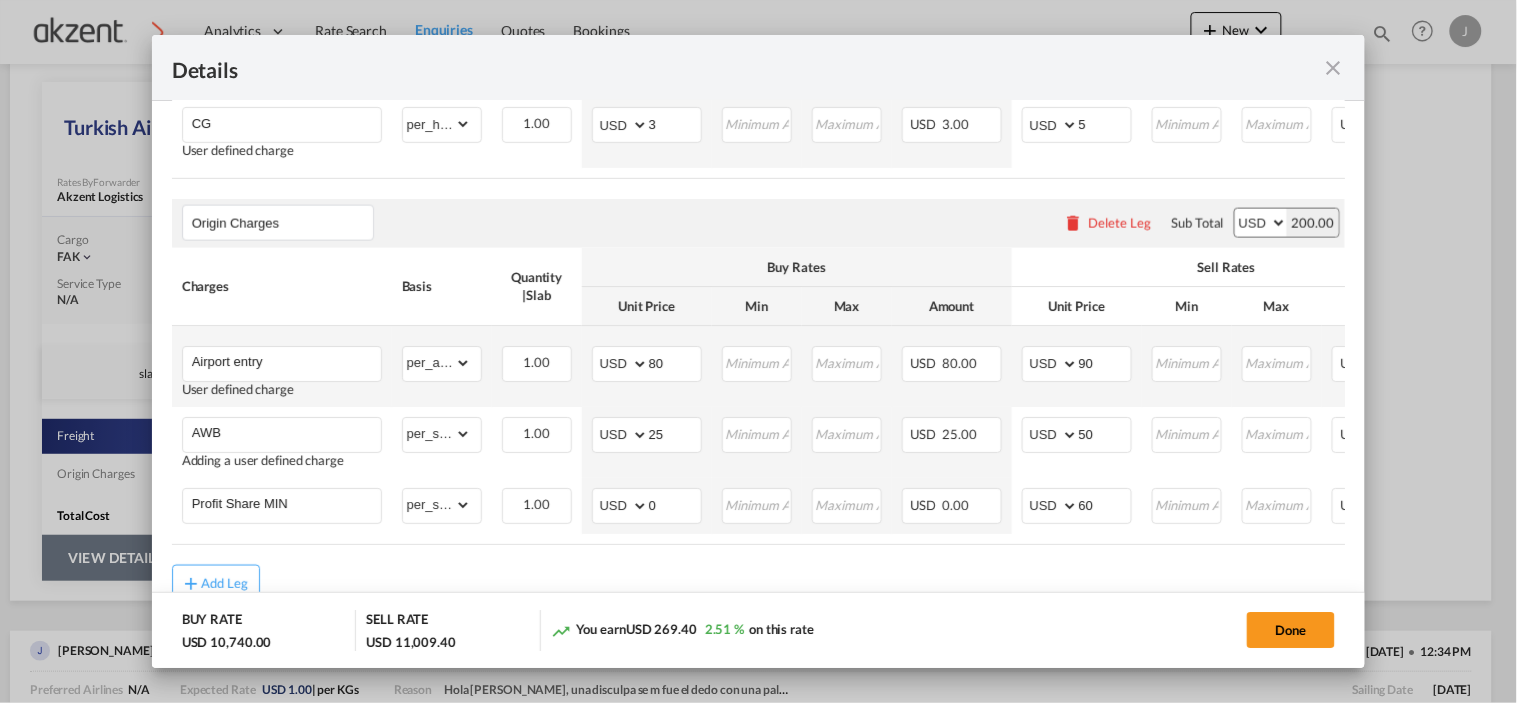 scroll, scrollTop: 748, scrollLeft: 0, axis: vertical 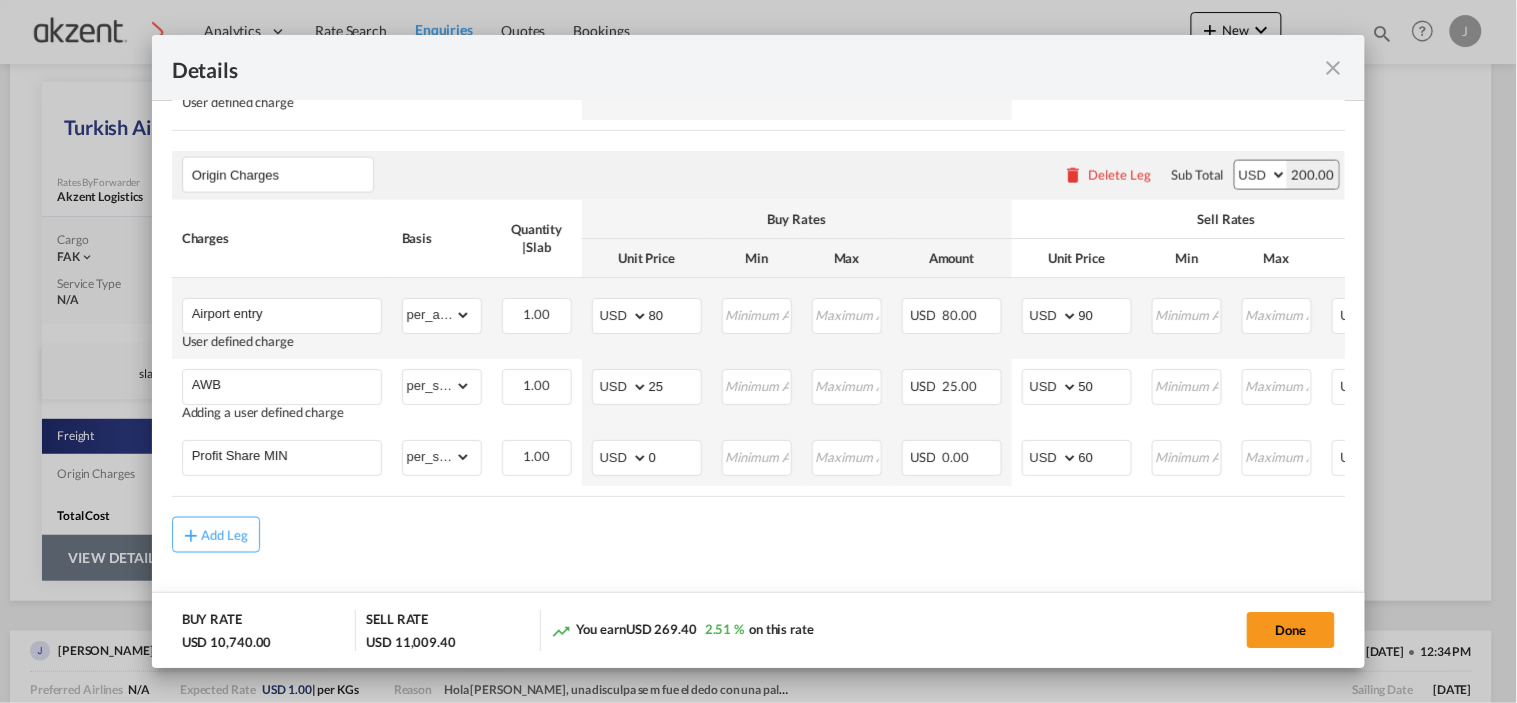 type on "5.07" 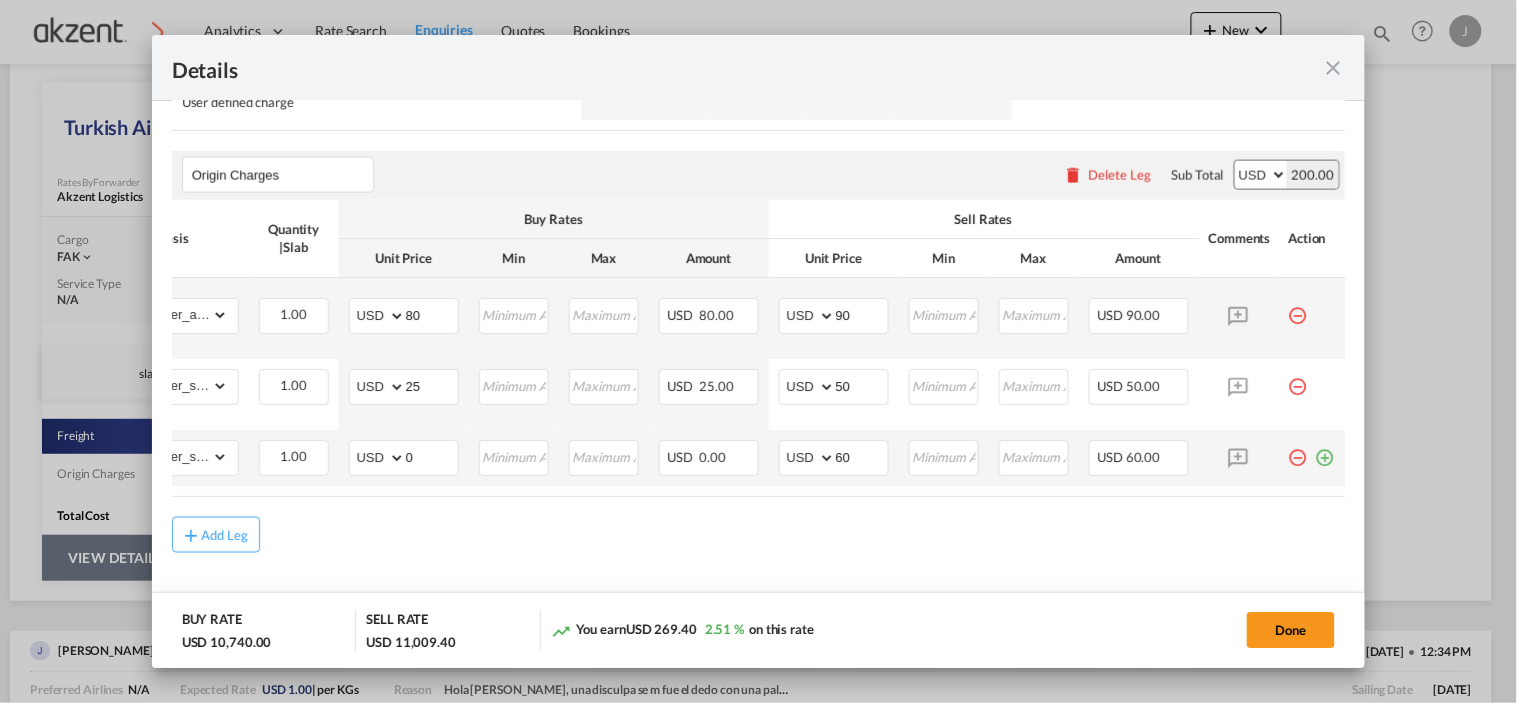 click at bounding box center [1312, 458] 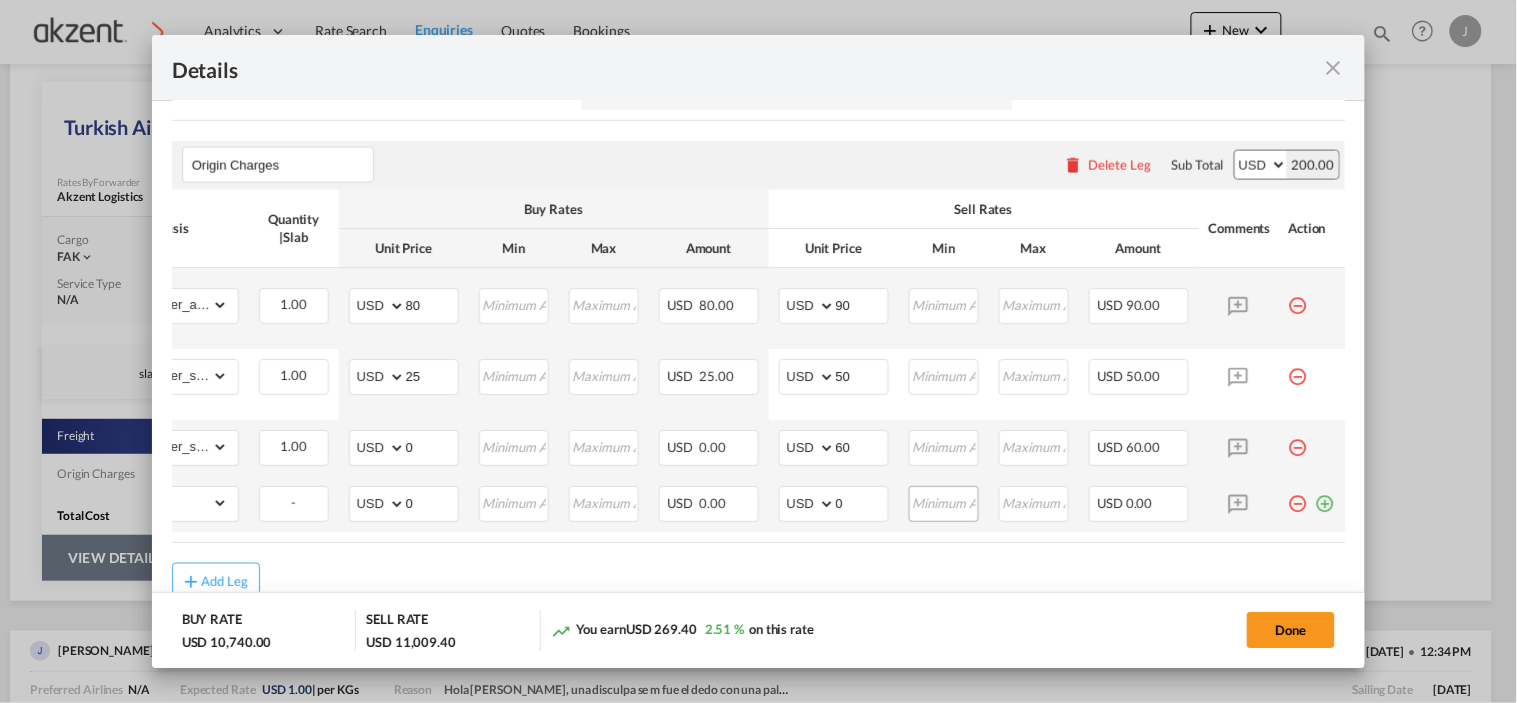scroll, scrollTop: 0, scrollLeft: 0, axis: both 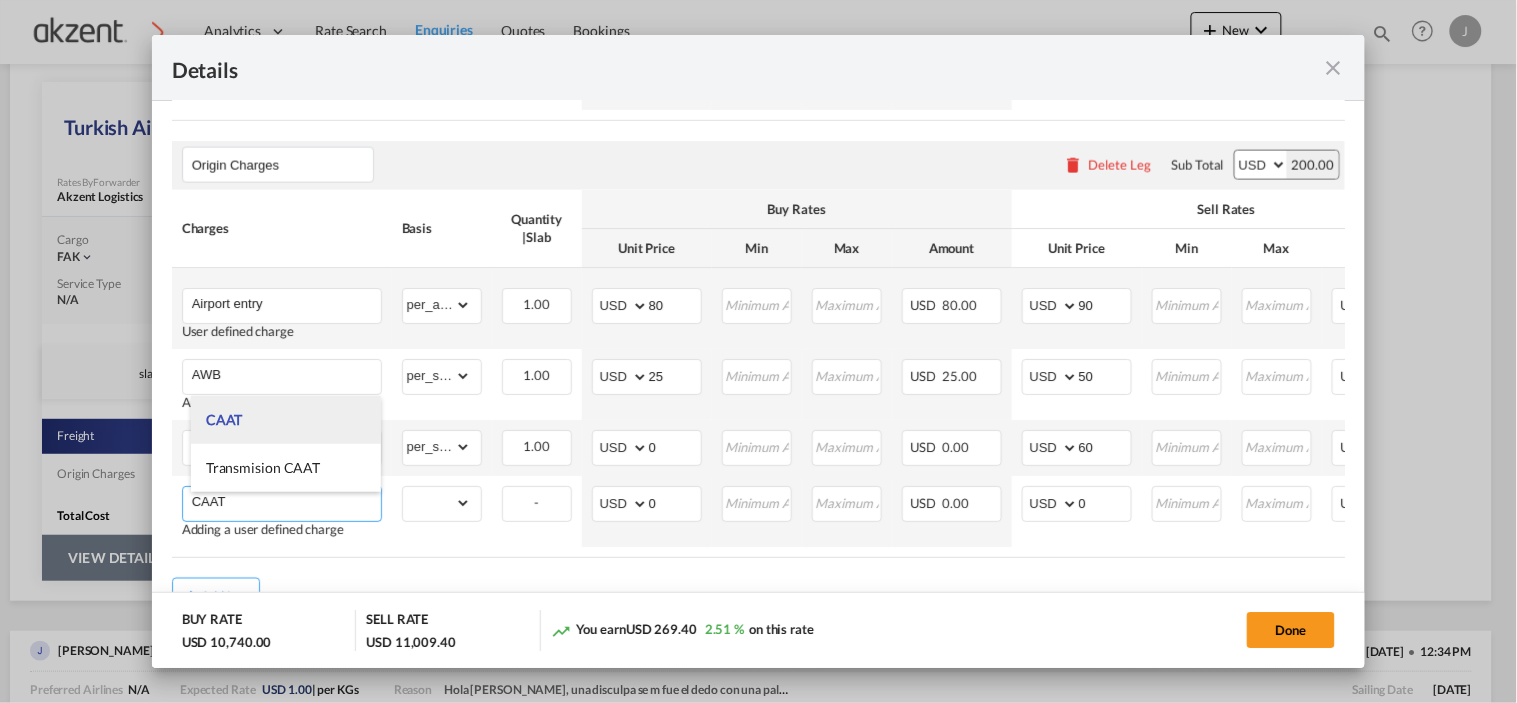 type on "CAAT" 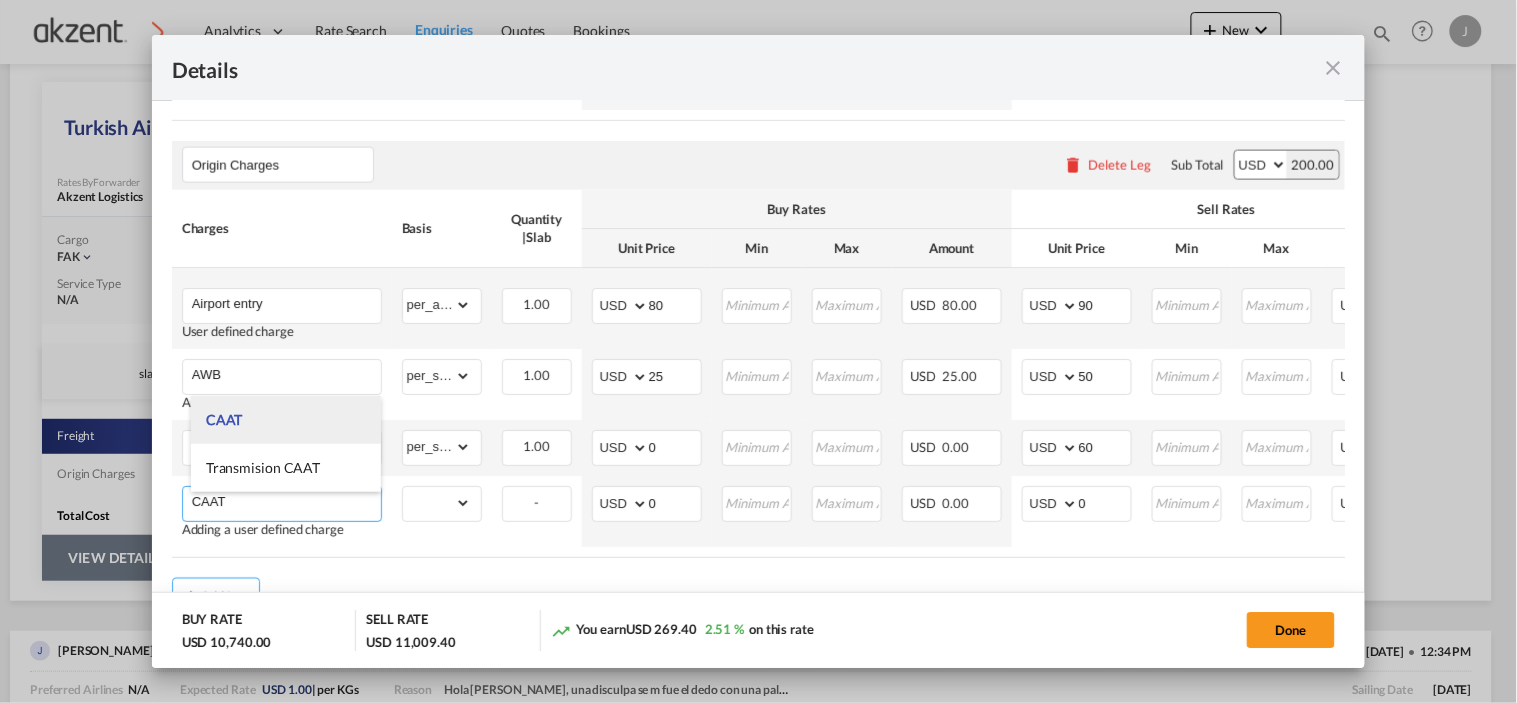 click on "CAAT" at bounding box center [286, 420] 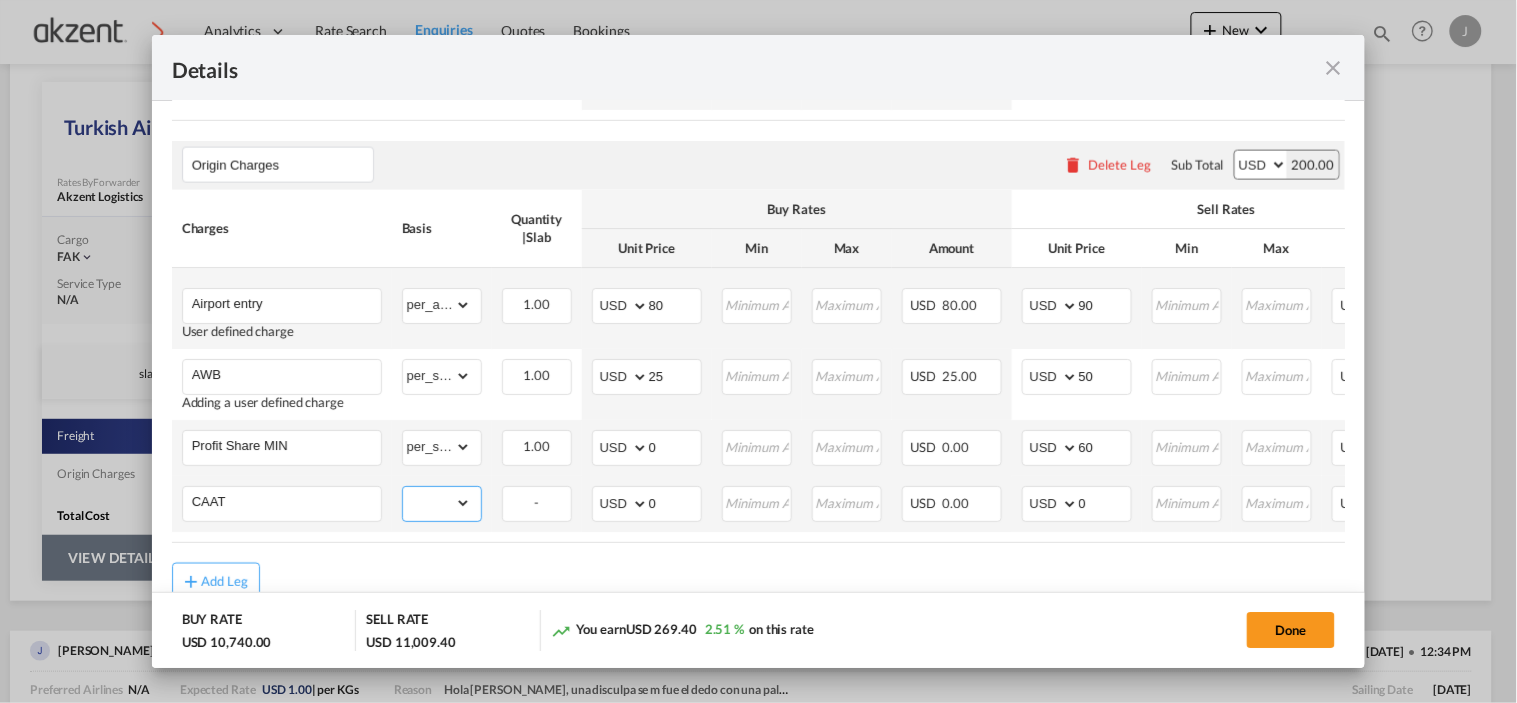 click on "gross_weight
volumetric_weight
per_shipment
per_bl
per_km
per_hawb
per_kg
per_pallet
per_carton
flat
chargeable_weight
per_ton
per_cbm
per_hbl
per_w/m
per_awb
per_sbl
per shipping bill
per_quintal
per_lbs
per_vehicle
per_shift
per_invoice
per_package
per_day
per_revalidation
per_declaration
per_document
per clearance" at bounding box center [437, 503] 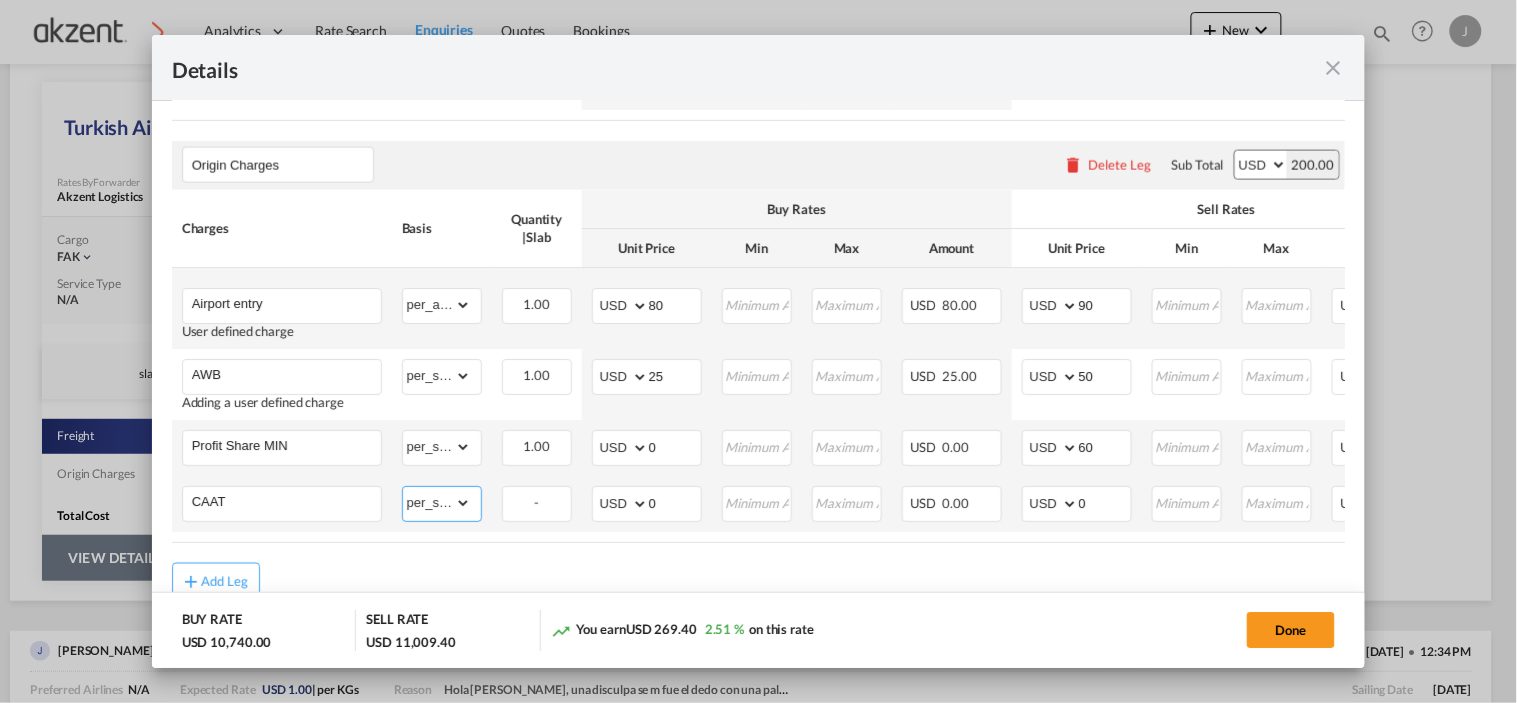 click on "gross_weight
volumetric_weight
per_shipment
per_bl
per_km
per_hawb
per_kg
per_pallet
per_carton
flat
chargeable_weight
per_ton
per_cbm
per_hbl
per_w/m
per_awb
per_sbl
per shipping bill
per_quintal
per_lbs
per_vehicle
per_shift
per_invoice
per_package
per_day
per_revalidation
per_declaration
per_document
per clearance" at bounding box center (437, 503) 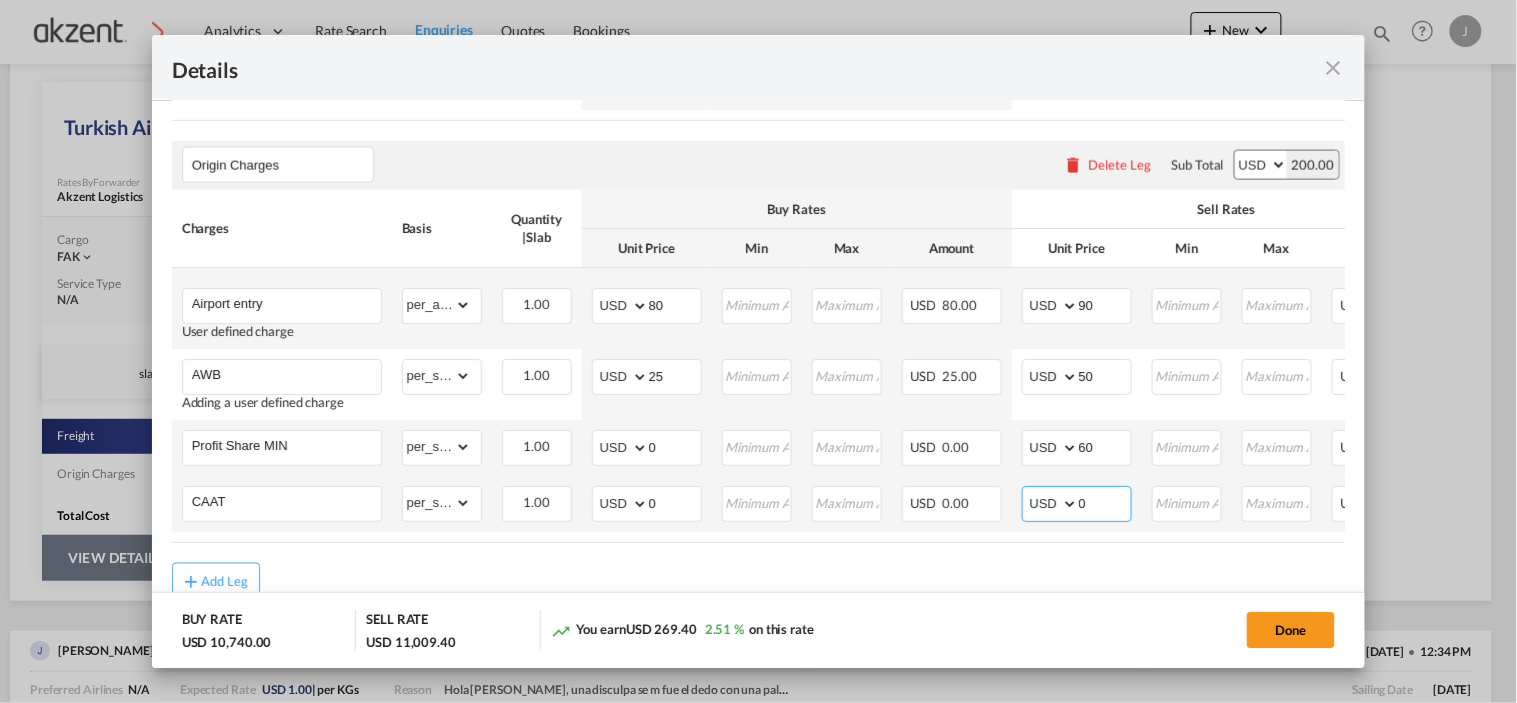 click on "0" at bounding box center [1105, 502] 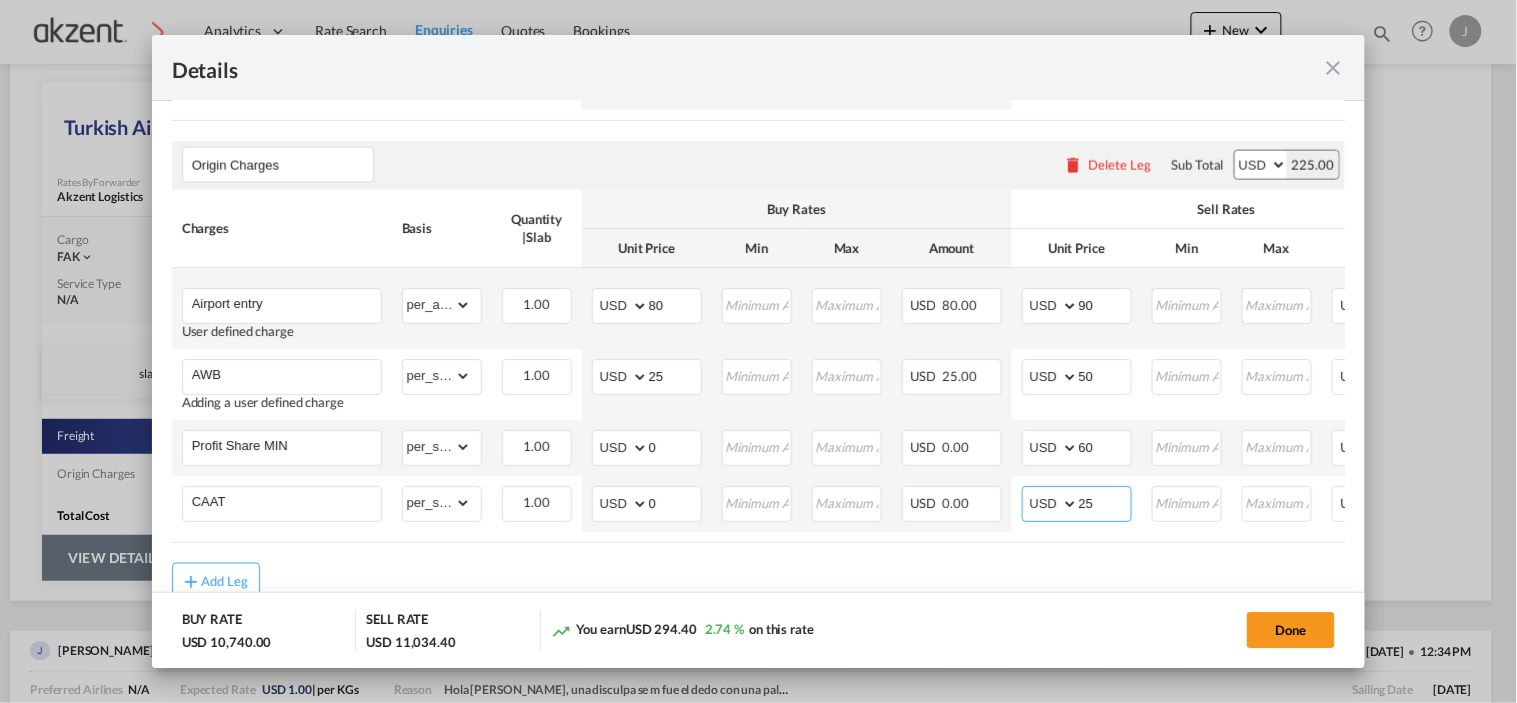 type on "25" 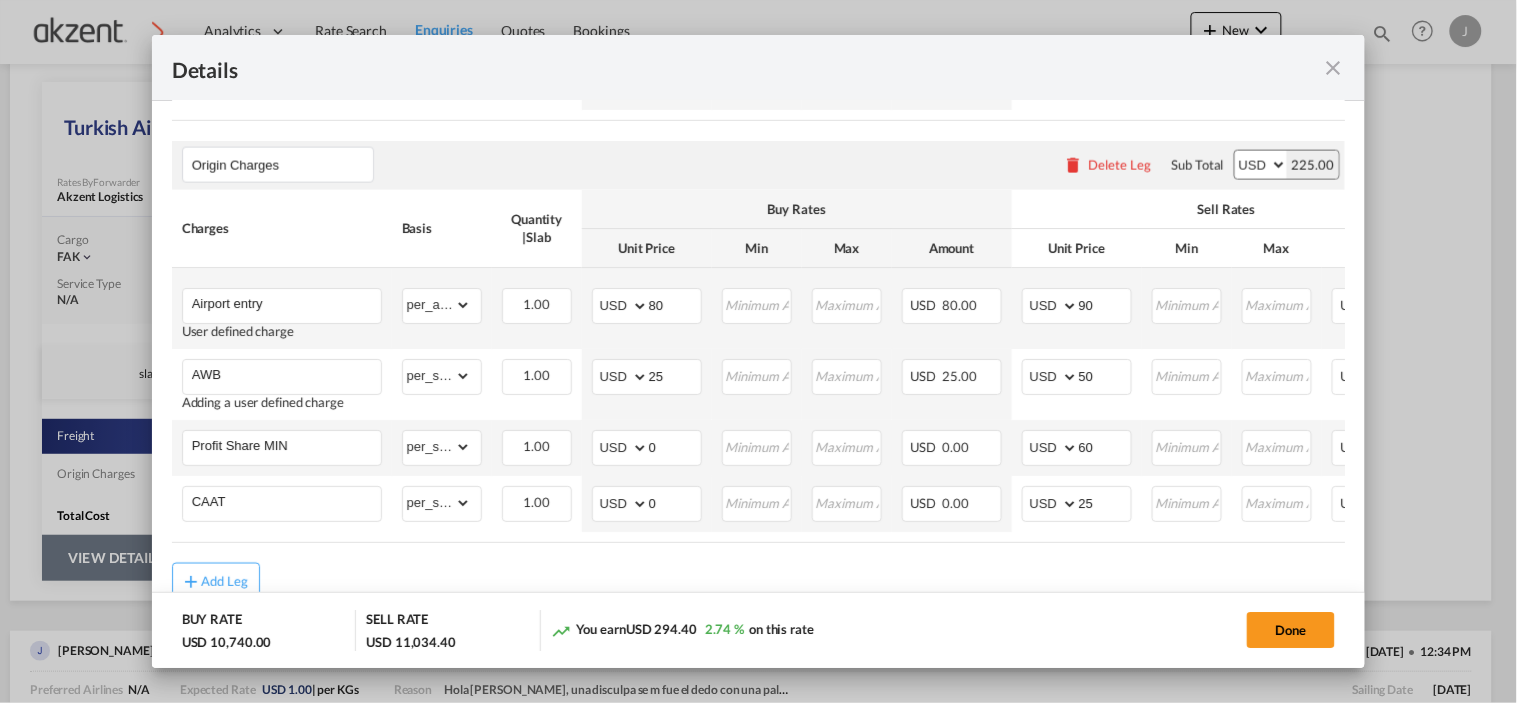click on "You earn
USD 294.40
2.74 %  on this rate" 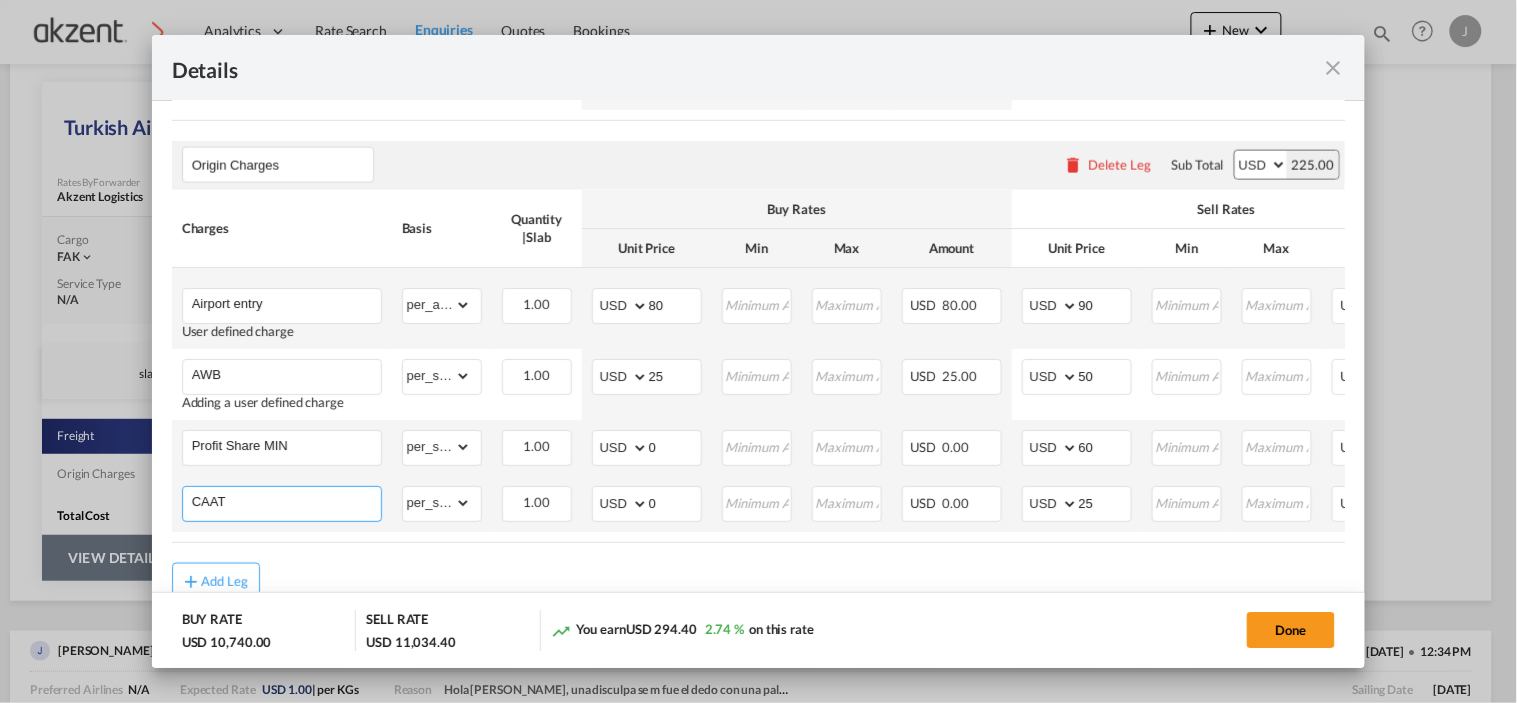 click on "CAAT" at bounding box center [286, 502] 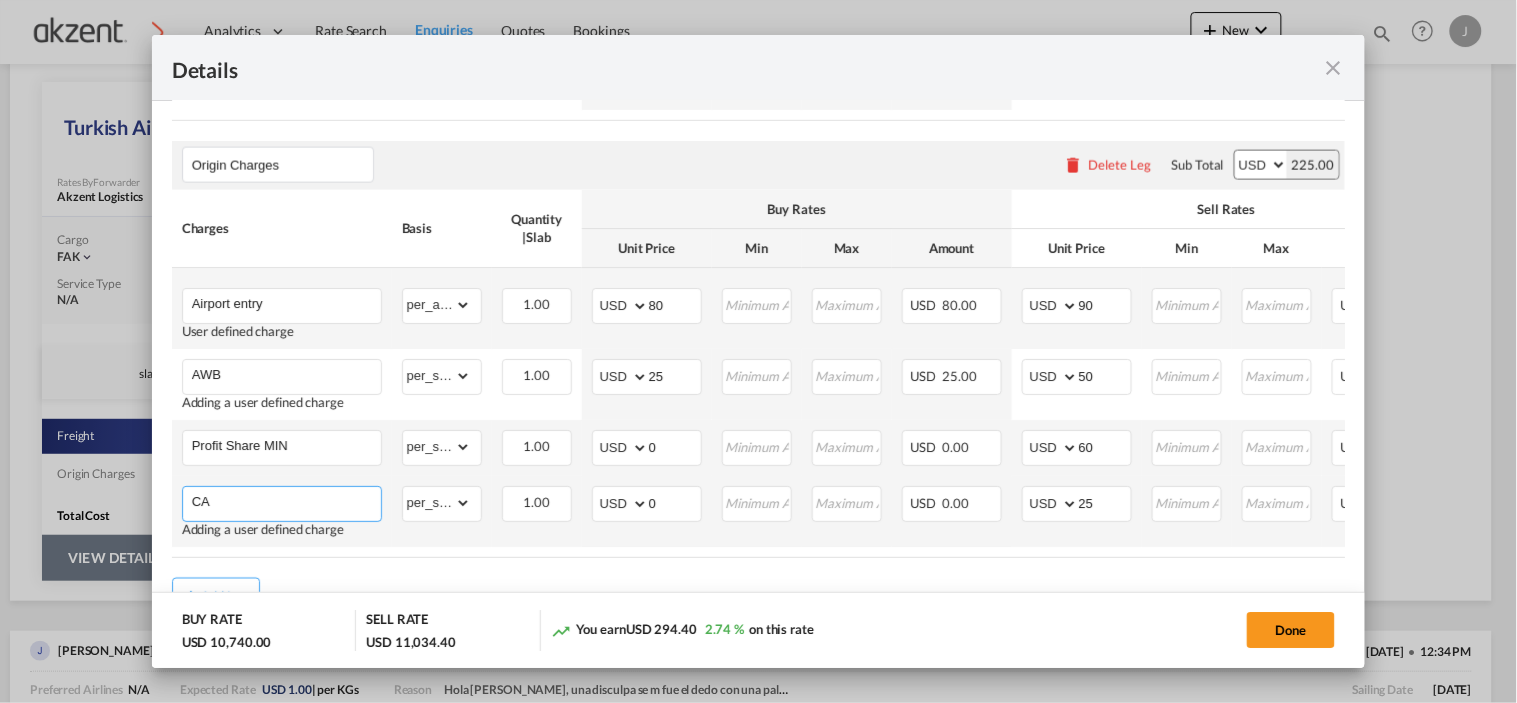 type on "C" 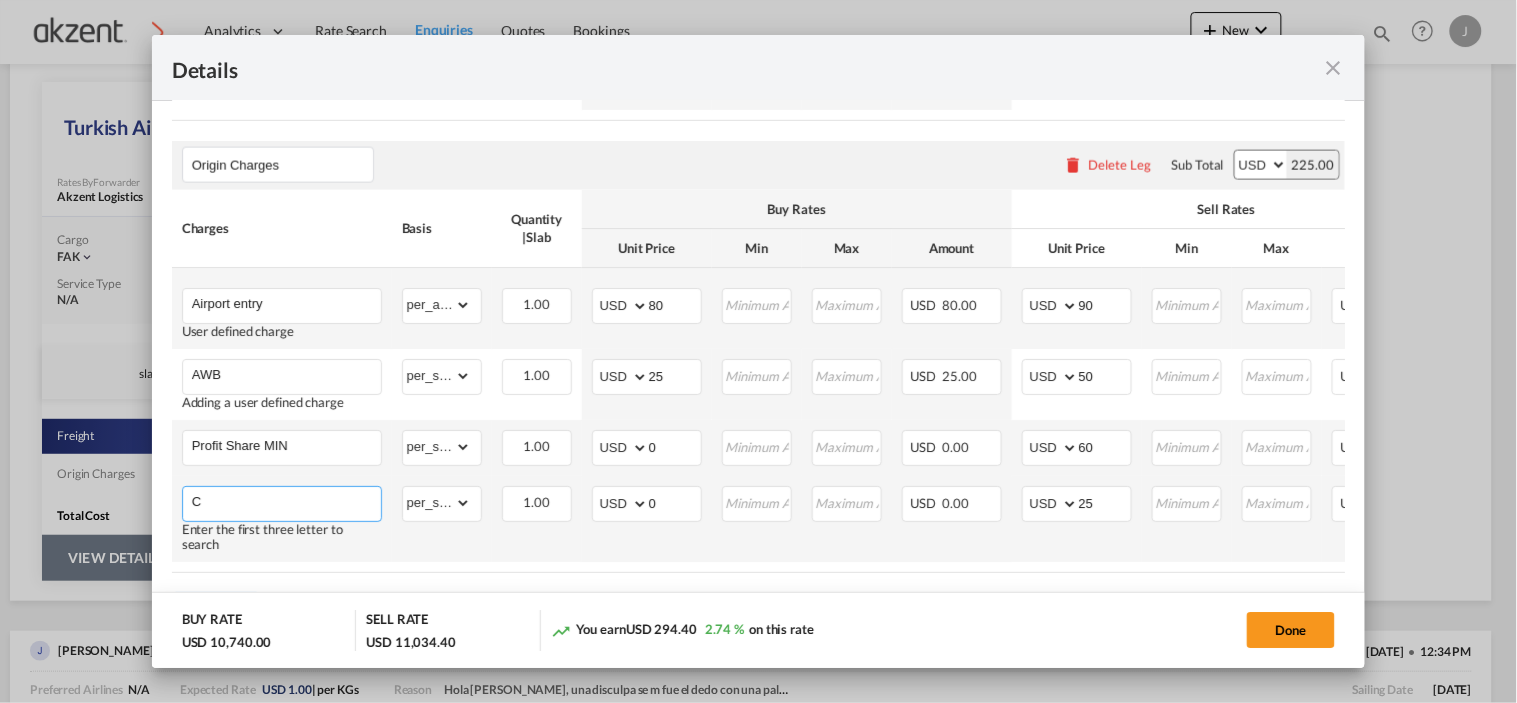 type 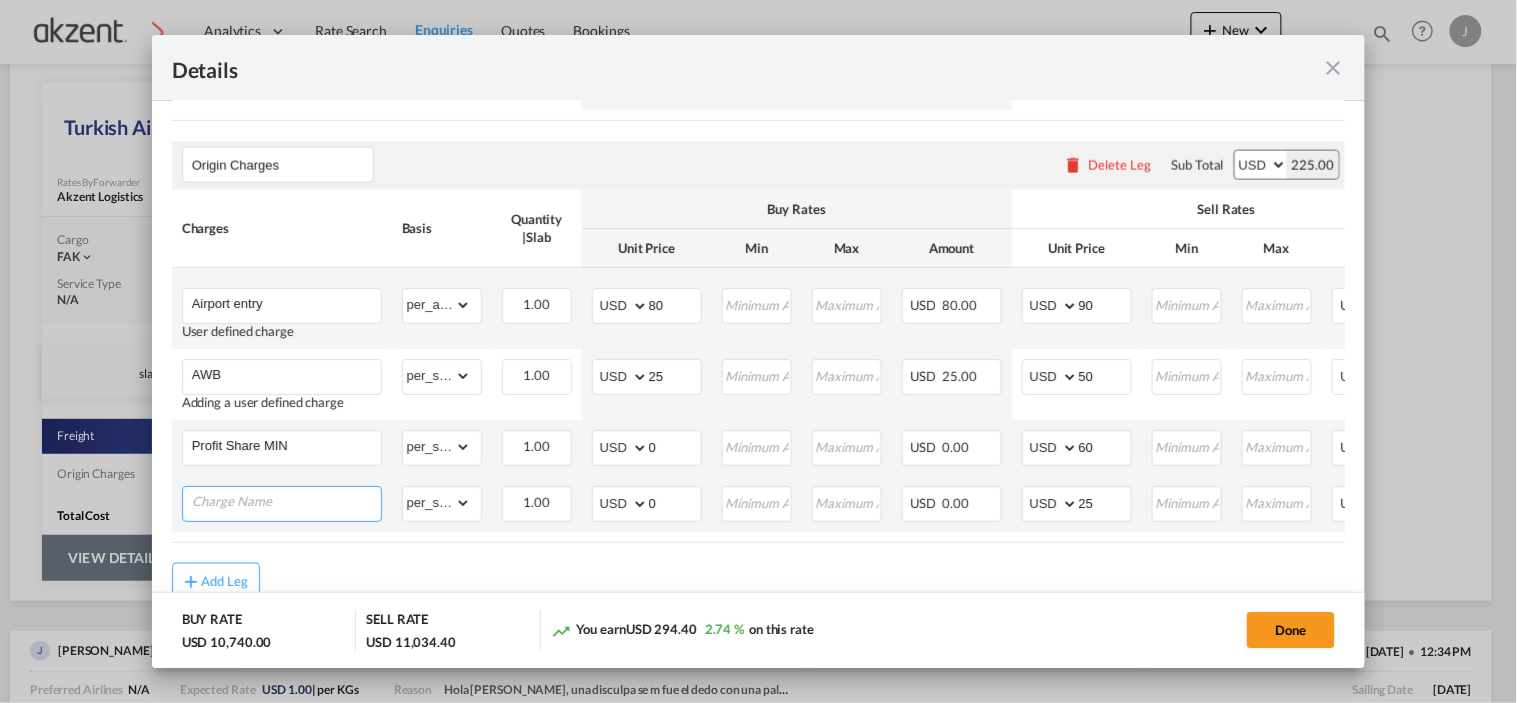 type on "25" 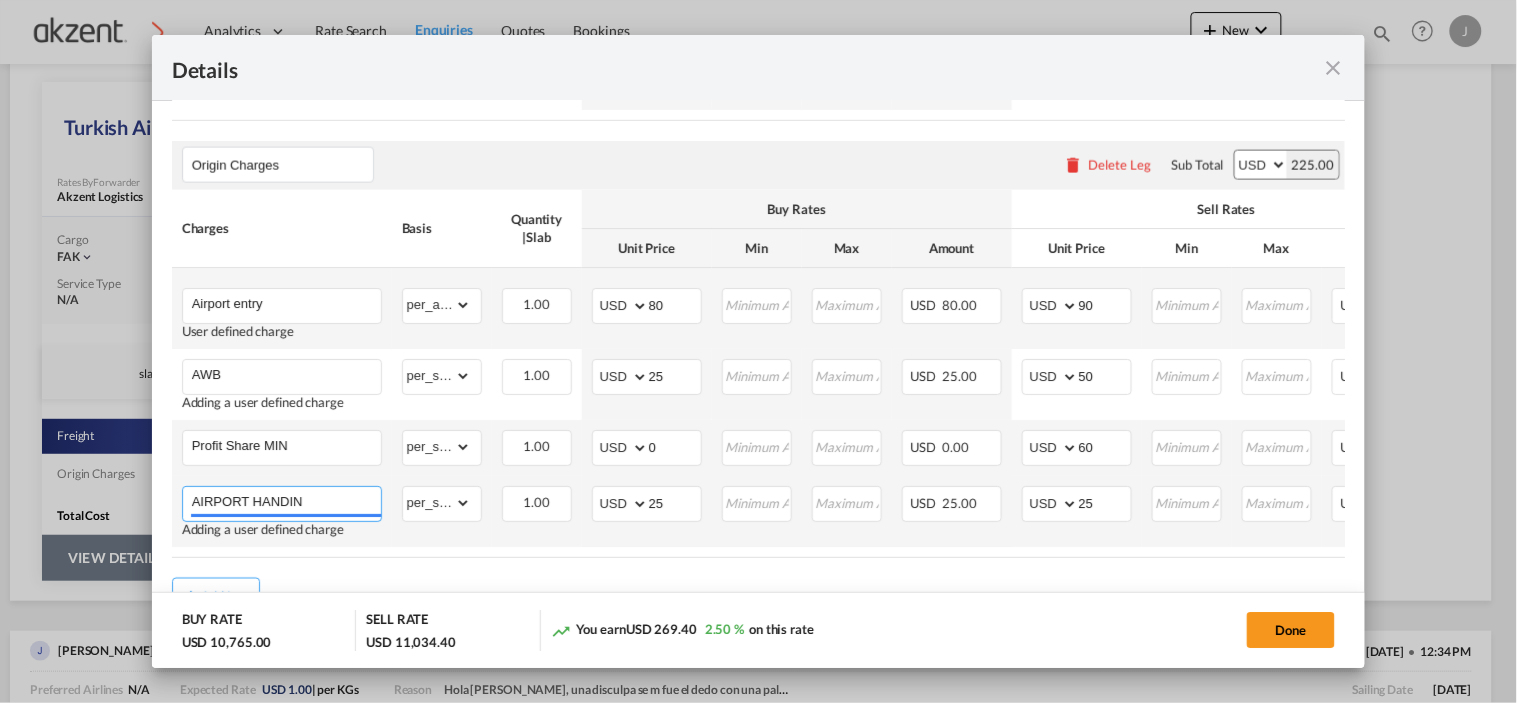 type on "AIRPORT HANDING" 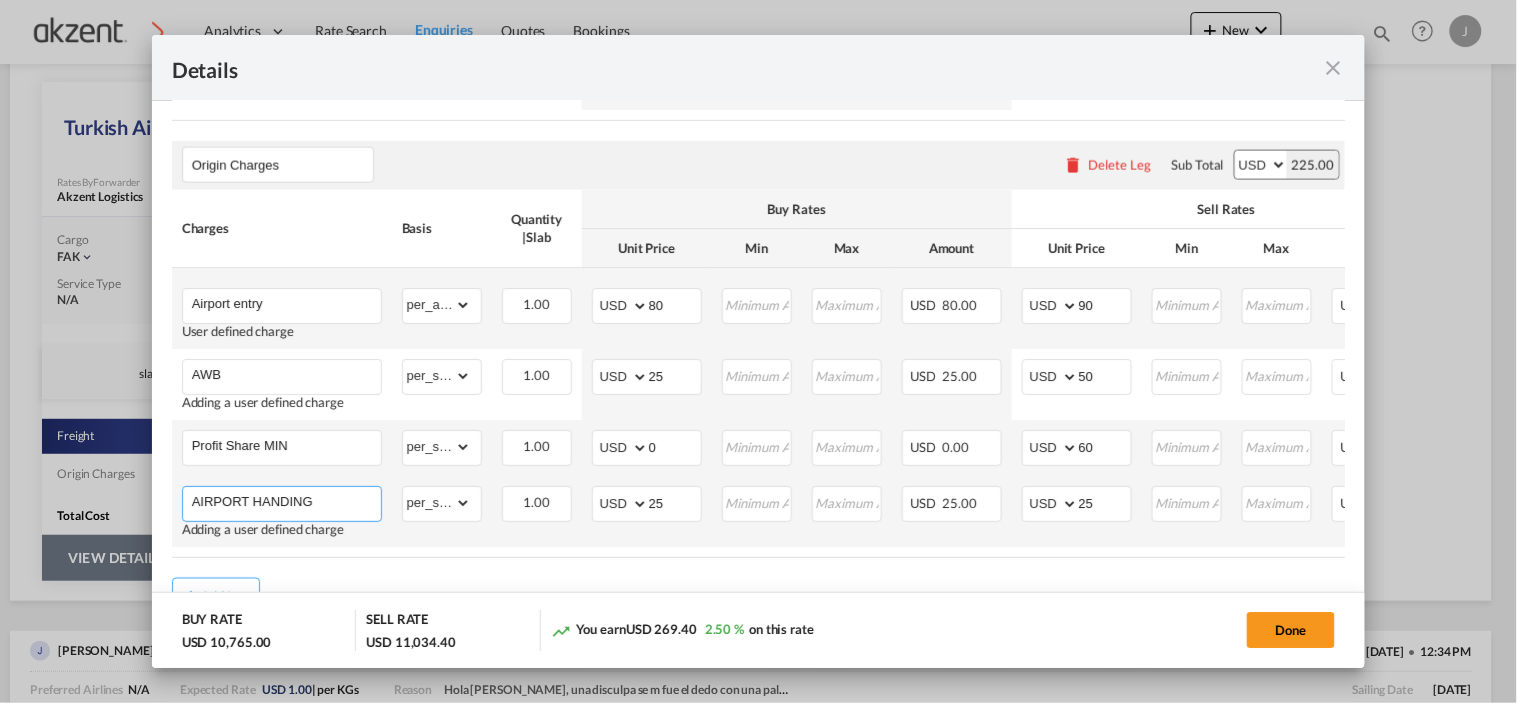 drag, startPoint x: 338, startPoint y: 514, endPoint x: 182, endPoint y: 503, distance: 156.38734 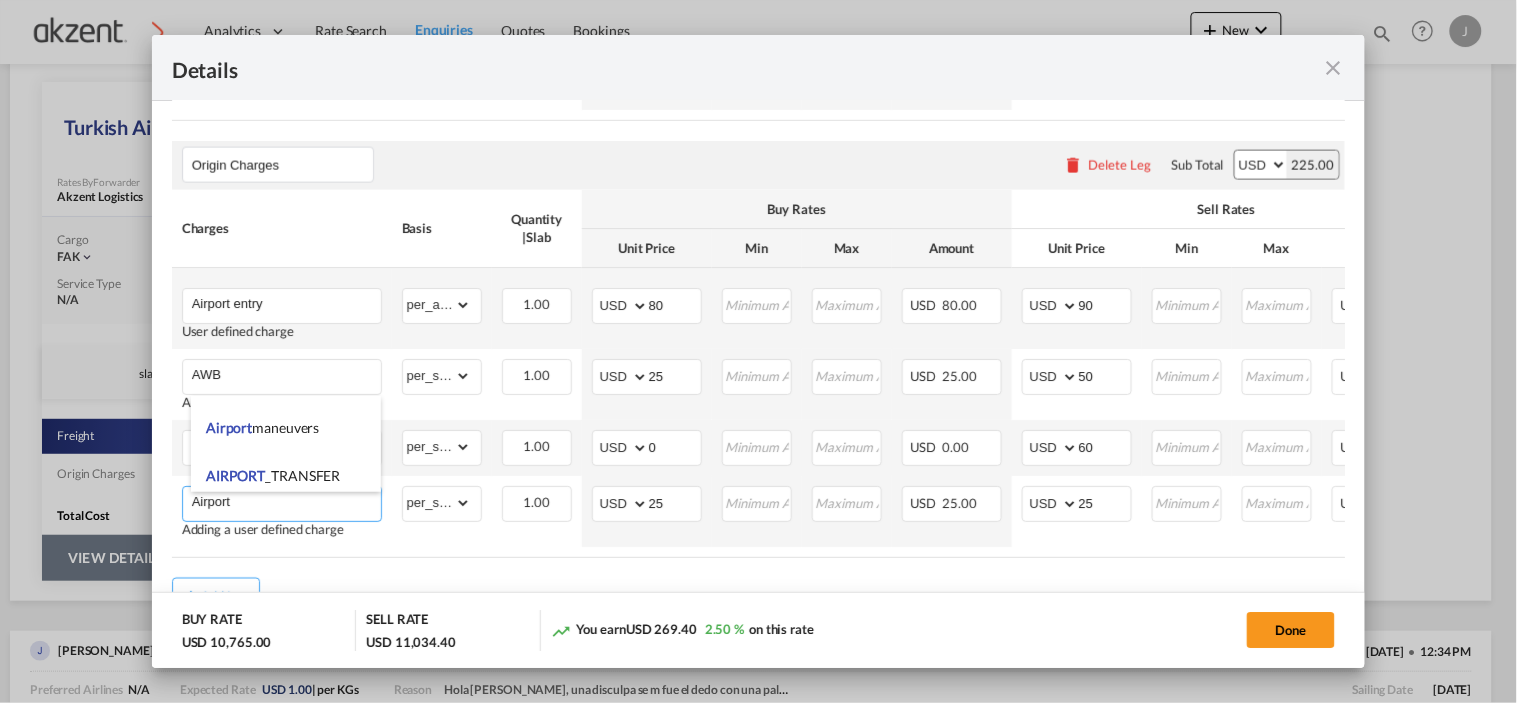 scroll, scrollTop: 133, scrollLeft: 0, axis: vertical 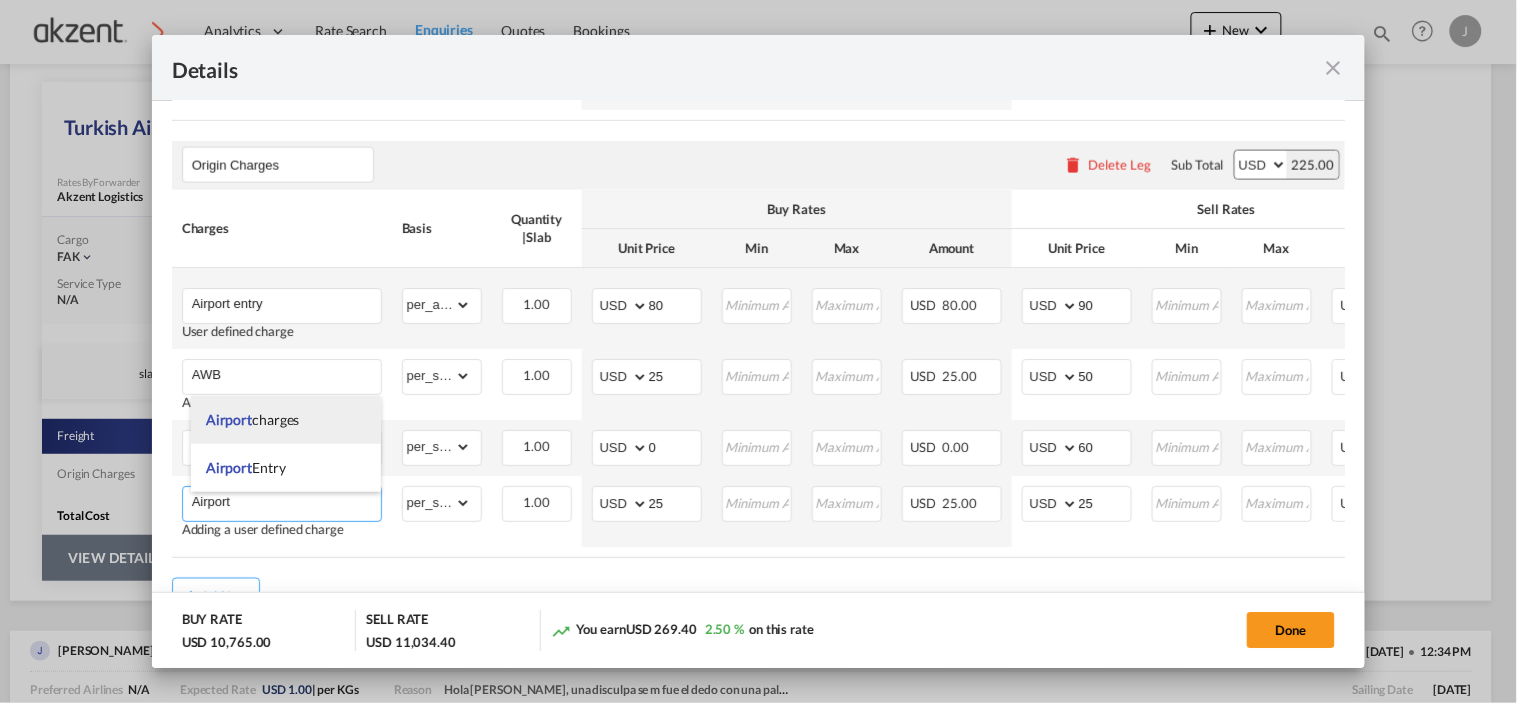 click on "Airport  charges" at bounding box center [286, 420] 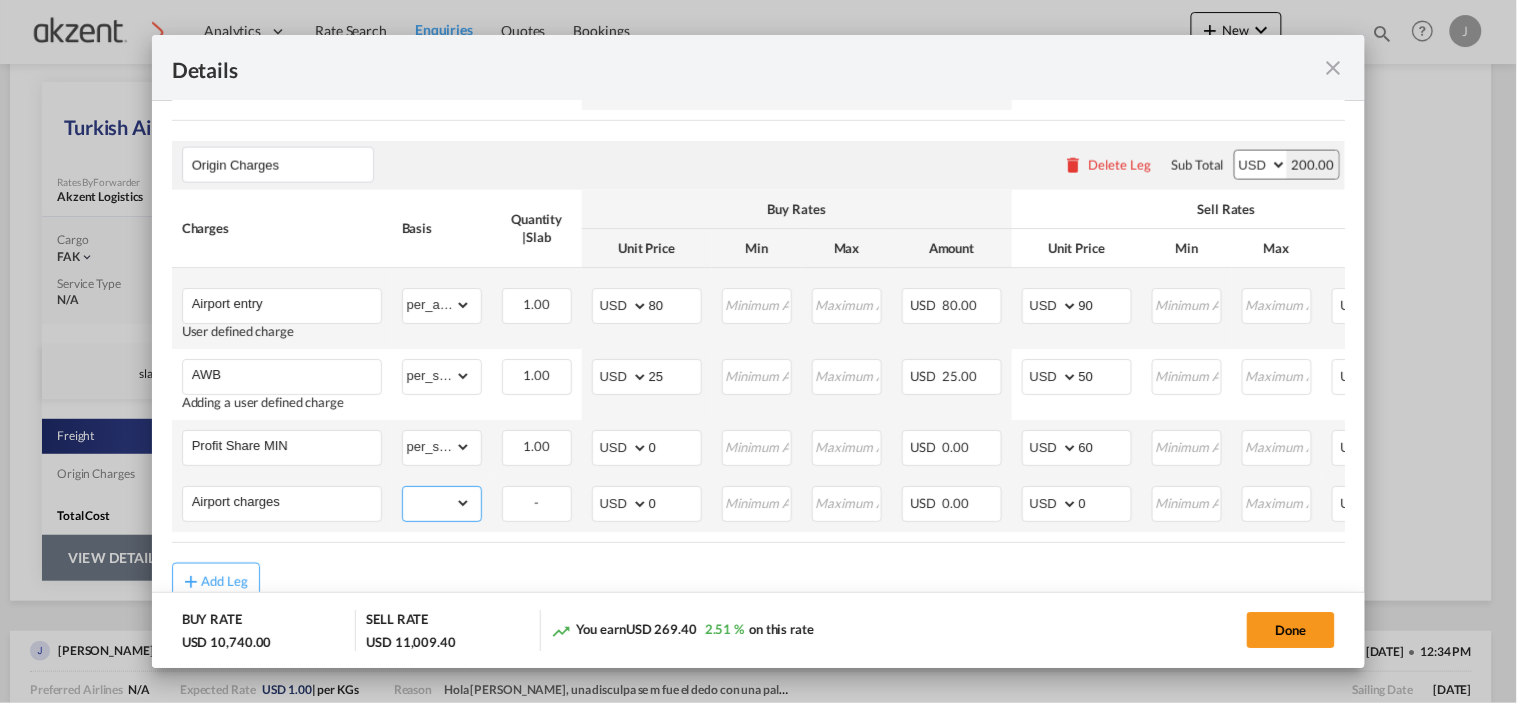click on "gross_weight
volumetric_weight
per_shipment
per_bl
per_km
per_hawb
per_kg
per_pallet
per_carton
flat
chargeable_weight
per_ton
per_cbm
per_hbl
per_w/m
per_awb
per_sbl
per shipping bill
per_quintal
per_lbs
per_vehicle
per_shift
per_invoice
per_package
per_day
per_revalidation
per_declaration
per_document
per clearance" at bounding box center (437, 503) 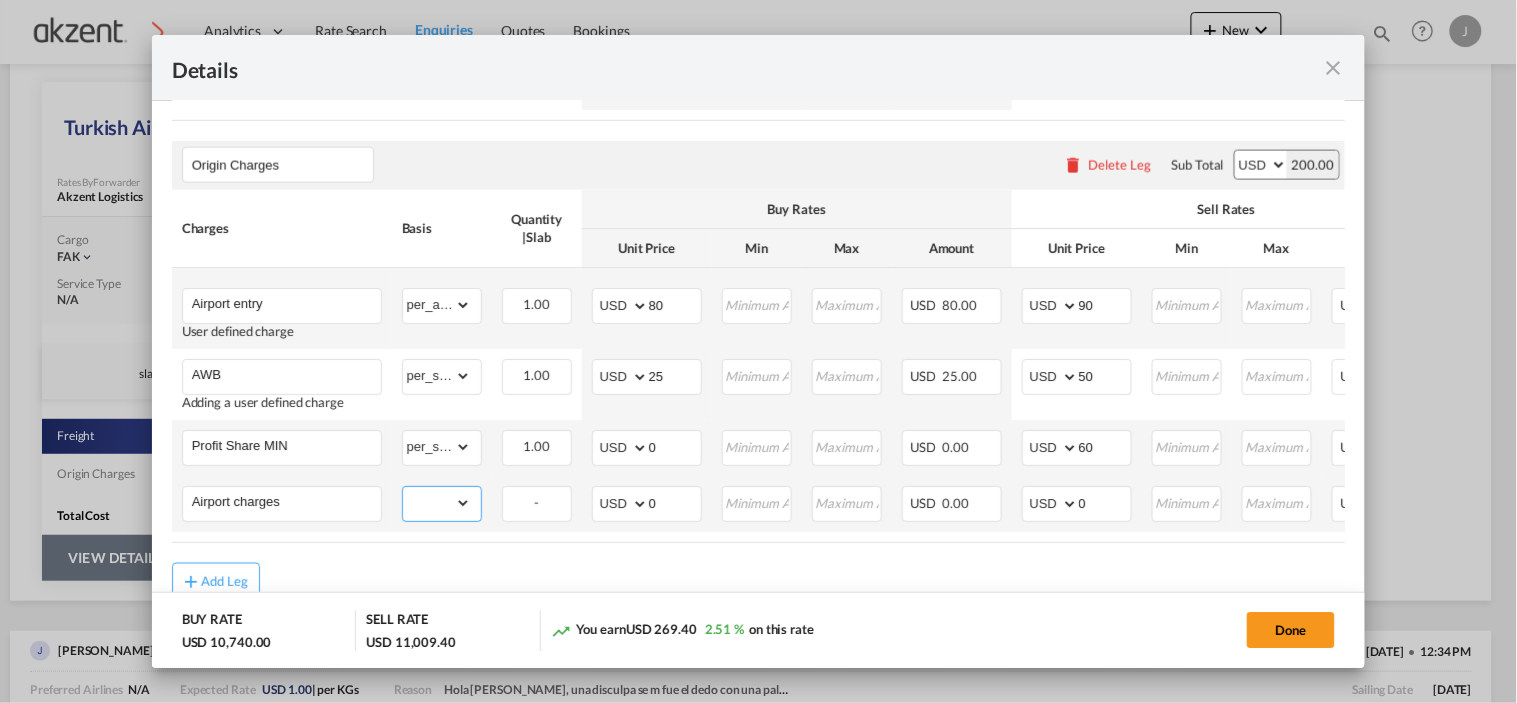 select on "per_shipment" 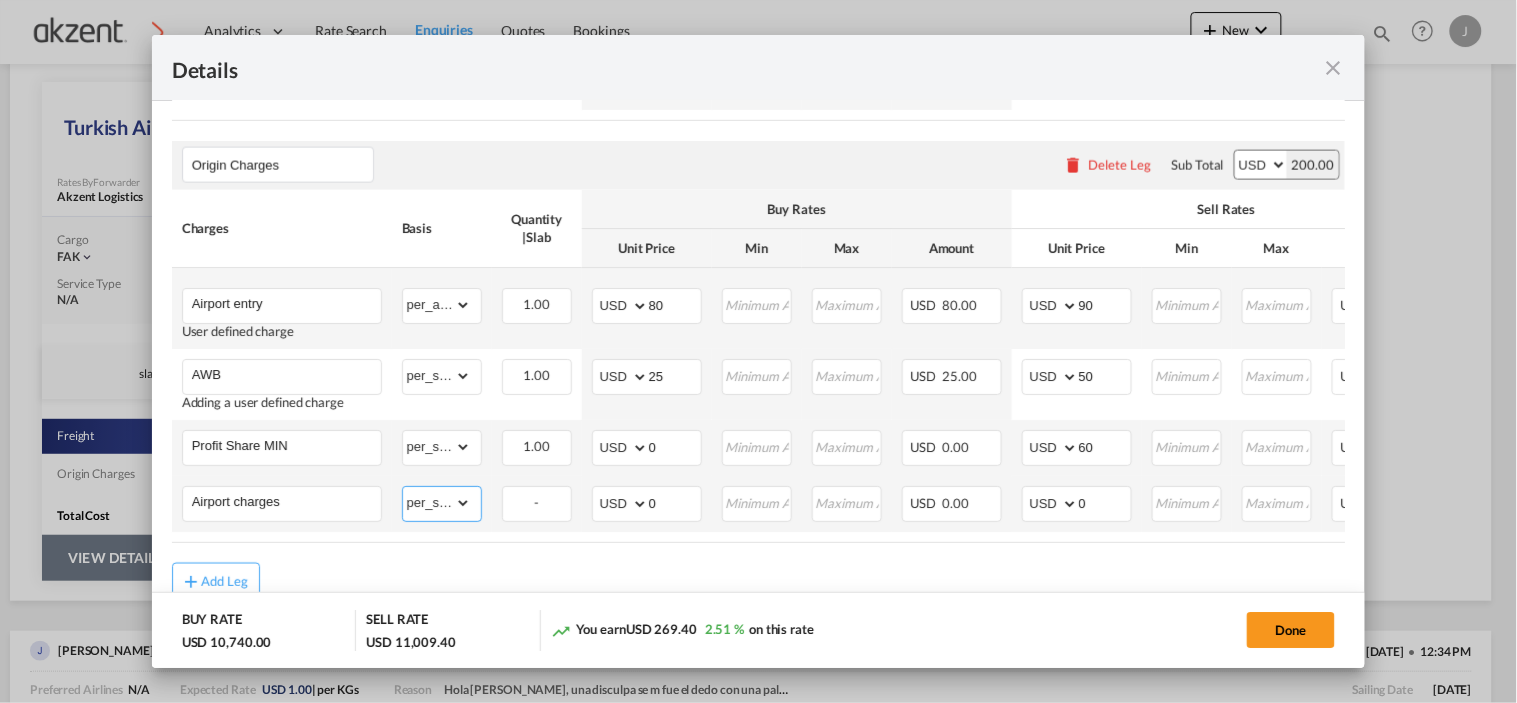 click on "gross_weight
volumetric_weight
per_shipment
per_bl
per_km
per_hawb
per_kg
per_pallet
per_carton
flat
chargeable_weight
per_ton
per_cbm
per_hbl
per_w/m
per_awb
per_sbl
per shipping bill
per_quintal
per_lbs
per_vehicle
per_shift
per_invoice
per_package
per_day
per_revalidation
per_declaration
per_document
per clearance" at bounding box center [437, 503] 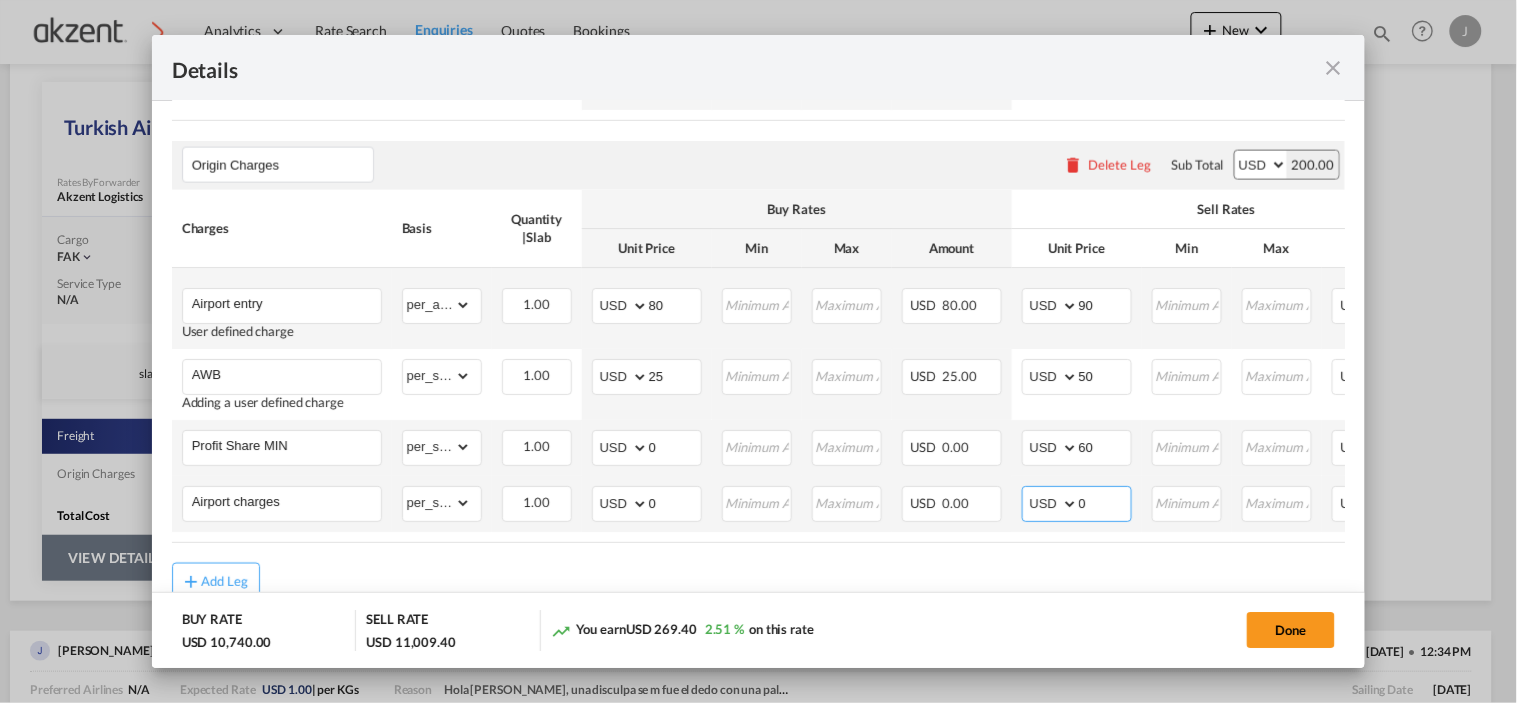 click on "0" at bounding box center (1105, 502) 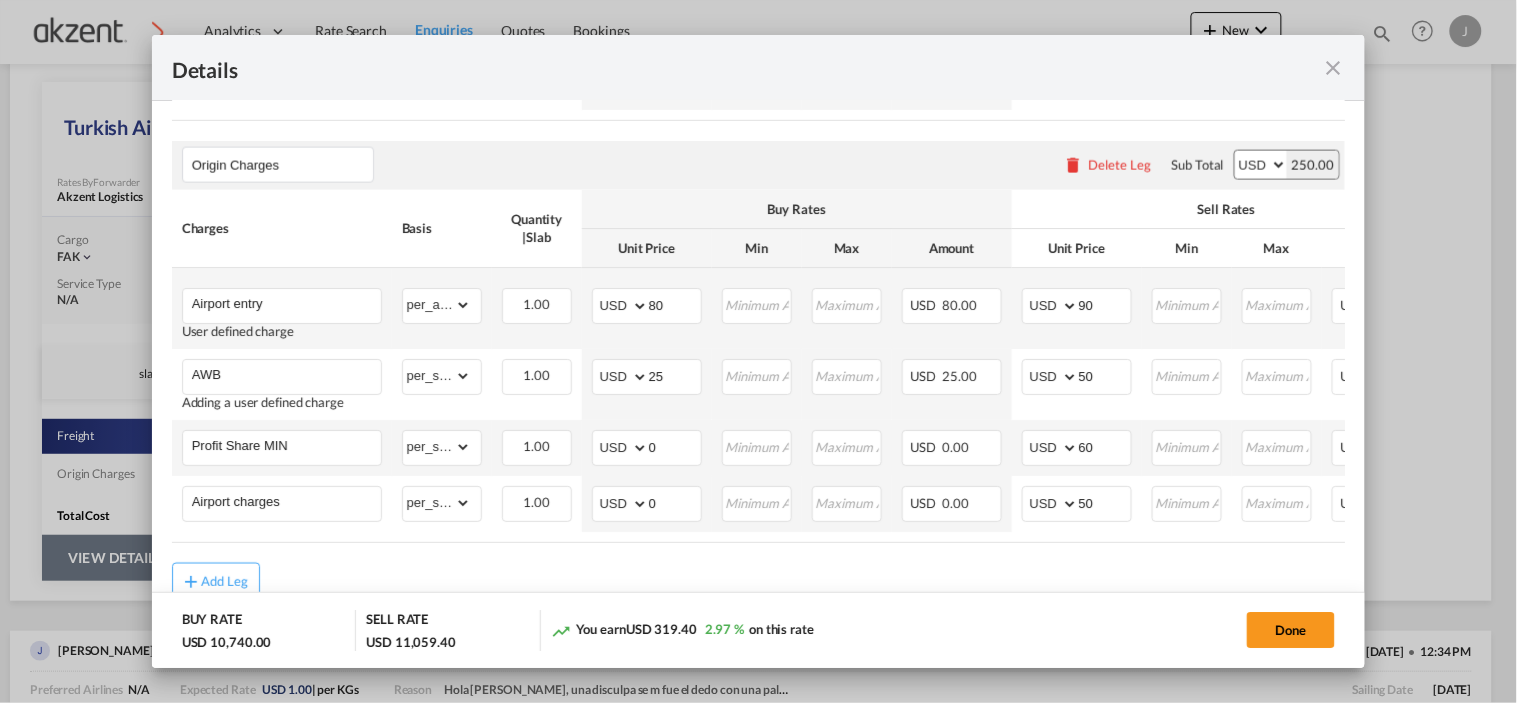 click on "BUY RATE
USD 10,740.00
SELL RATE
USD 11,059.40
You earn
USD 319.40
2.97 %  on this rate Done" 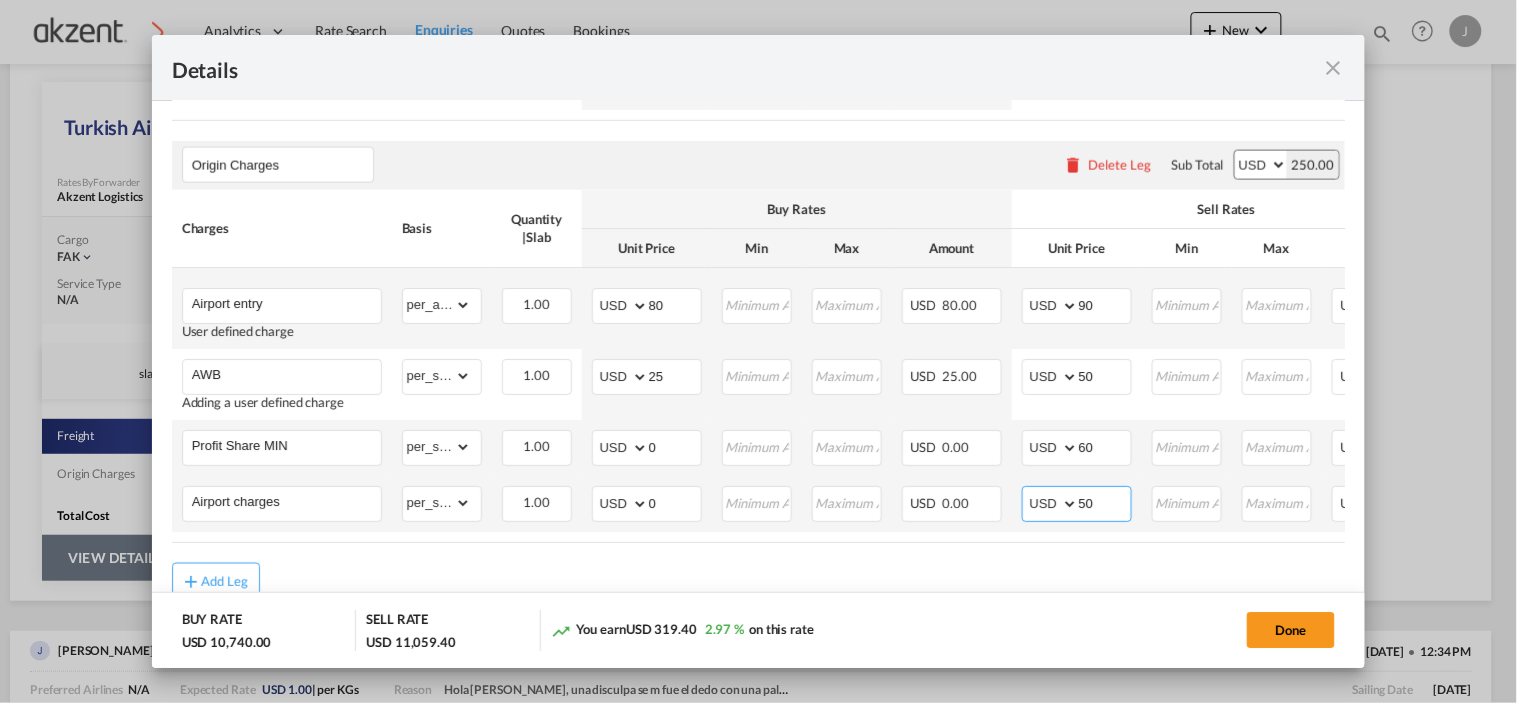 click on "50" at bounding box center (1105, 502) 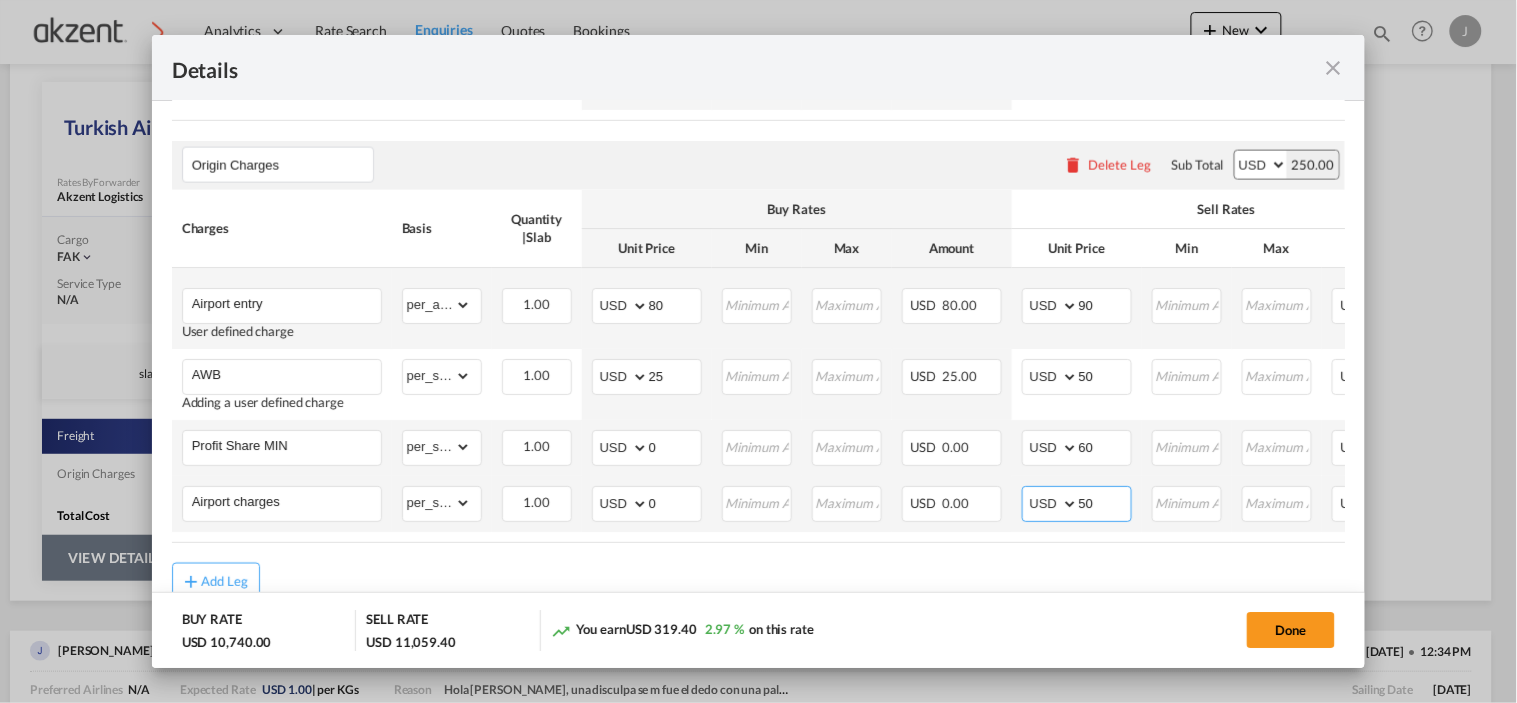 type on "5" 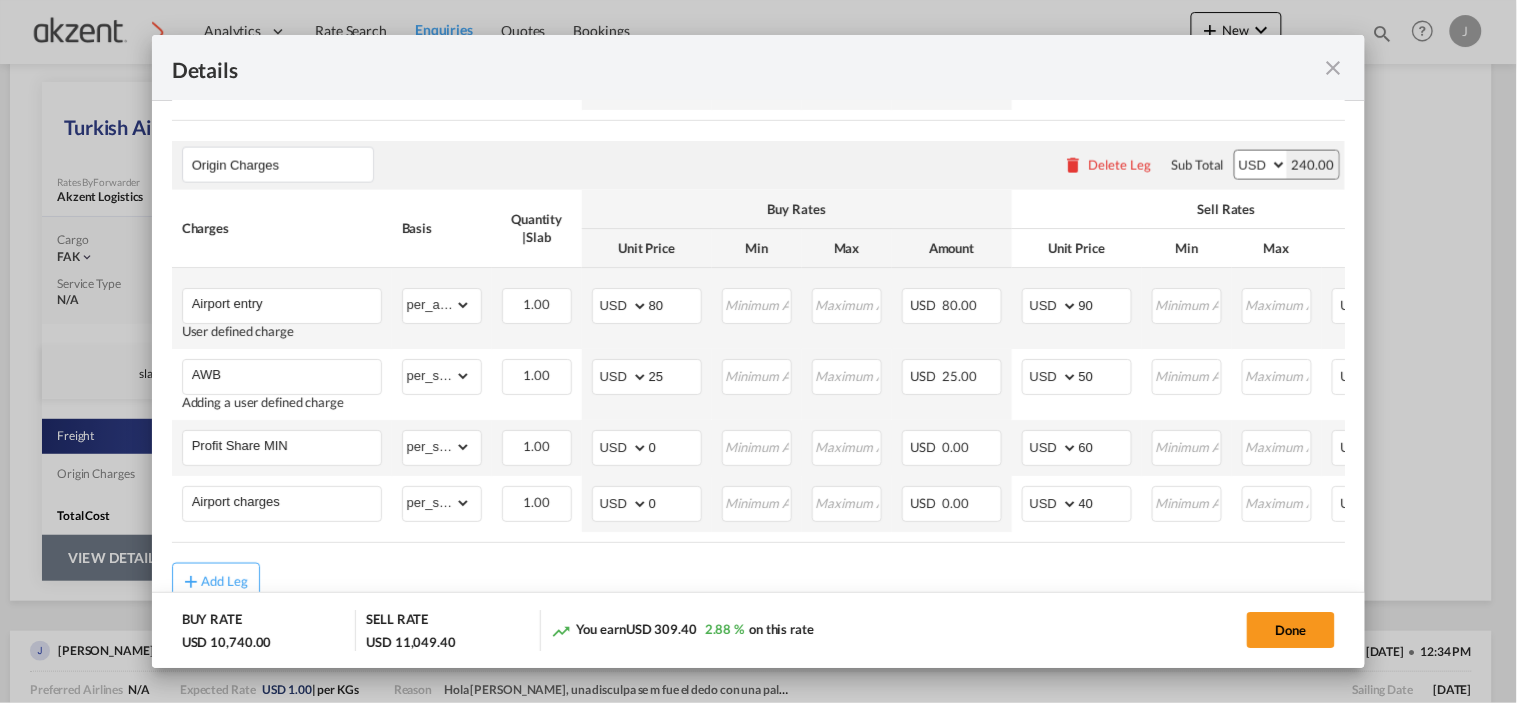 click on "Done" 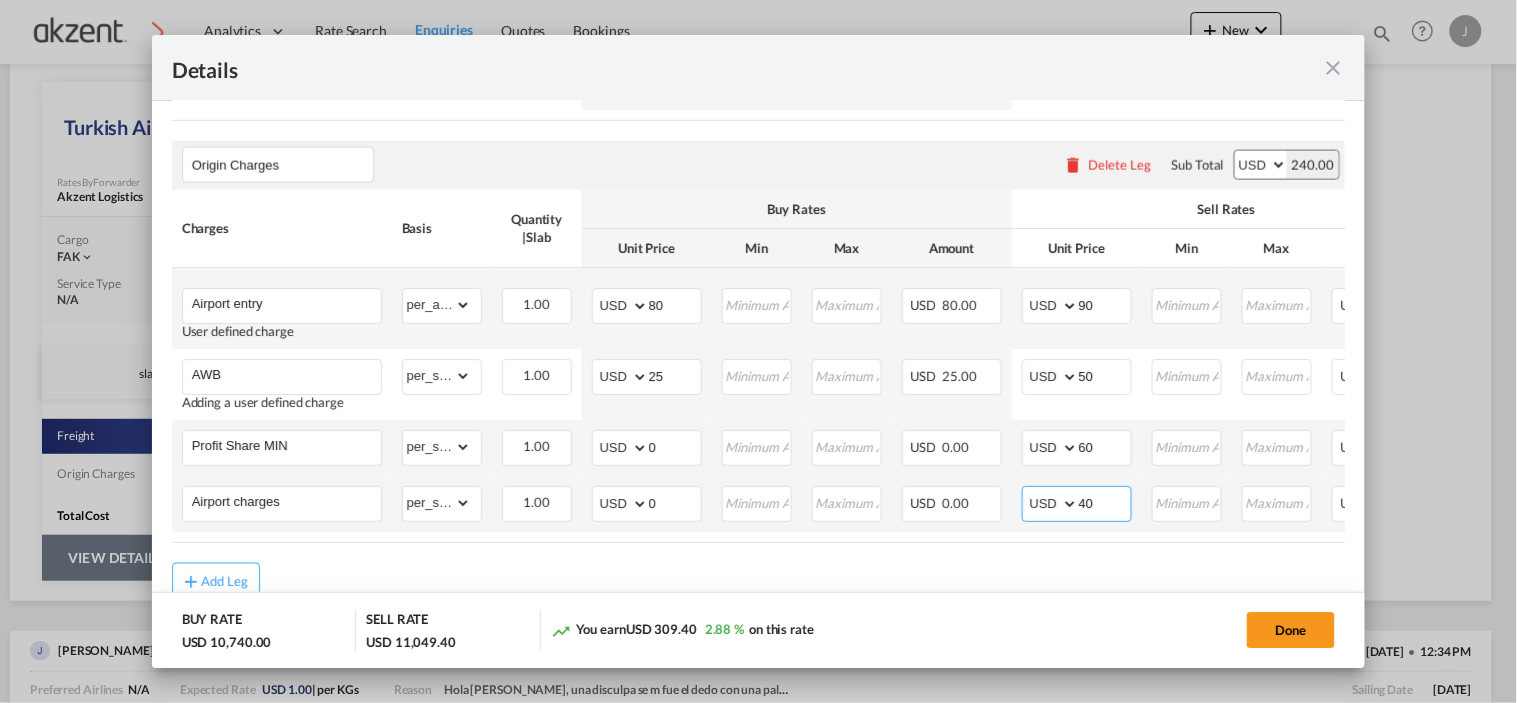click on "40" at bounding box center [1105, 502] 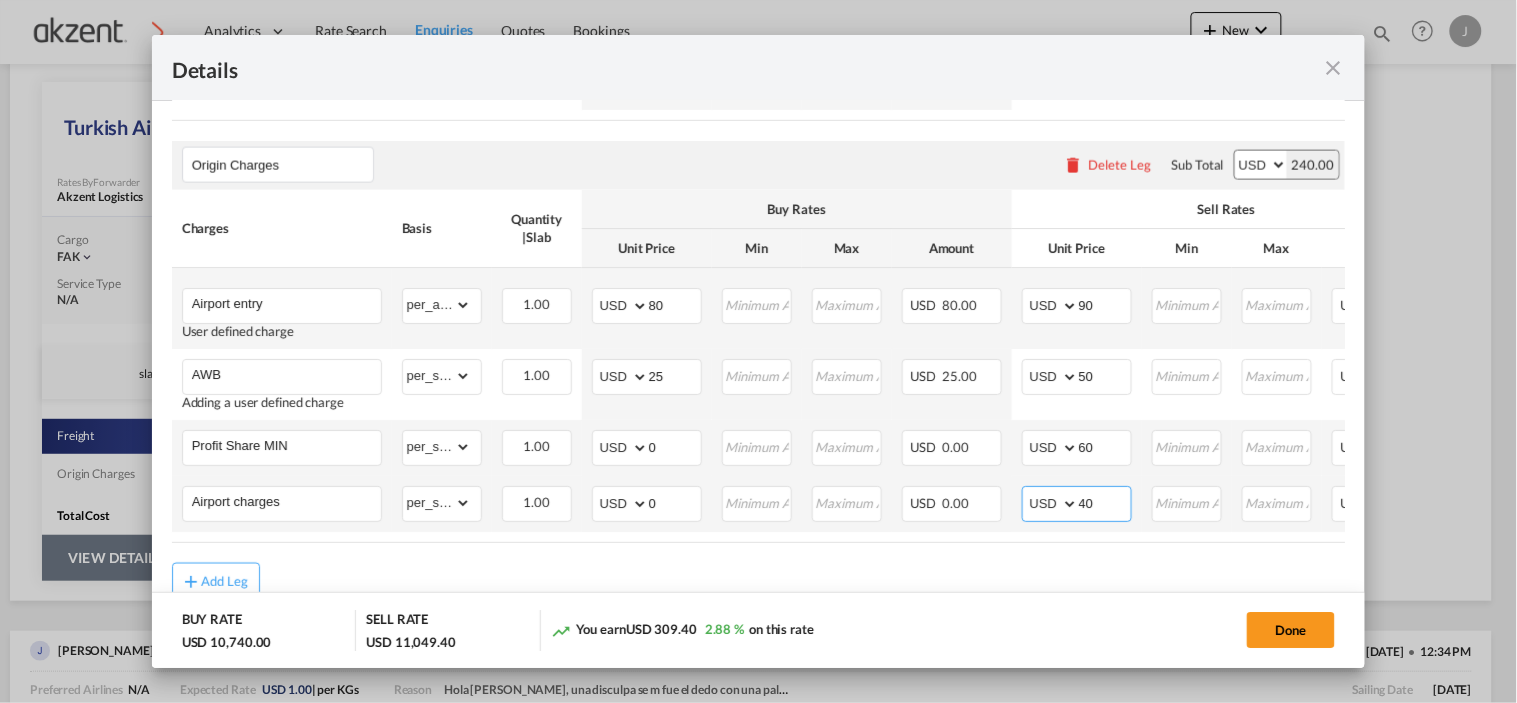 type on "4" 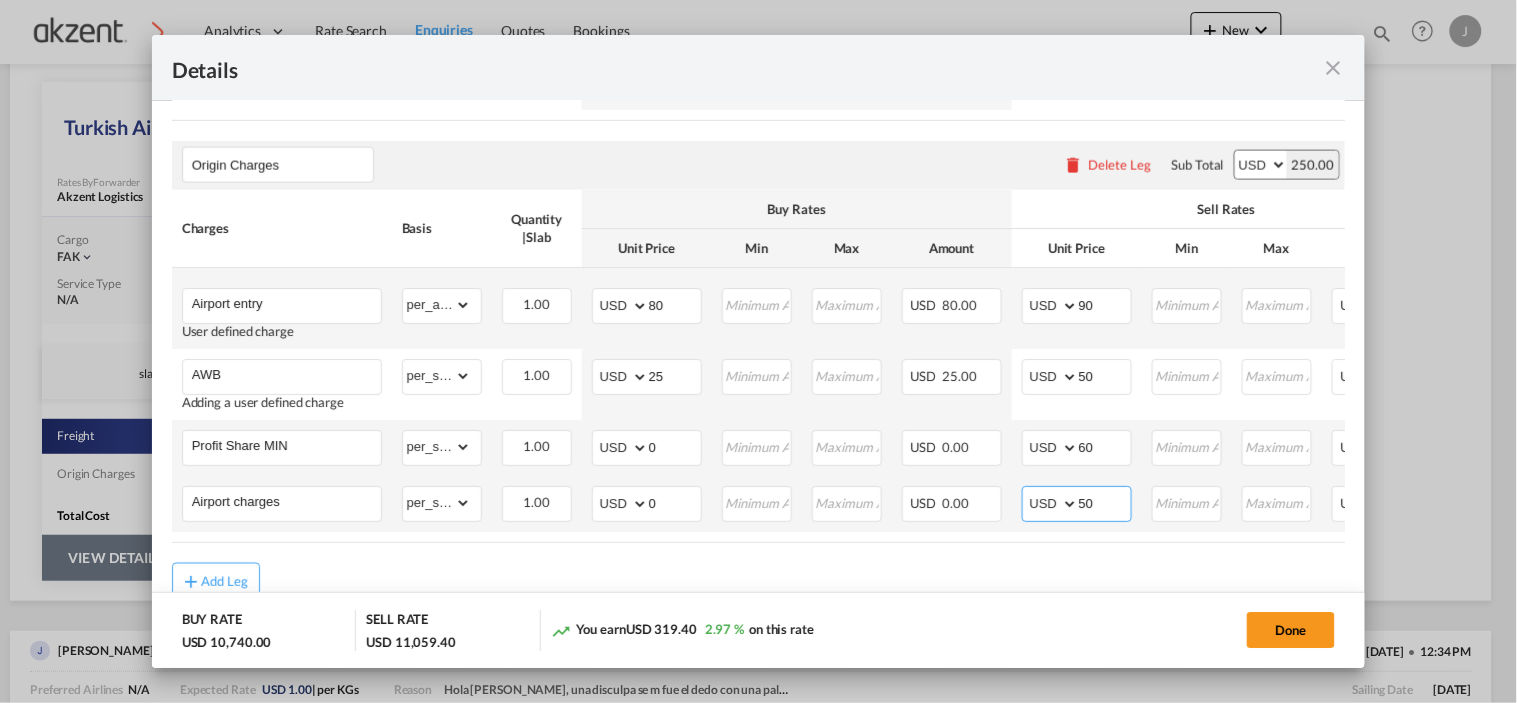 type on "5" 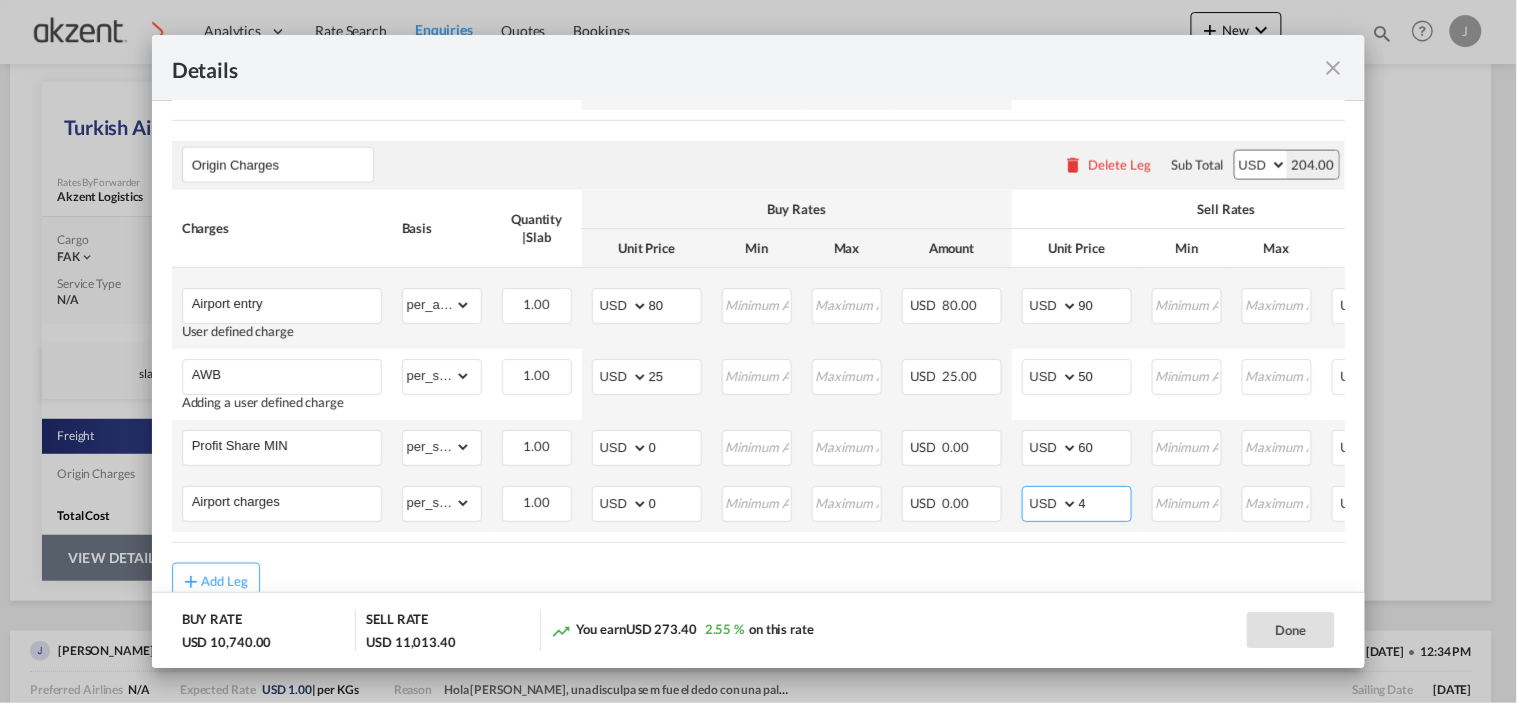 type on "40" 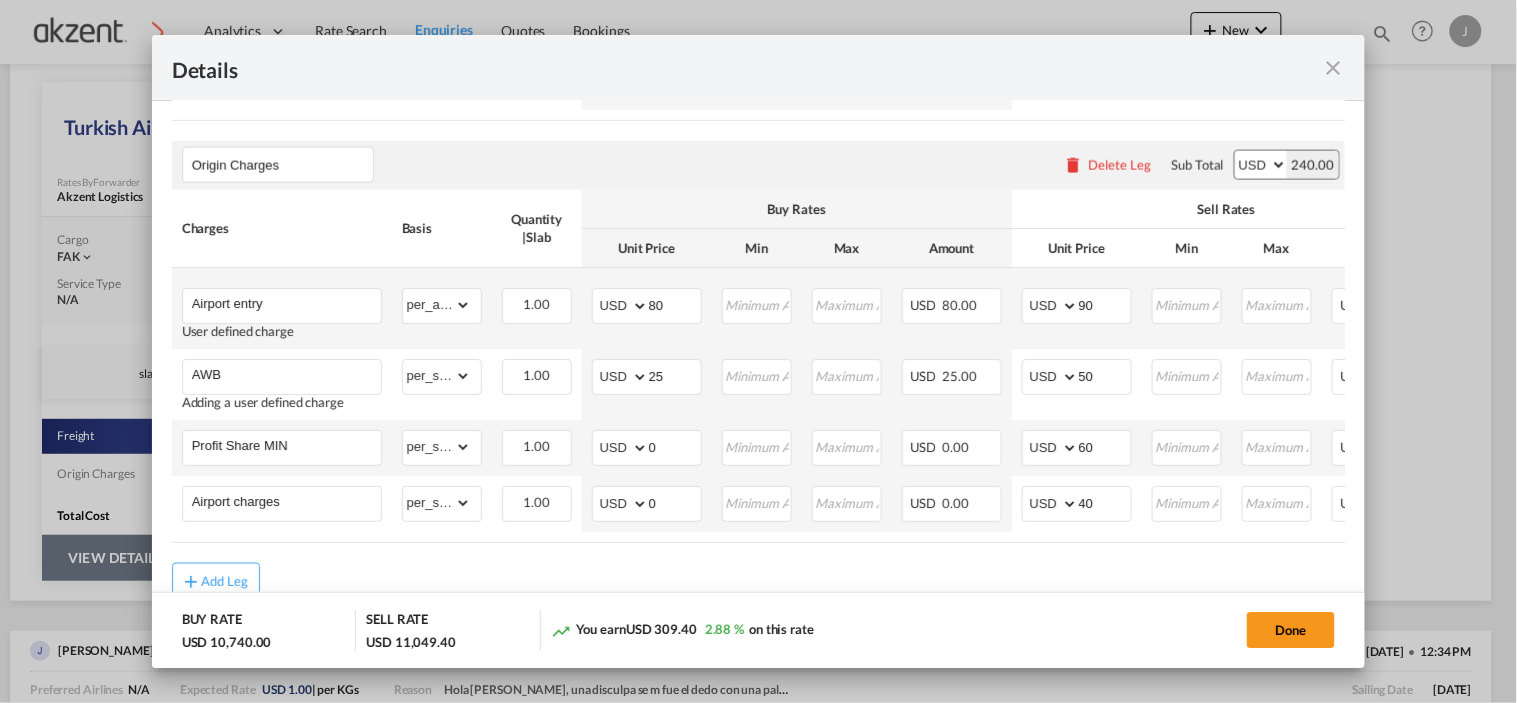 click on "Freight Please enter leg name
Leg Name Already Exists Delete Leg Sub Total AED AFN ALL AMD ANG AOA ARS AUD AWG AZN BAM BBD BDT BGN BHD BIF BMD BND [PERSON_NAME] BRL BSD BTN BWP BYN BZD CAD CDF CHF CLP CNY COP CRC CUC CUP CVE CZK DJF DKK DOP DZD EGP ERN ETB EUR FJD FKP FOK GBP GEL GGP GHS GIP GMD GNF GTQ GYD HKD HNL HRK HTG HUF IDR ILS IMP INR IQD IRR ISK JMD JOD JPY KES KGS KHR KID KMF KRW KWD KYD KZT LAK LBP LKR LRD LSL LYD MAD MDL MGA MKD MMK MNT MOP MRU MUR MVR MWK MXN MYR MZN NAD NGN NIO NOK NPR NZD OMR PAB PEN PGK PHP PKR PLN PYG QAR [PERSON_NAME] RSD RUB RWF SAR SBD SCR SDG SEK SGD SHP SLL SOS SRD SSP STN SYP SZL THB TJS TMT TND TOP TRY TTD TVD TWD TZS UAH UGX USD UYU UZS VES VND VUV WST XAF XCD XDR XOF XPF YER ZAR ZMW 10,809.40 Charges Basis Quantity
|  Slab
Buy Rates Sell Rates Comments
Action Unit Price Min Max Amount Unit Price Min Max Amount
Air Freight
User defined charge Please Enter
Already Exists
per_bl" at bounding box center [759, 170] 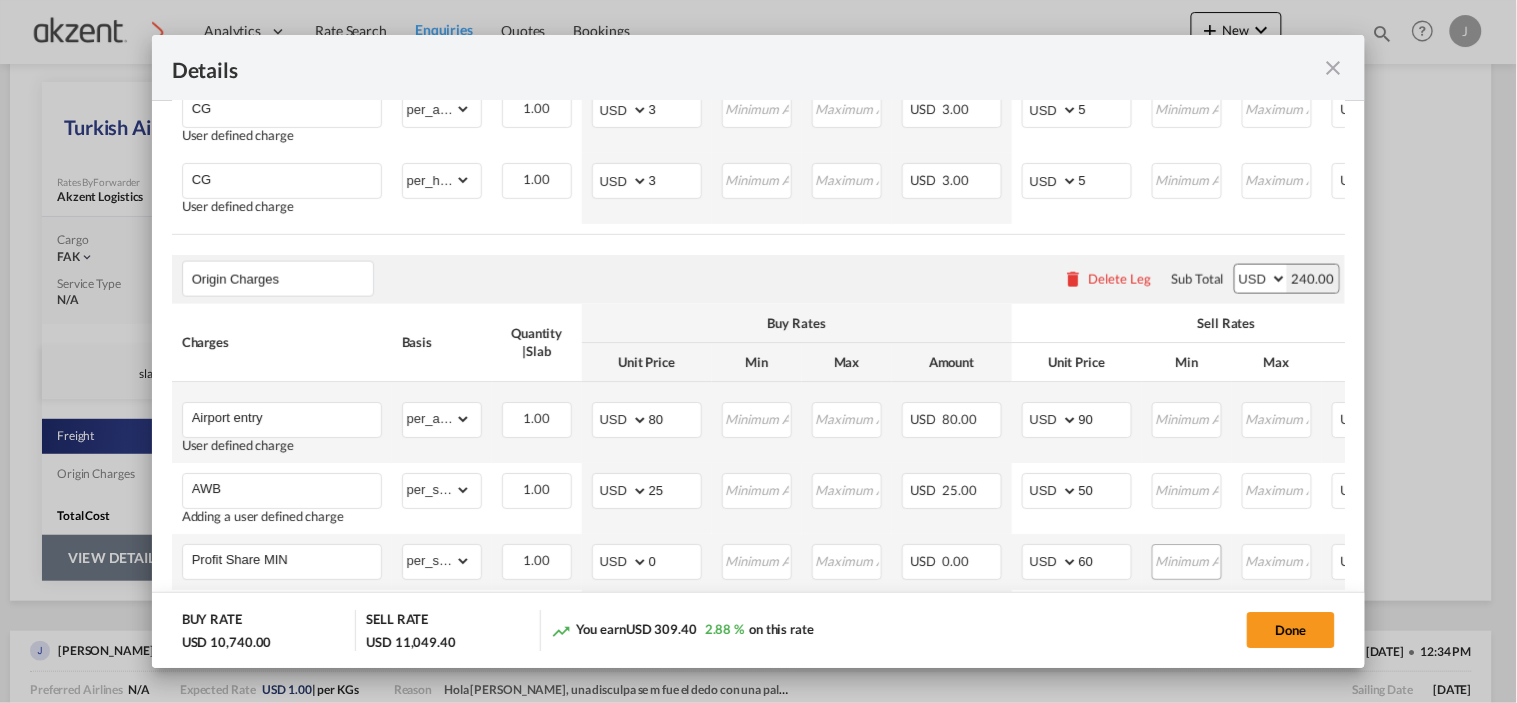 scroll, scrollTop: 415, scrollLeft: 0, axis: vertical 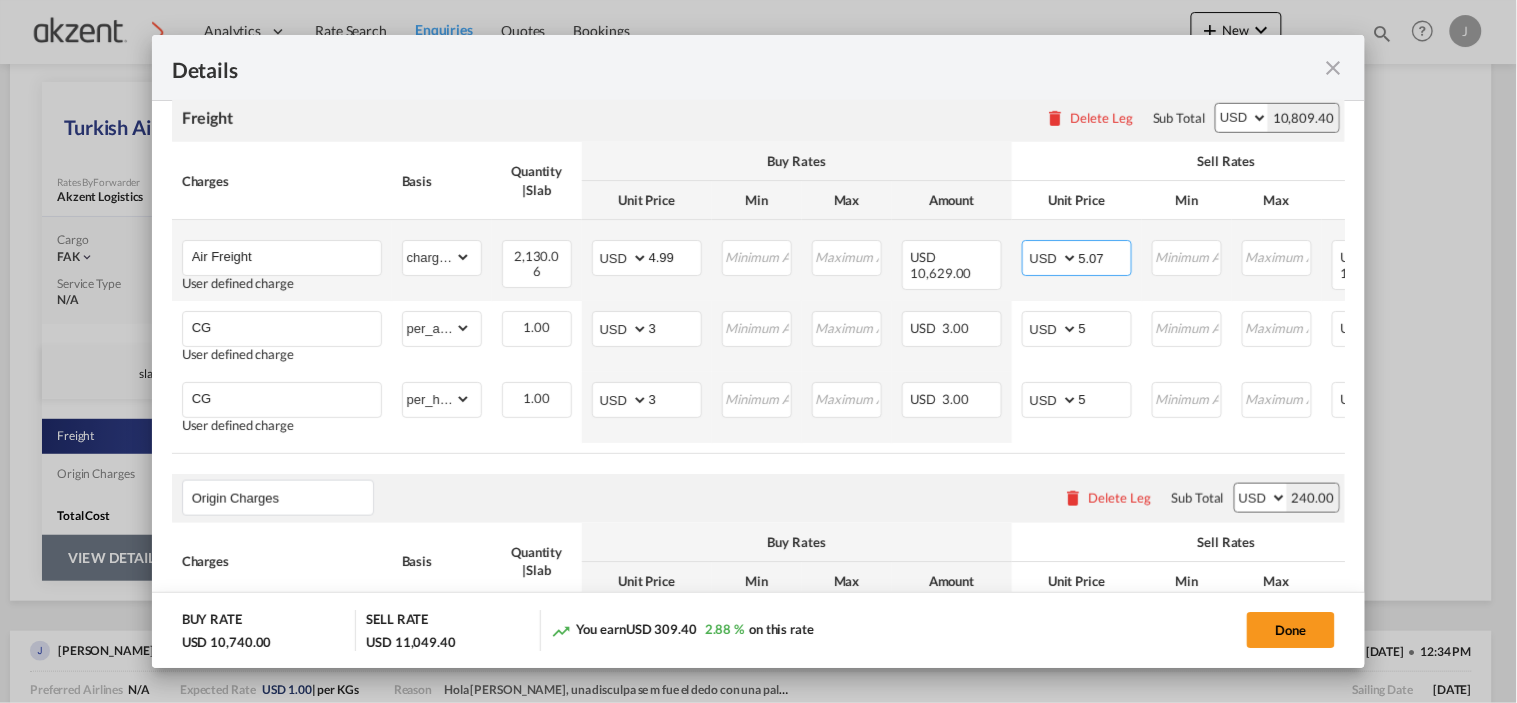 click on "5.07" at bounding box center (1105, 256) 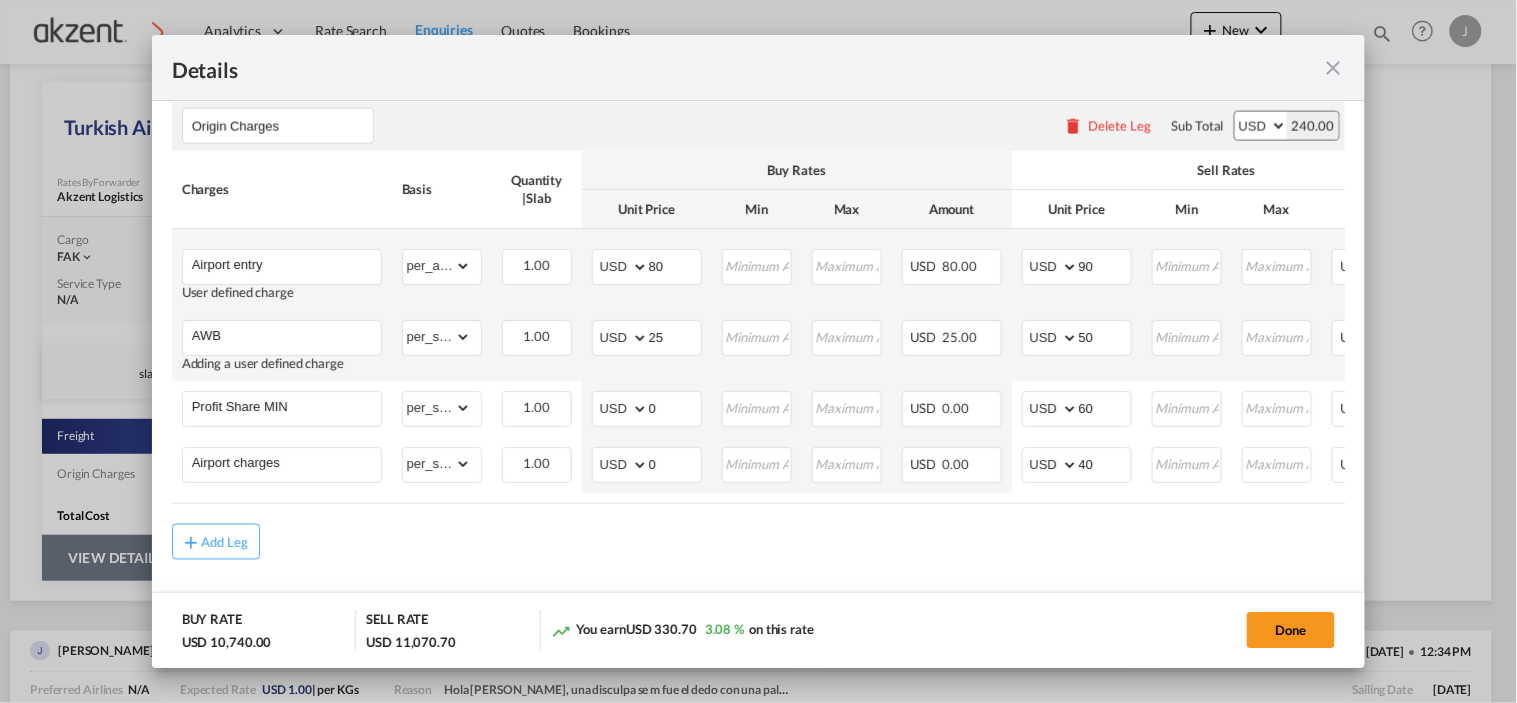 scroll, scrollTop: 804, scrollLeft: 0, axis: vertical 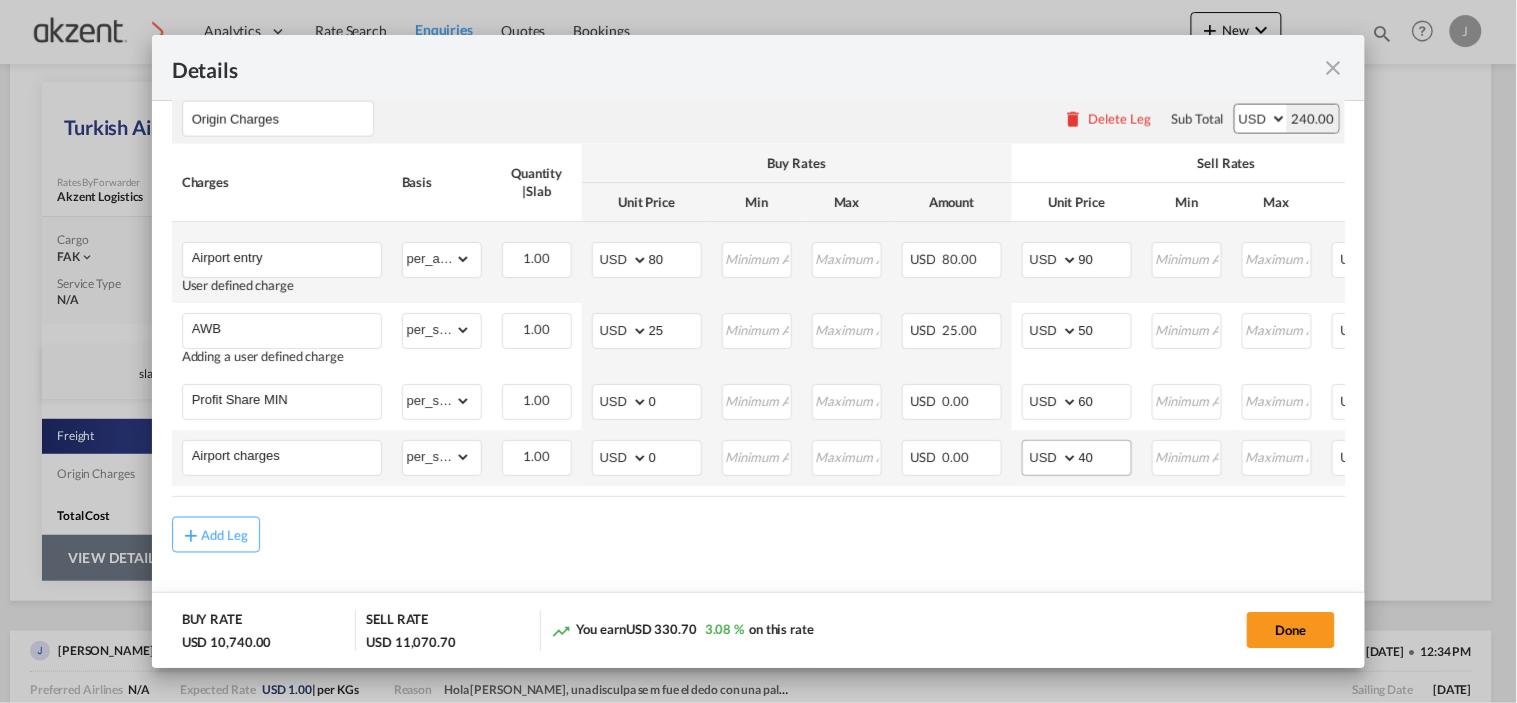type on "5.08" 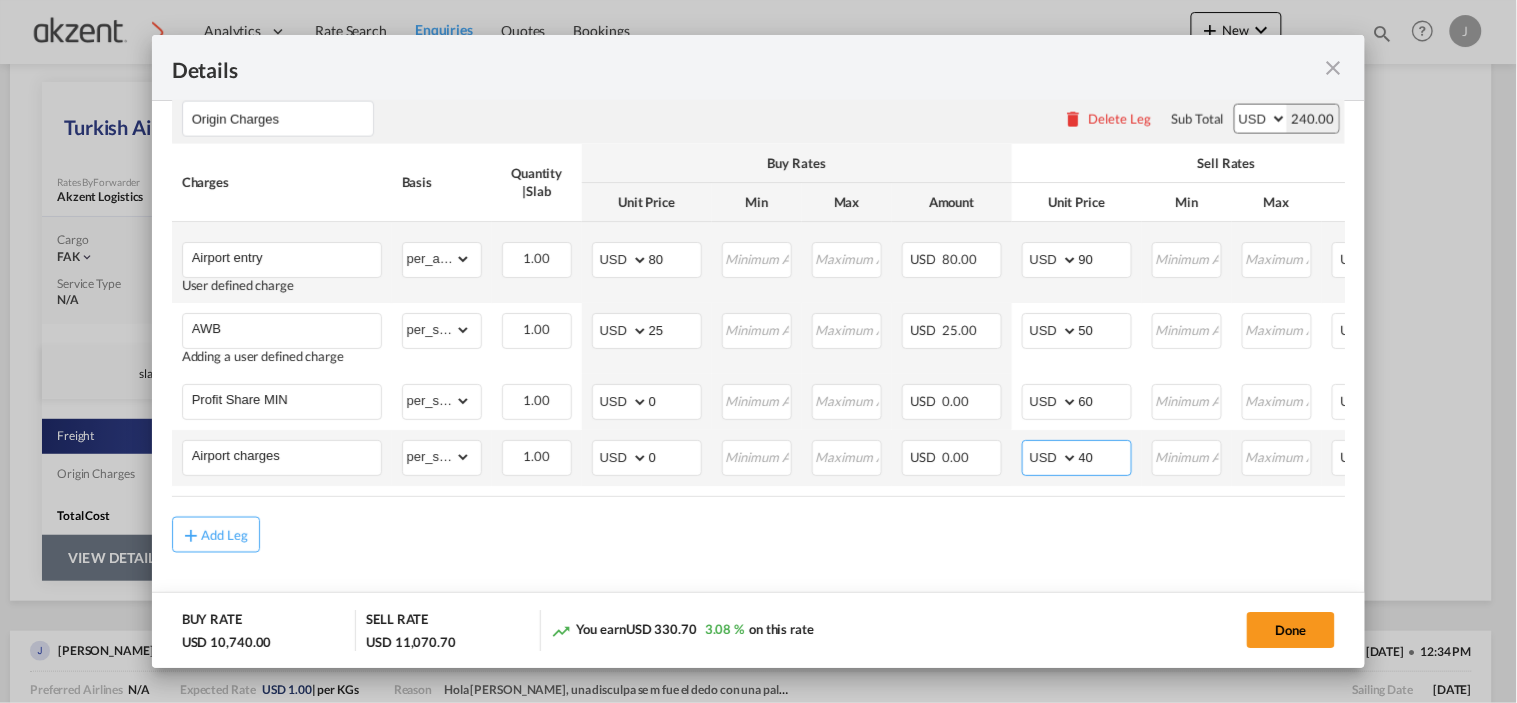click on "40" at bounding box center [1105, 456] 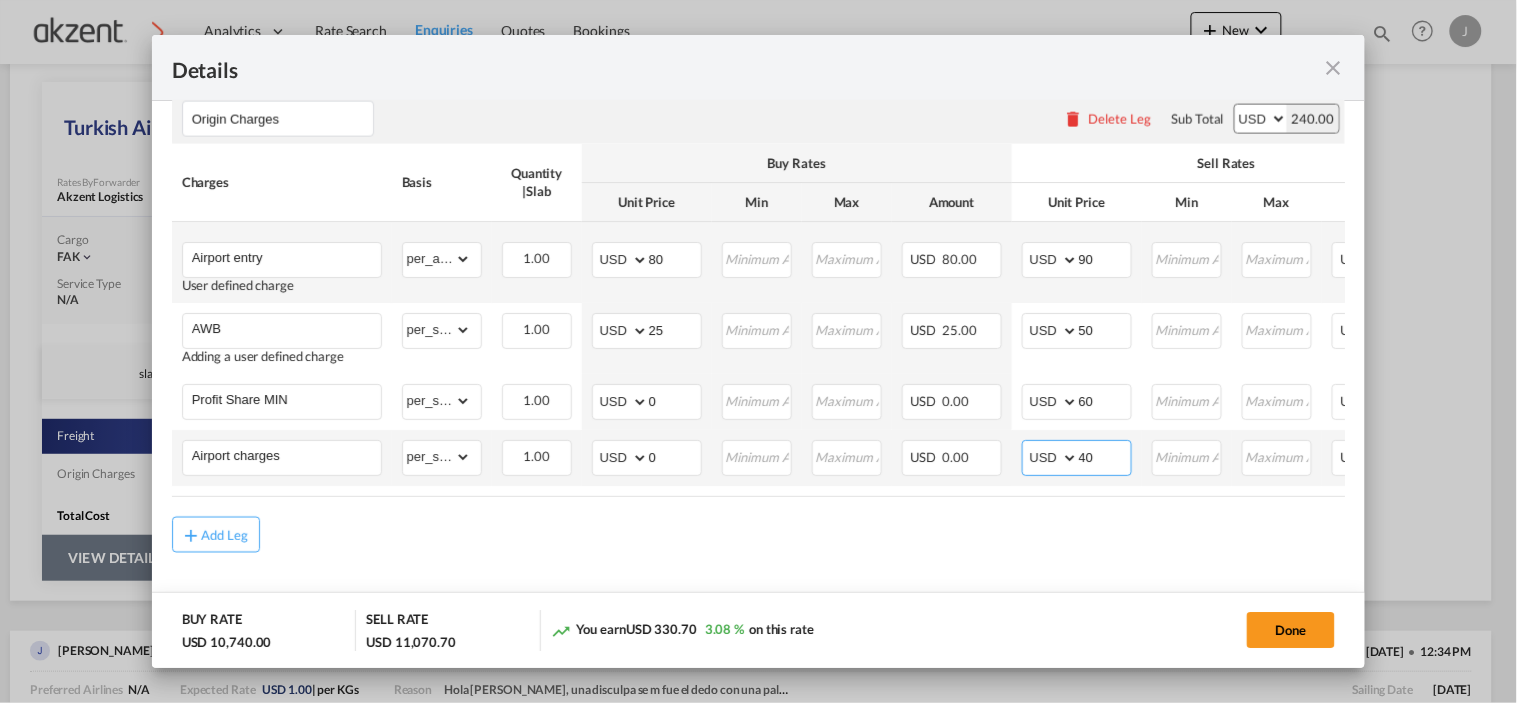 type on "4" 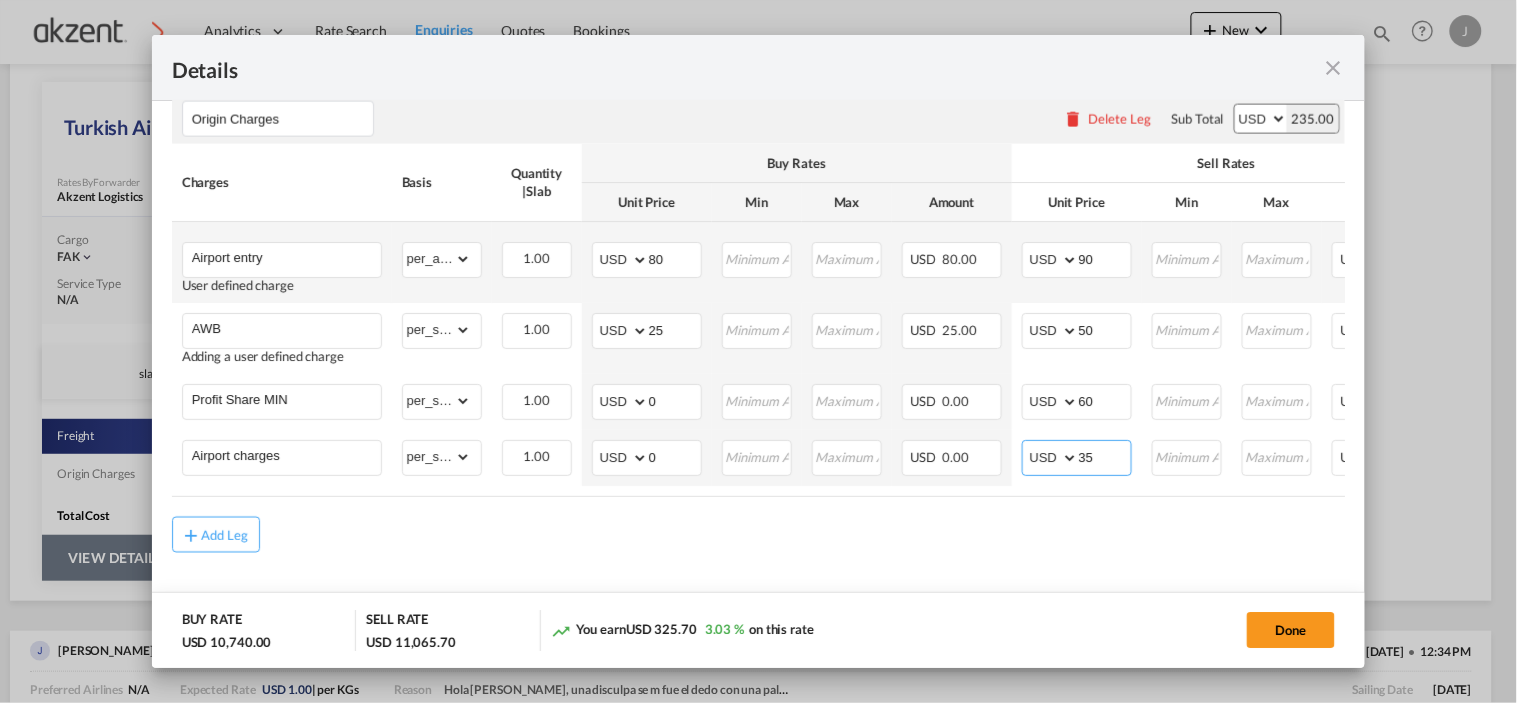 type on "35" 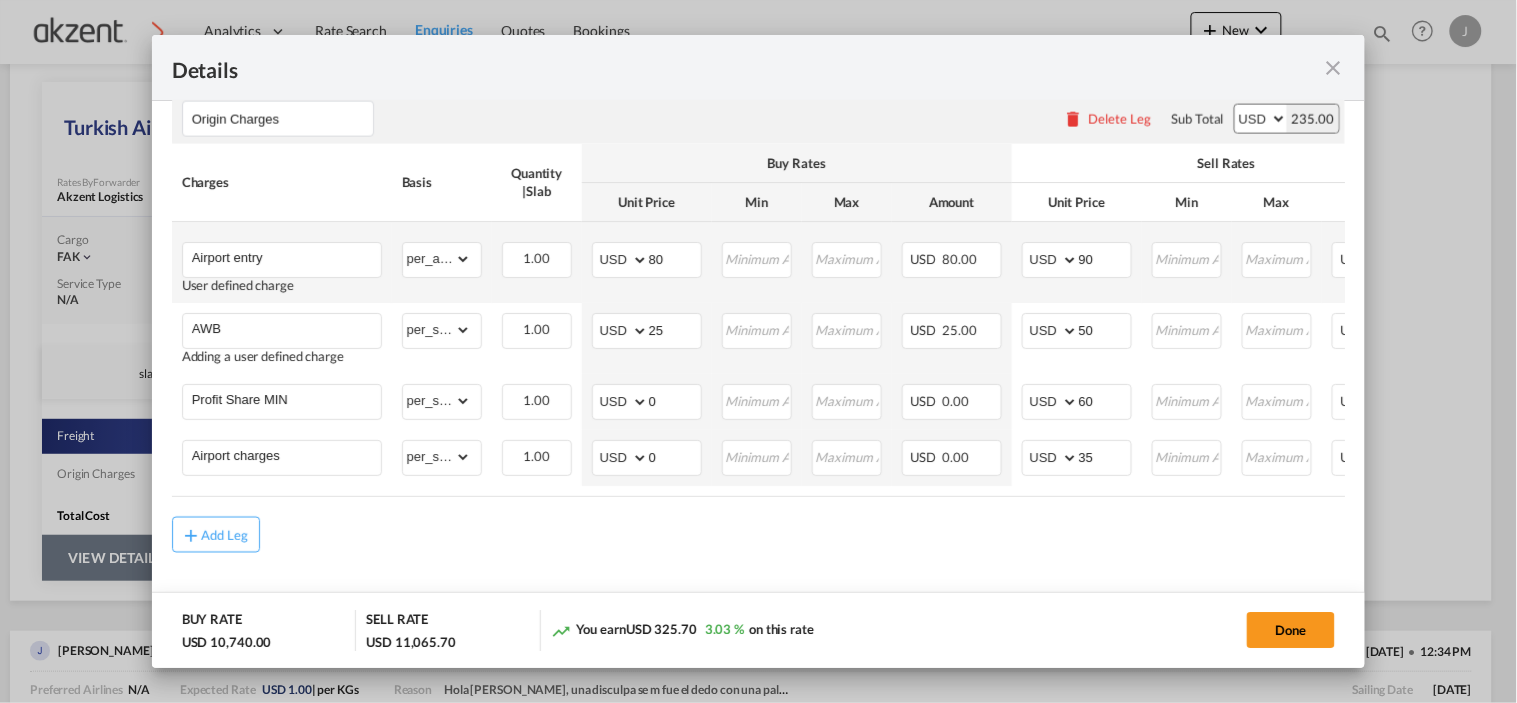 click on "Freight Please enter leg name
Leg Name Already Exists Delete Leg Sub Total AED AFN ALL AMD ANG AOA ARS AUD AWG AZN BAM BBD BDT BGN BHD BIF BMD BND [PERSON_NAME] BRL BSD BTN BWP BYN BZD CAD CDF CHF CLP CNY COP CRC CUC CUP CVE CZK DJF DKK DOP DZD EGP ERN ETB EUR FJD FKP FOK GBP GEL GGP GHS GIP GMD GNF GTQ GYD HKD HNL HRK HTG HUF IDR ILS IMP INR IQD IRR ISK JMD JOD JPY KES KGS KHR KID KMF KRW KWD KYD KZT LAK LBP LKR LRD LSL LYD MAD MDL MGA MKD MMK MNT MOP MRU MUR MVR MWK MXN MYR MZN NAD NGN NIO NOK NPR NZD OMR PAB PEN PGK PHP PKR PLN PYG QAR [PERSON_NAME] RSD RUB RWF SAR SBD SCR SDG SEK SGD SHP SLL SOS SRD SSP STN SYP SZL THB TJS TMT TND TOP TRY TTD TVD TWD TZS UAH UGX USD UYU UZS VES VND VUV WST XAF XCD XDR XOF XPF YER ZAR ZMW 10,830.70 Charges Basis Quantity
|  Slab
Buy Rates Sell Rates Comments
Action Unit Price Min Max Amount Unit Price Min Max Amount
Air Freight
User defined charge Please Enter
Already Exists
per_bl" at bounding box center [759, 124] 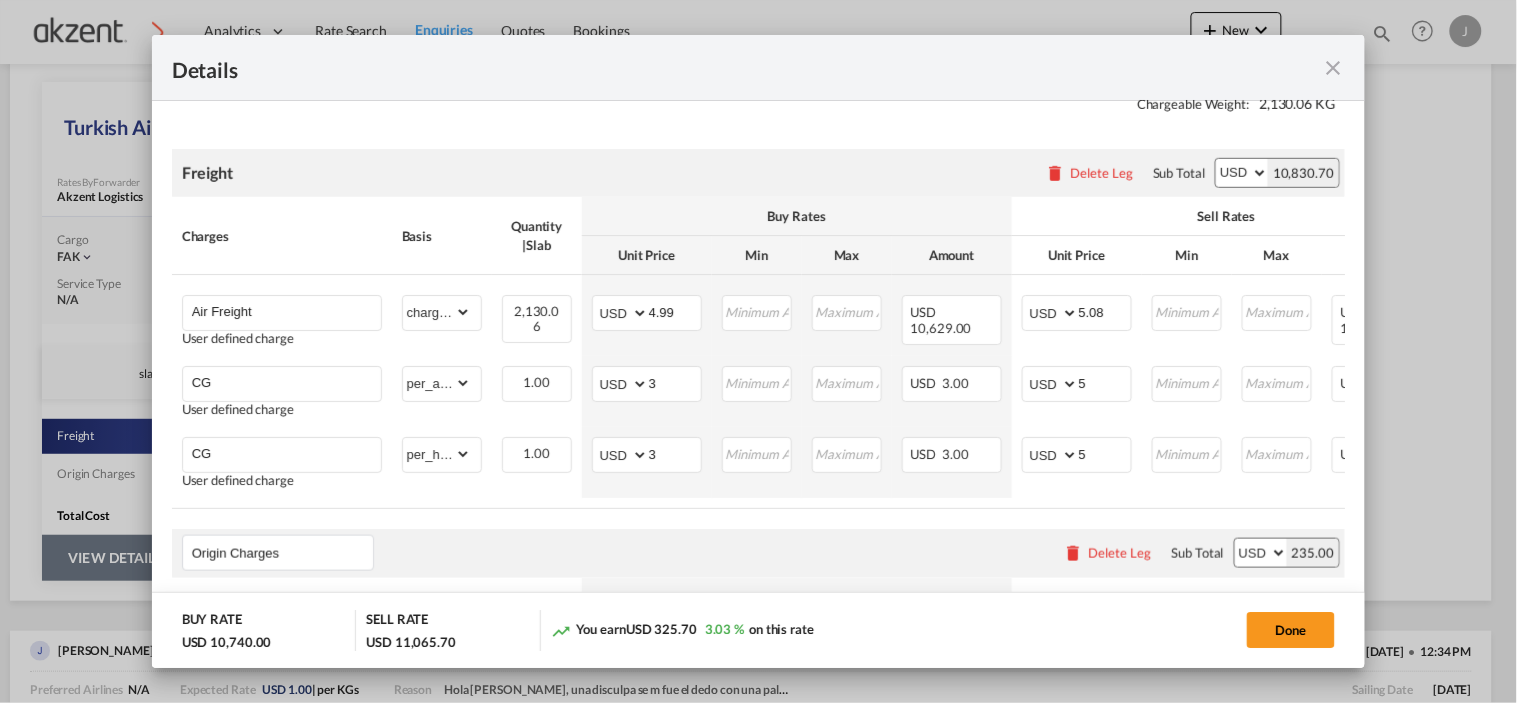 scroll, scrollTop: 582, scrollLeft: 0, axis: vertical 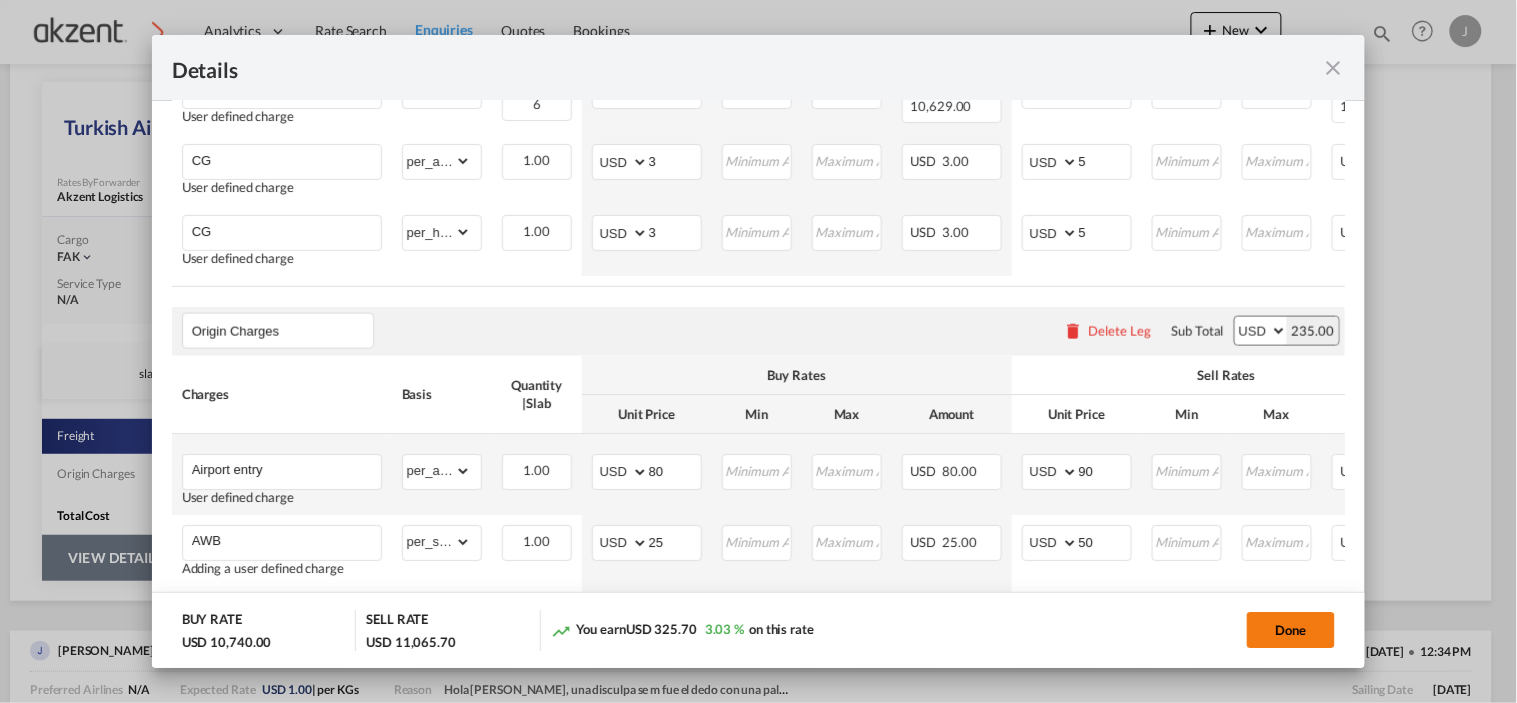 click on "Done" 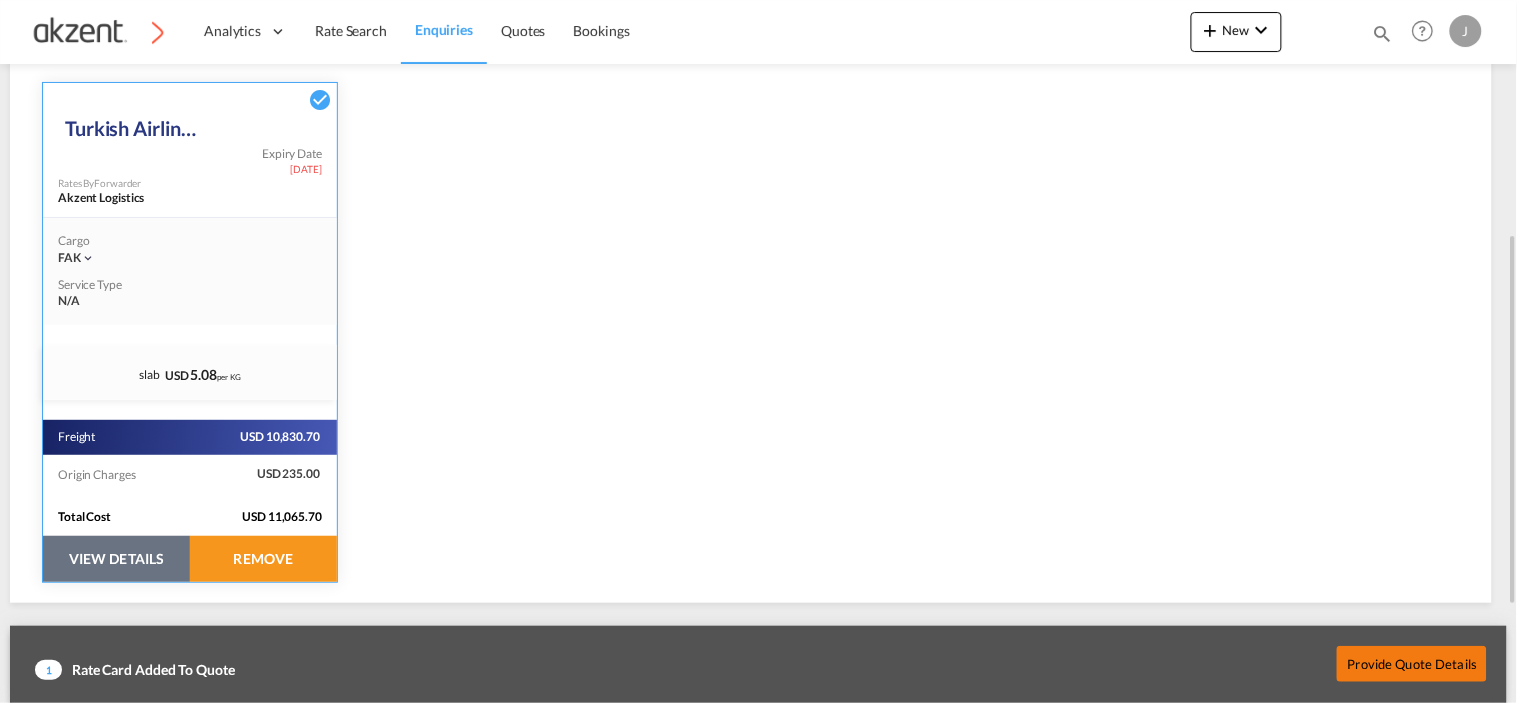 click on "Provide Quote Details" at bounding box center (1412, 663) 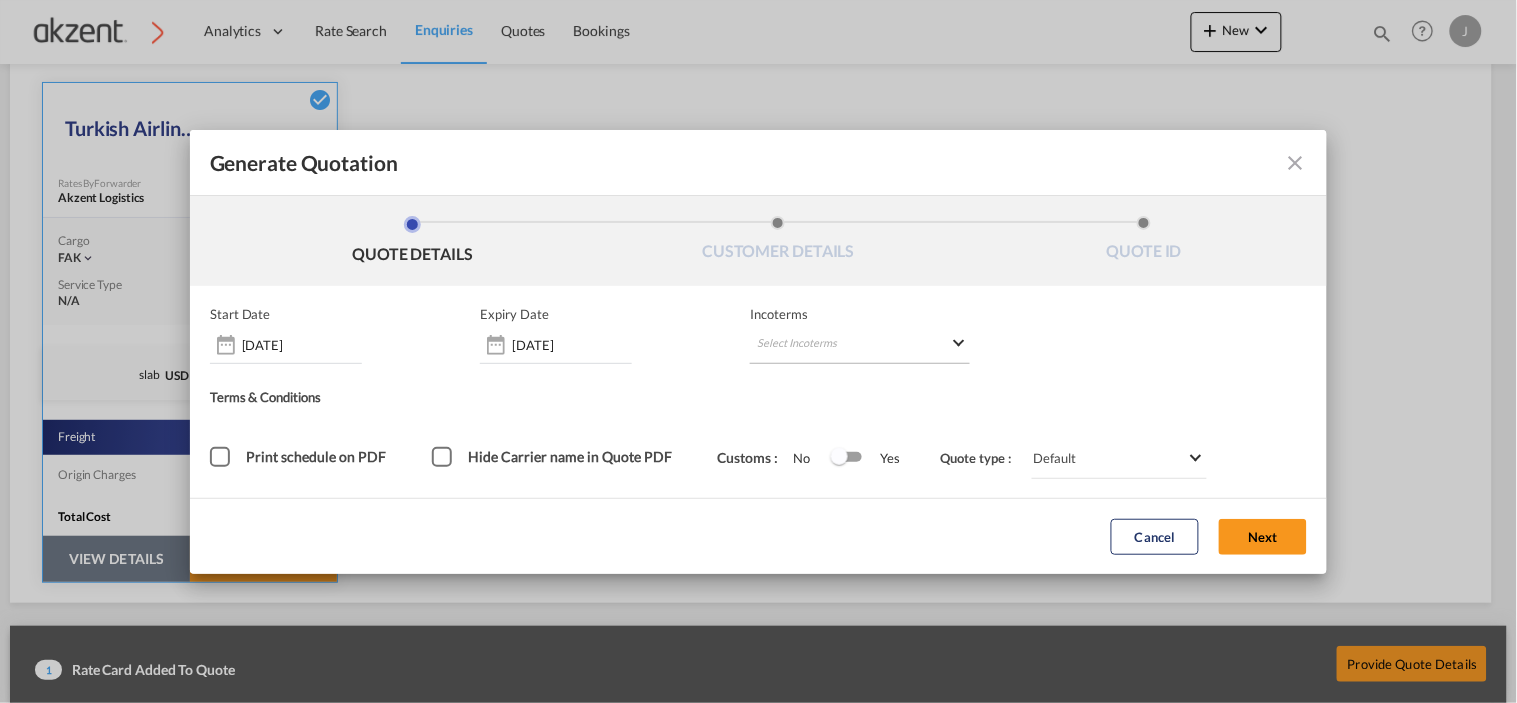click on "Terms & Conditions" at bounding box center (759, 401) 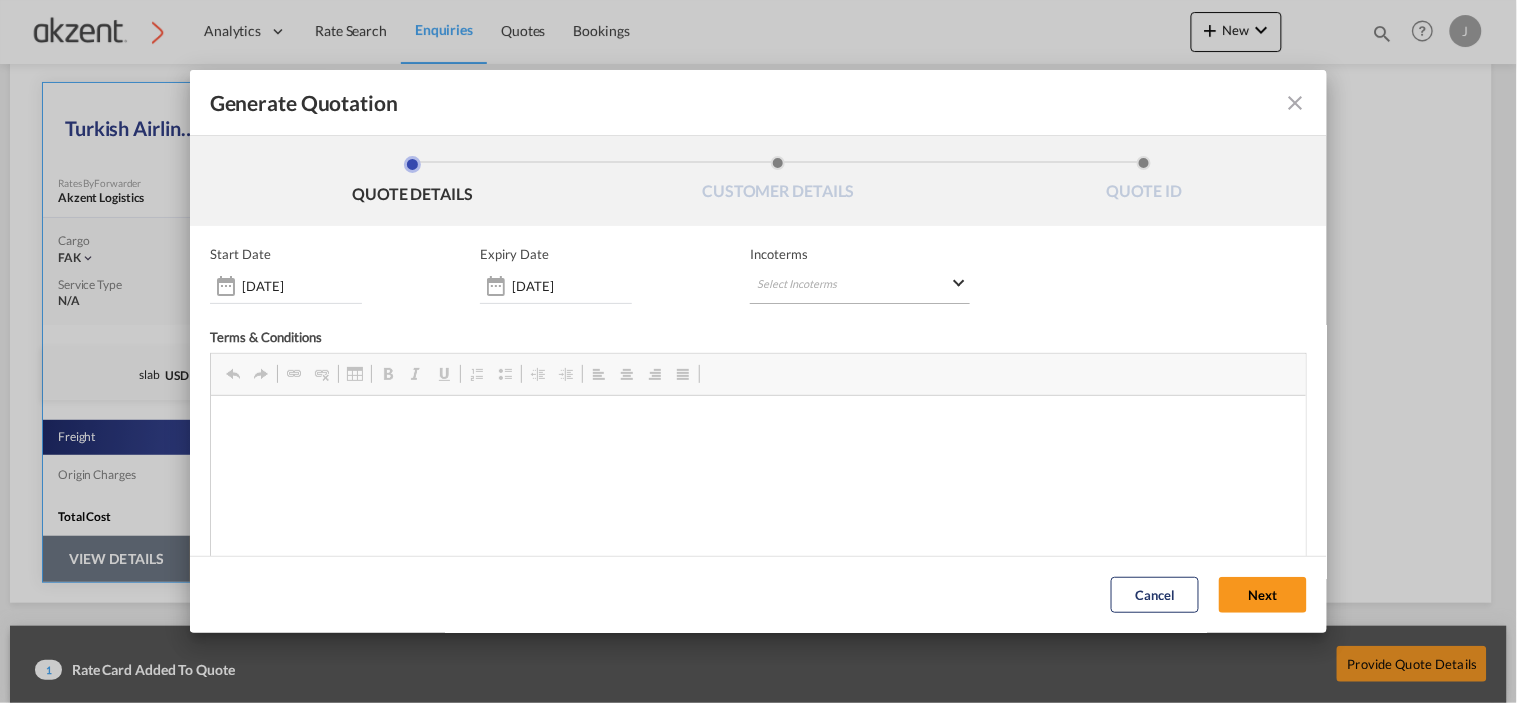 scroll, scrollTop: 0, scrollLeft: 0, axis: both 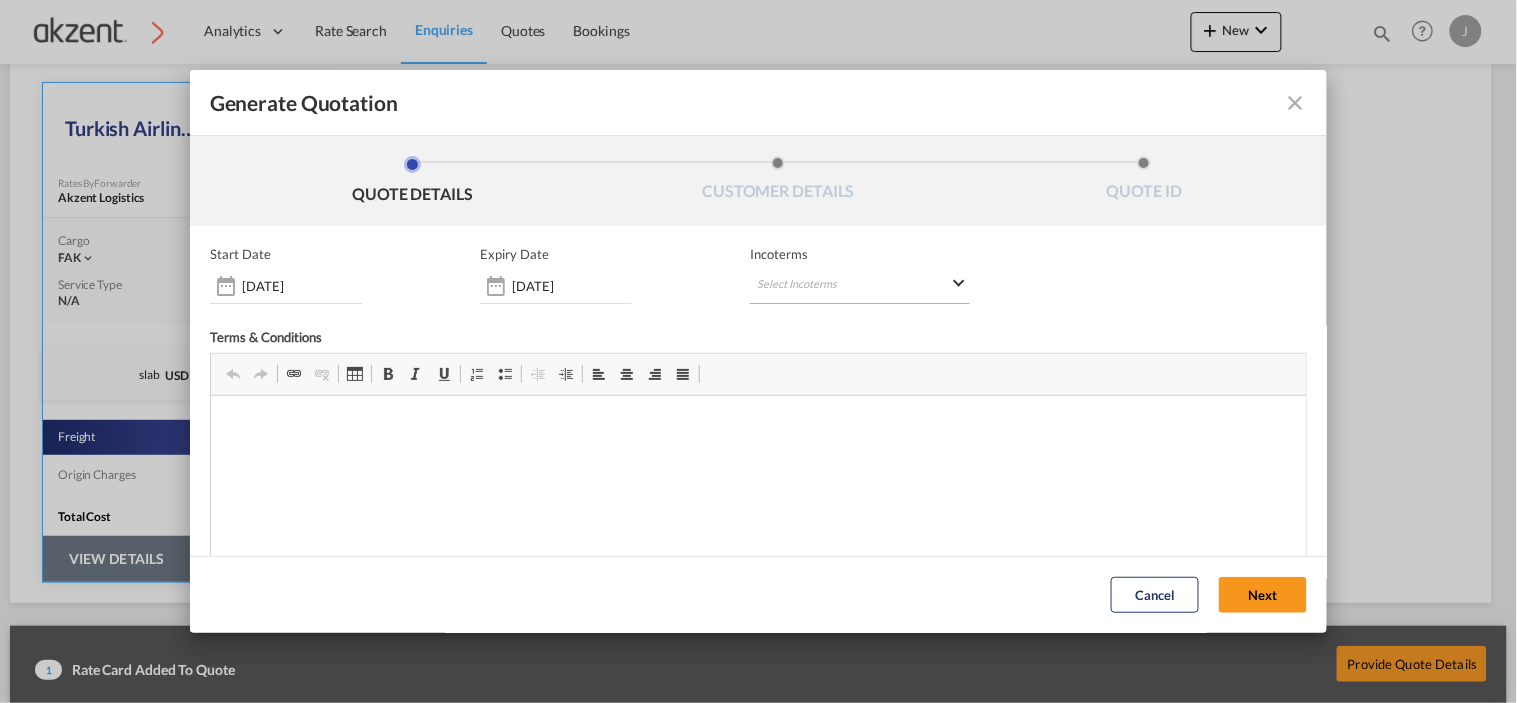 click on "Select Incoterms
DPU - export
Delivery at Place Unloaded DAP - export
Delivered at Place DPU - import
Delivery at Place Unloaded CIP - import
Carriage and Insurance Paid to DAP - import
Delivered at Place FAS - import
Free Alongside Ship FCA - export
Free Carrier CFR - export
Cost and Freight EXW - import
Ex Works FAS - export
Free Alongside Ship FCA - import
Free Carrier DDP - export
Delivery Duty Paid CIP - export
Carriage and Insurance Paid to CIF - import
Cost,Insurance and Freight CIF - export
Cost,Insurance and Freight FOB - export
Free on Board FOB - import
Free on Board CFR - import
Cost and Freight CPT - import
Carrier Paid to CPT - export
Carrier Paid to" at bounding box center [860, 286] 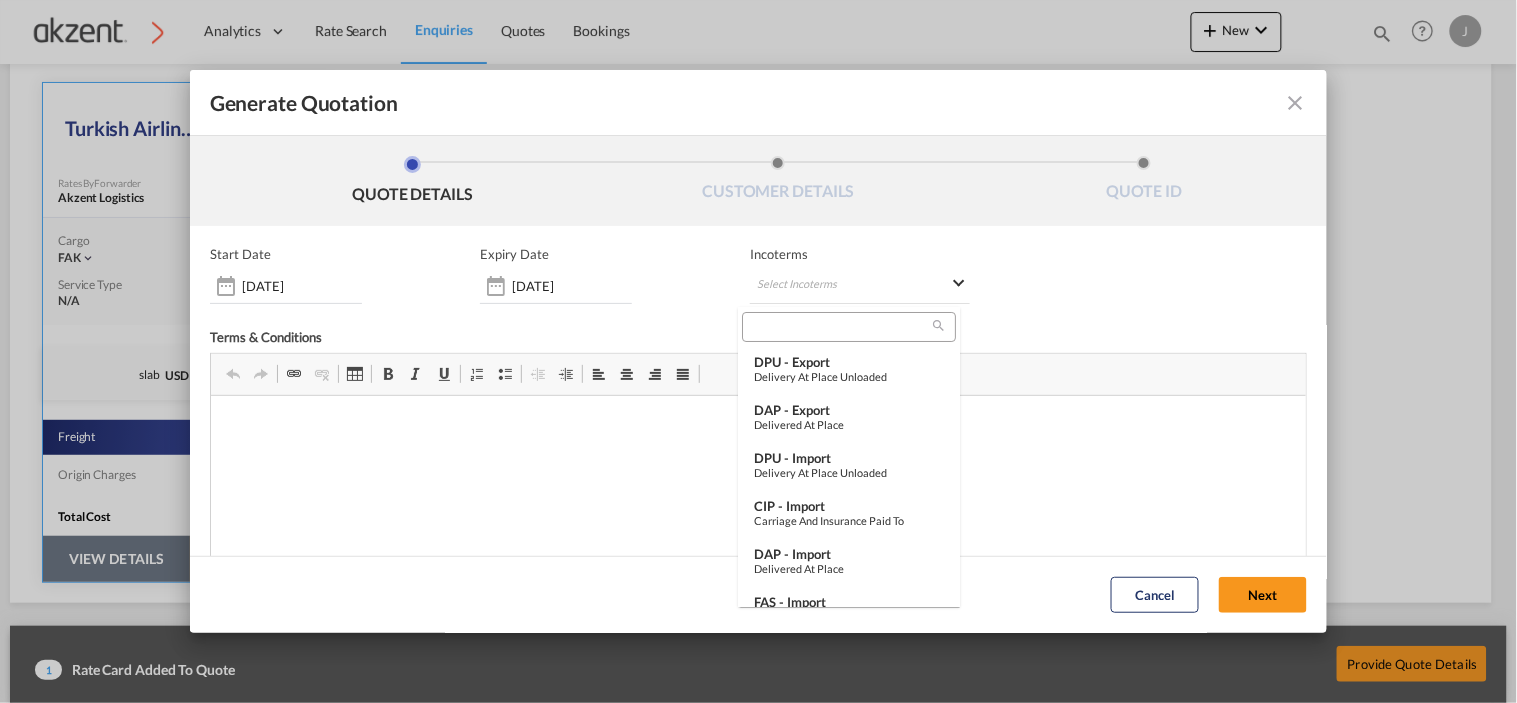 click at bounding box center (840, 327) 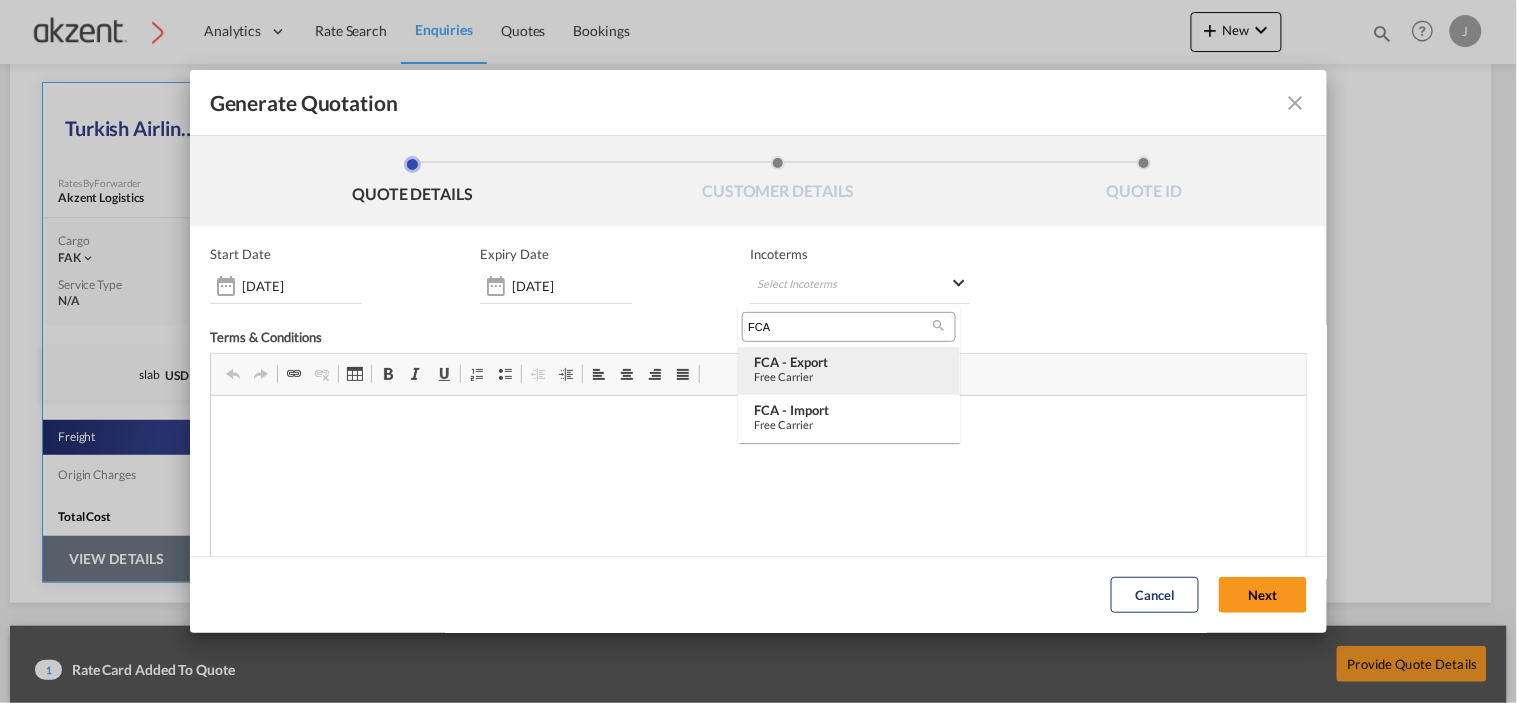 type on "FCA" 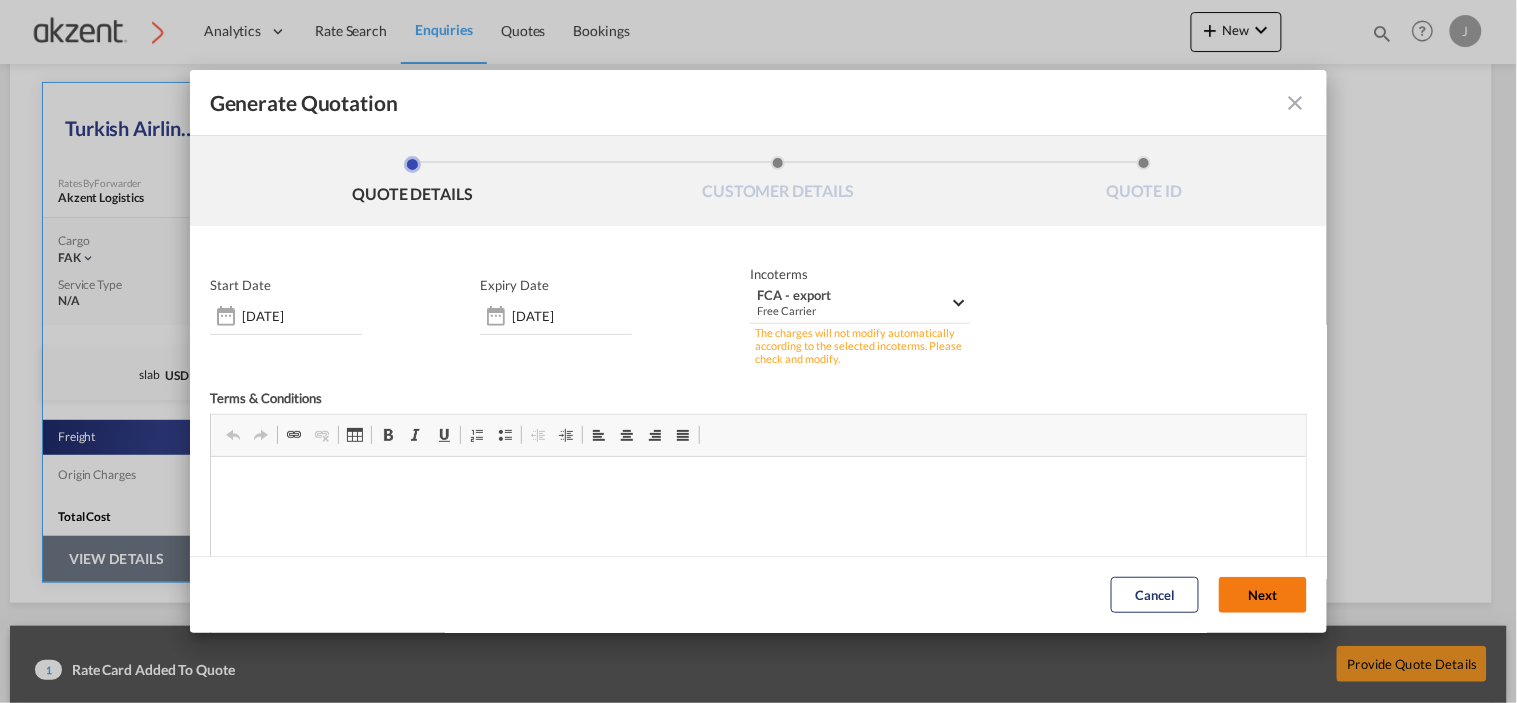 click on "Next" at bounding box center (1263, 596) 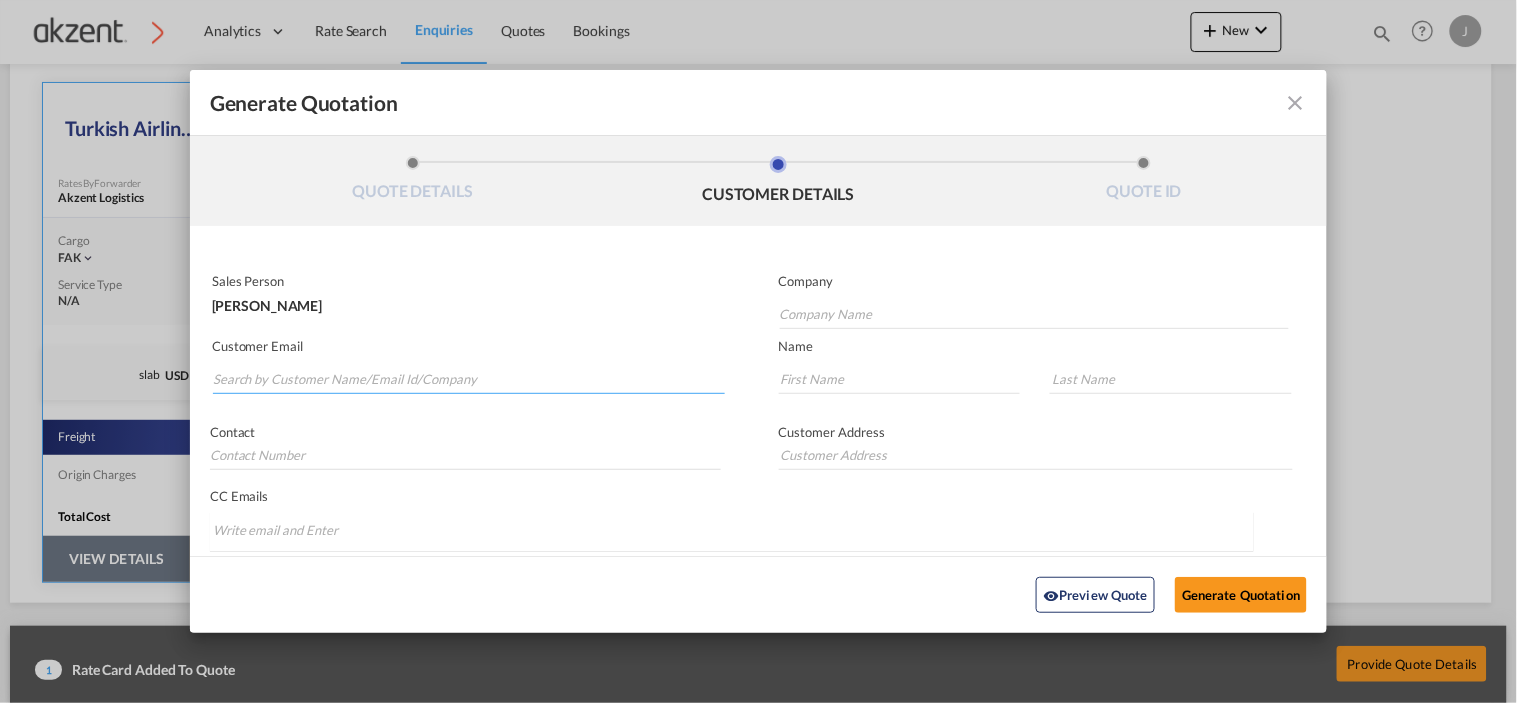 click at bounding box center (469, 379) 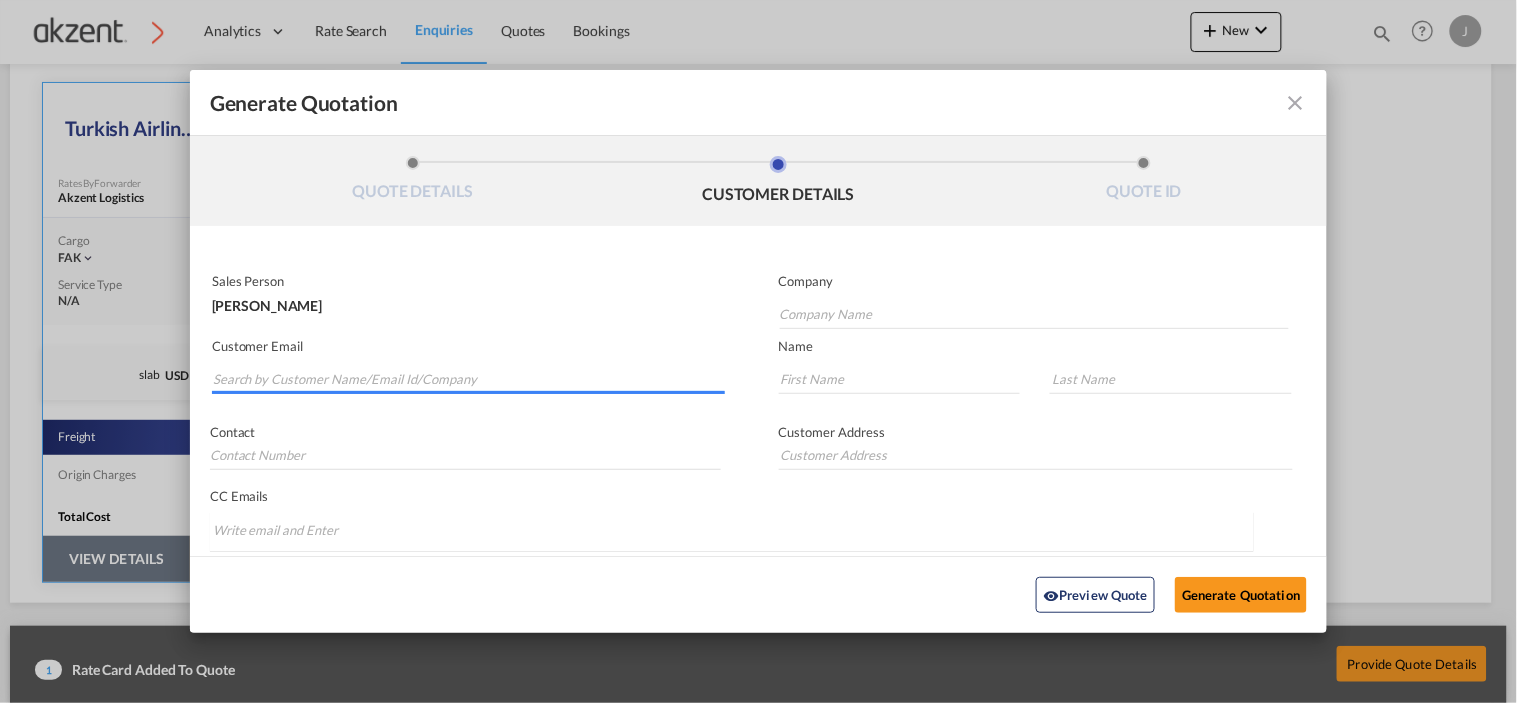 paste on "[PERSON_NAME] <[PERSON_NAME][EMAIL_ADDRESS][DOMAIN_NAME]>" 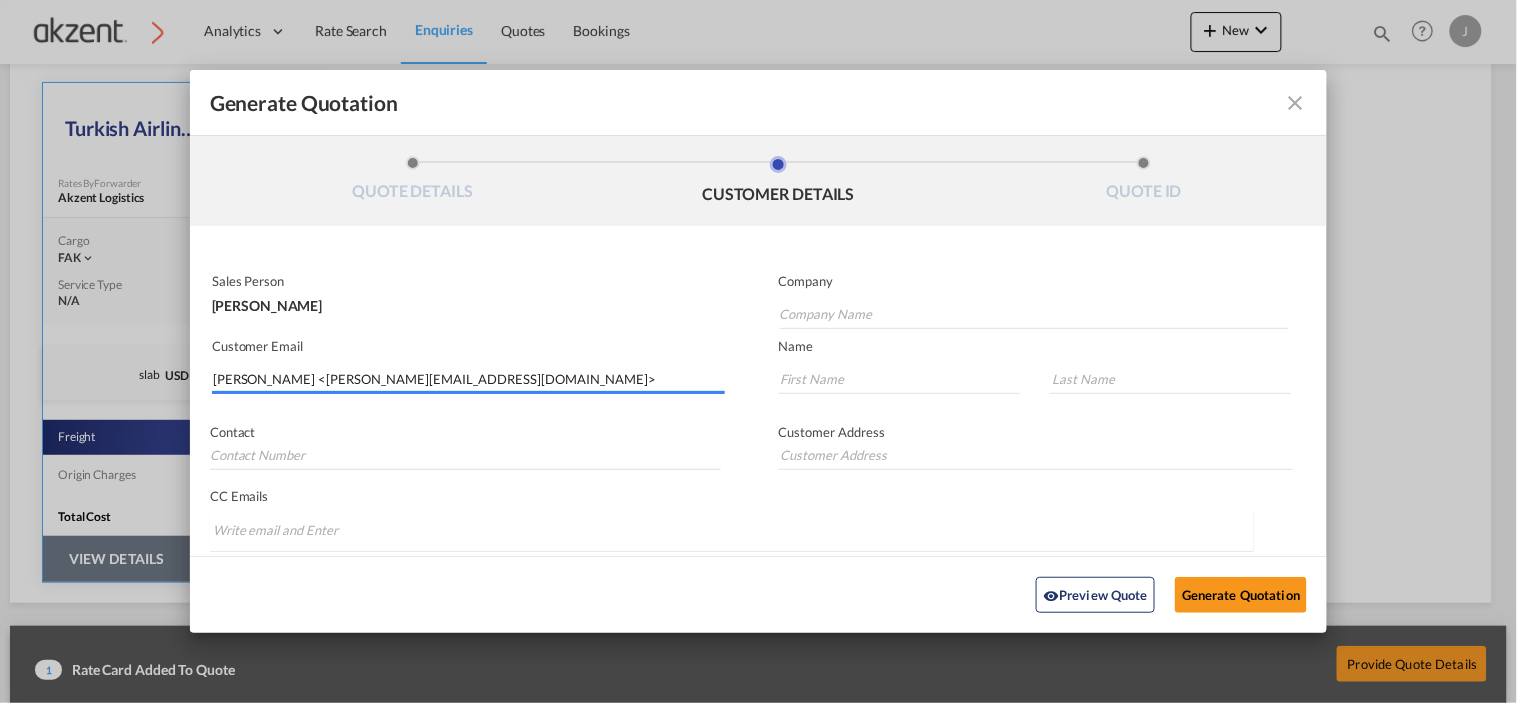 drag, startPoint x: 320, startPoint y: 374, endPoint x: 200, endPoint y: 377, distance: 120.03749 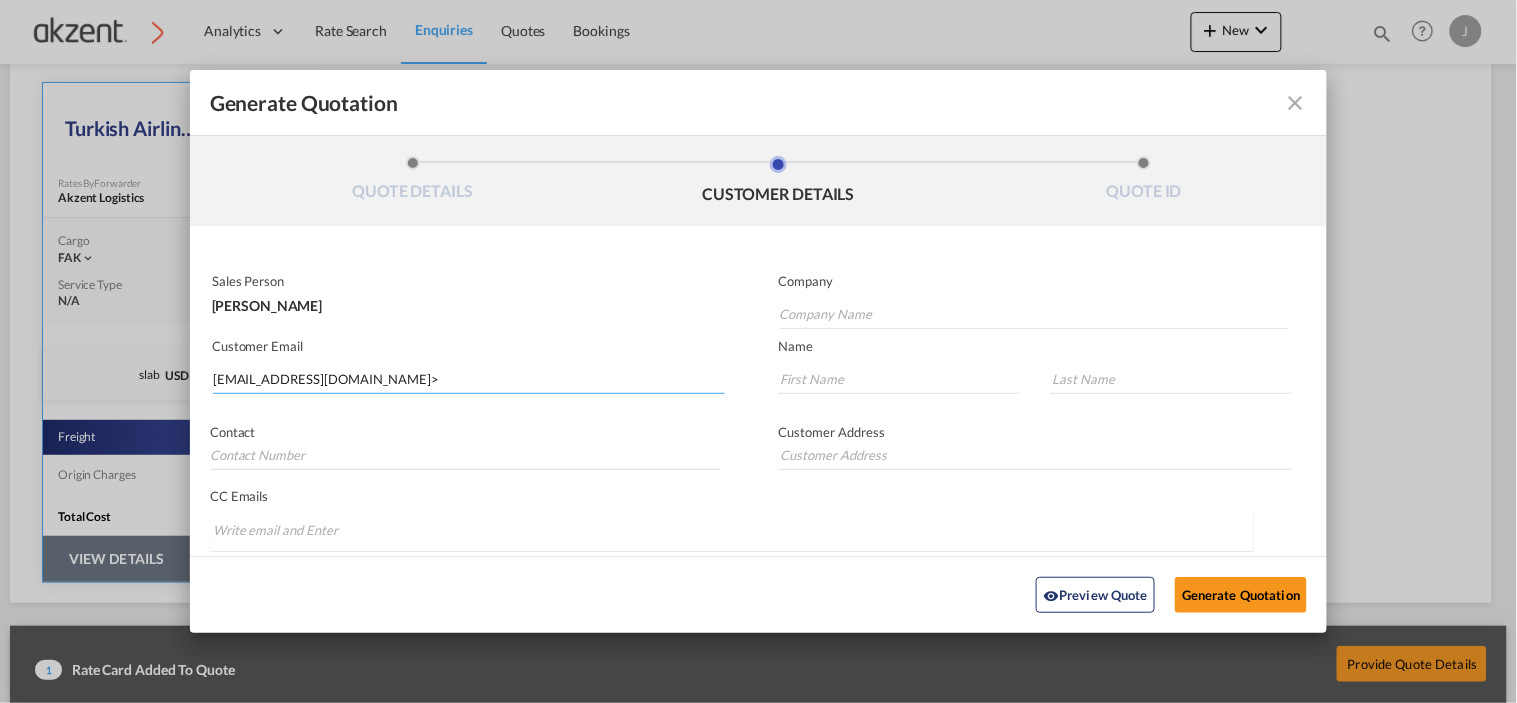 click on "[EMAIL_ADDRESS][DOMAIN_NAME]>" at bounding box center [469, 379] 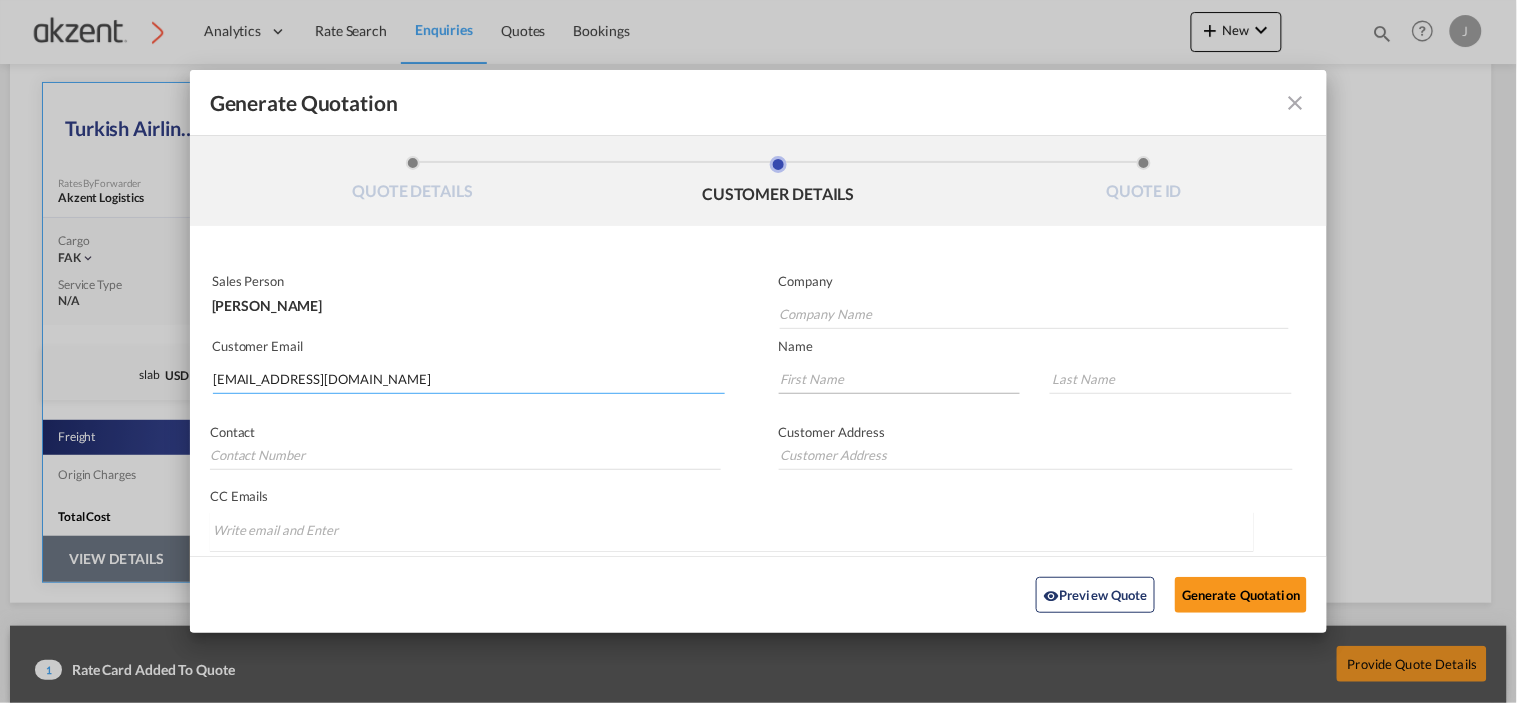 type on "[EMAIL_ADDRESS][DOMAIN_NAME]" 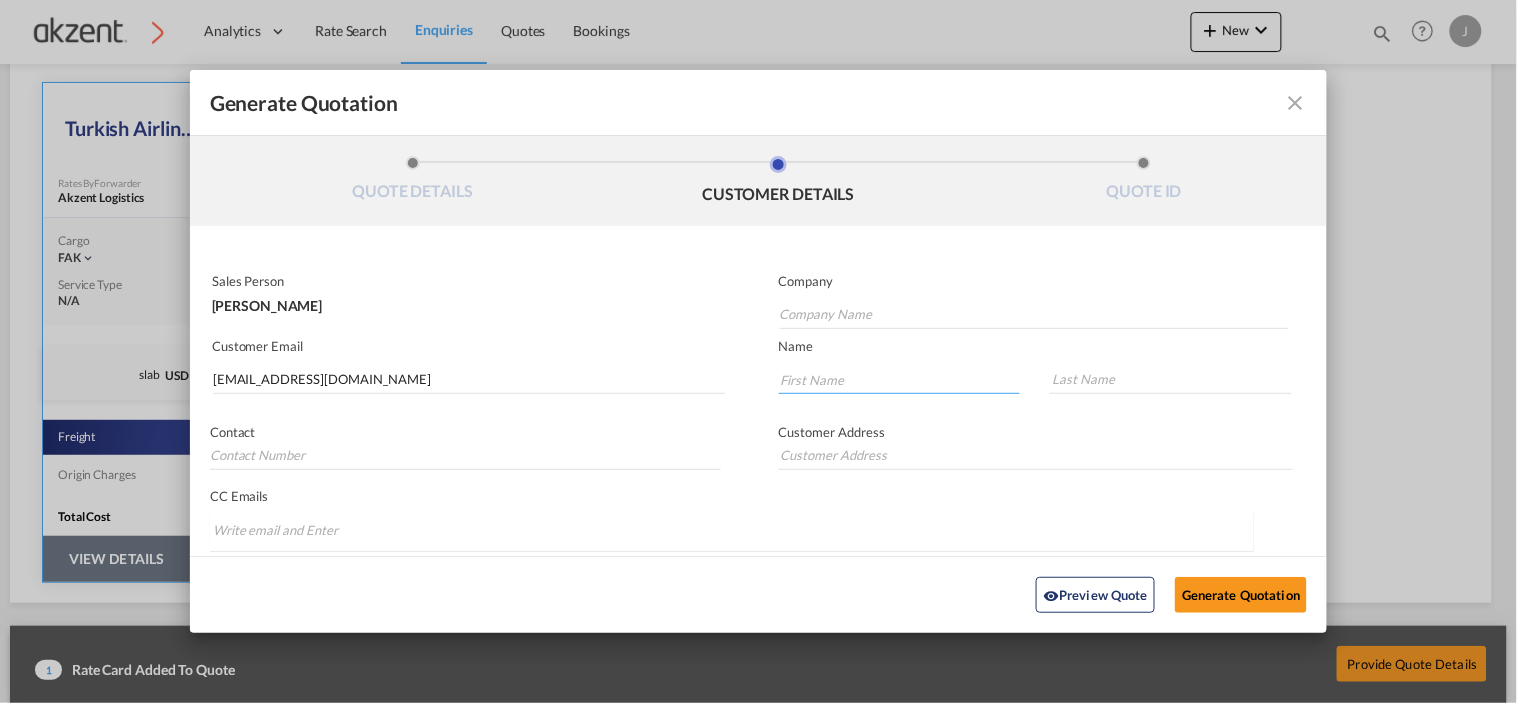 click at bounding box center [900, 379] 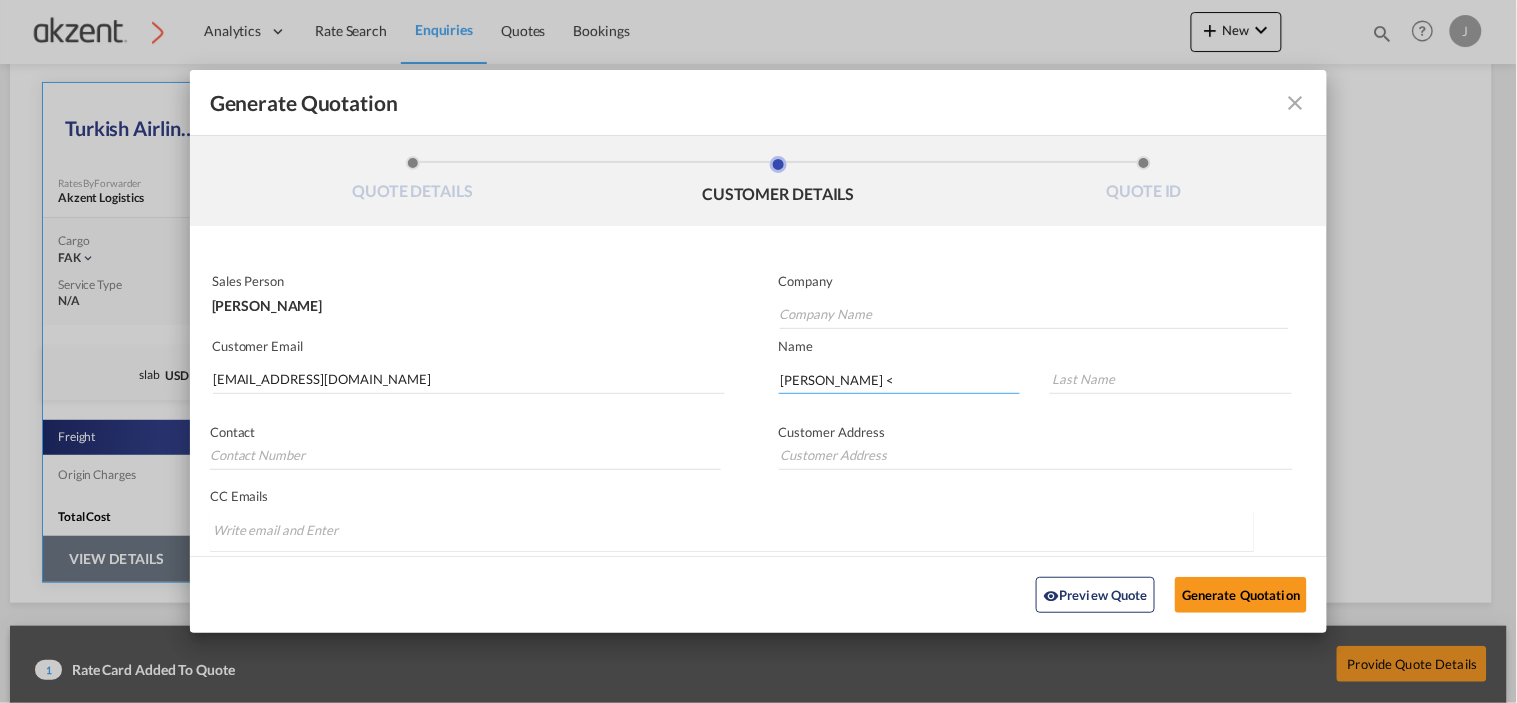 drag, startPoint x: 898, startPoint y: 382, endPoint x: 815, endPoint y: 375, distance: 83.294655 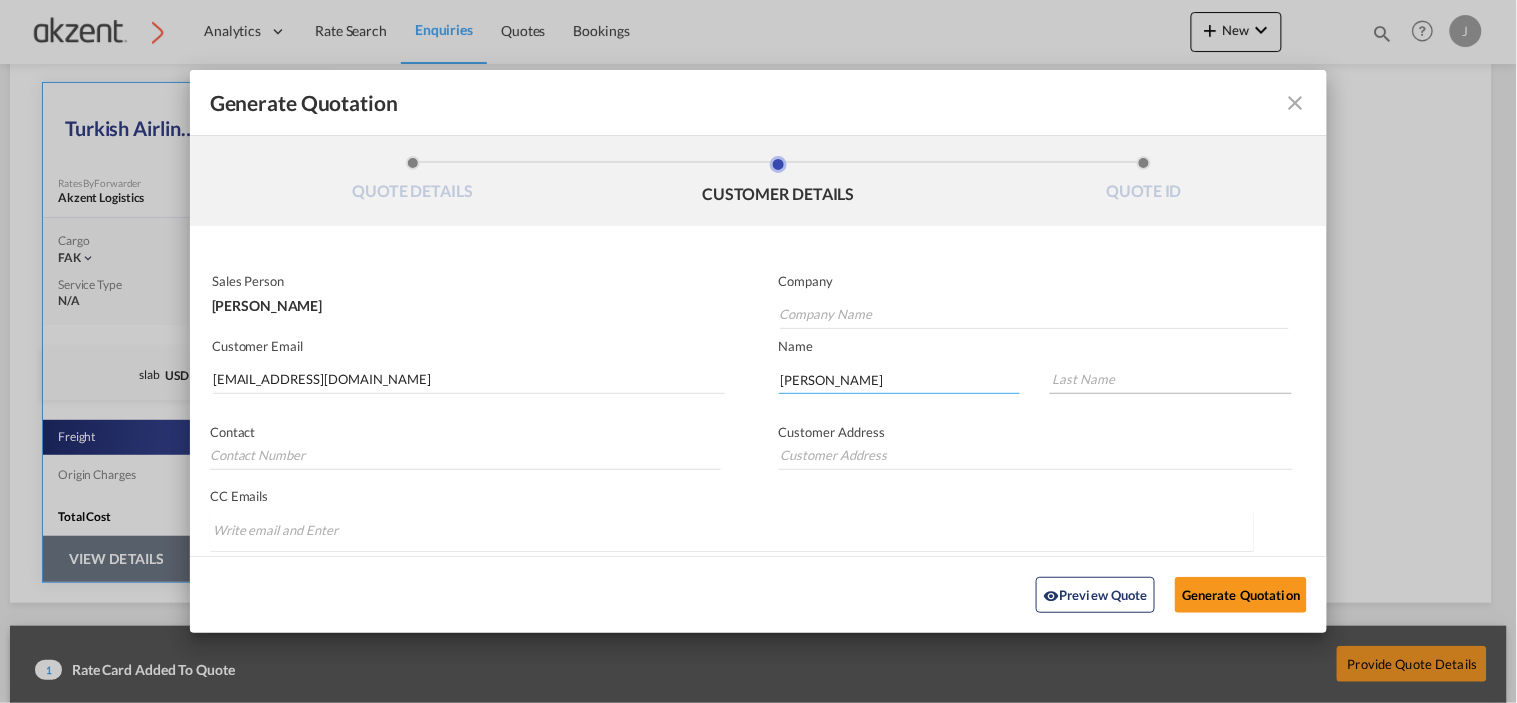 type on "[PERSON_NAME]" 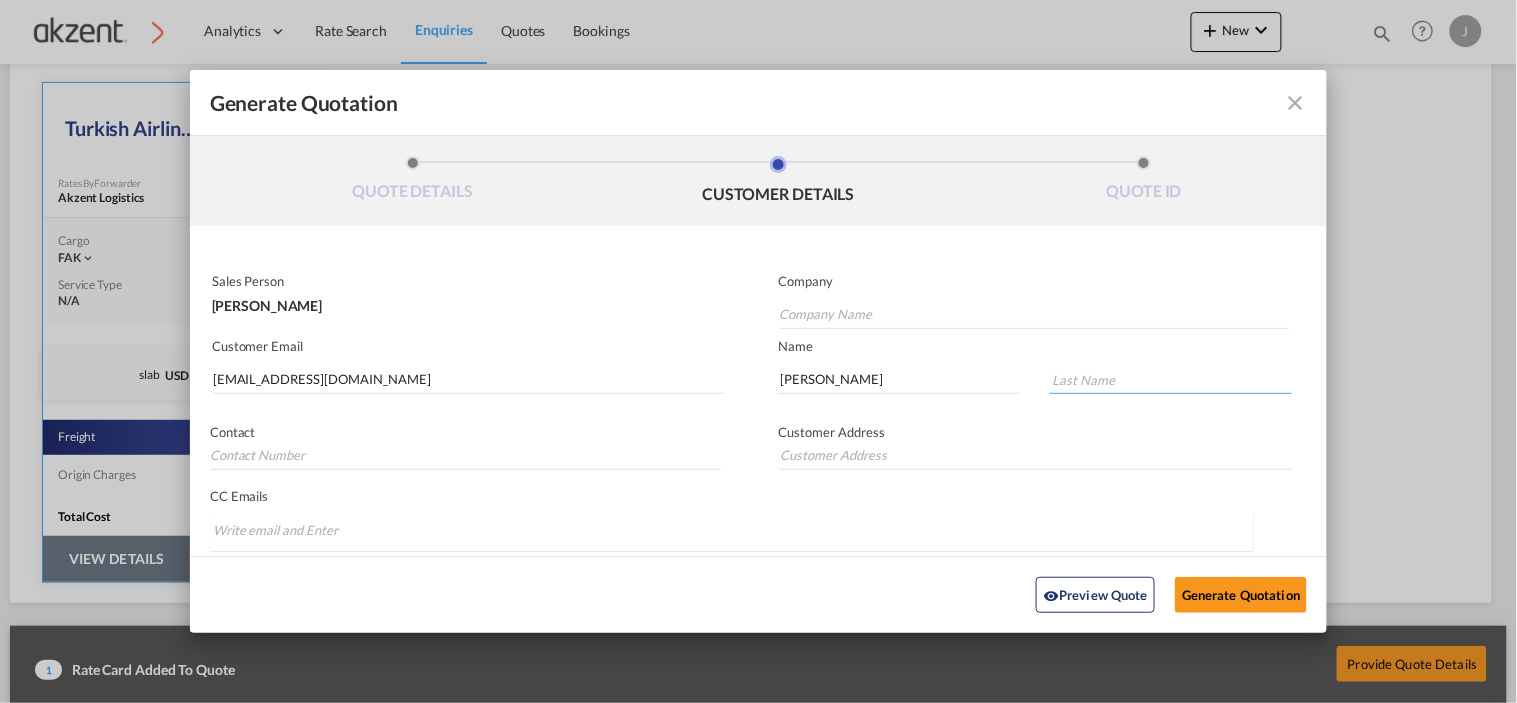 click at bounding box center (1171, 379) 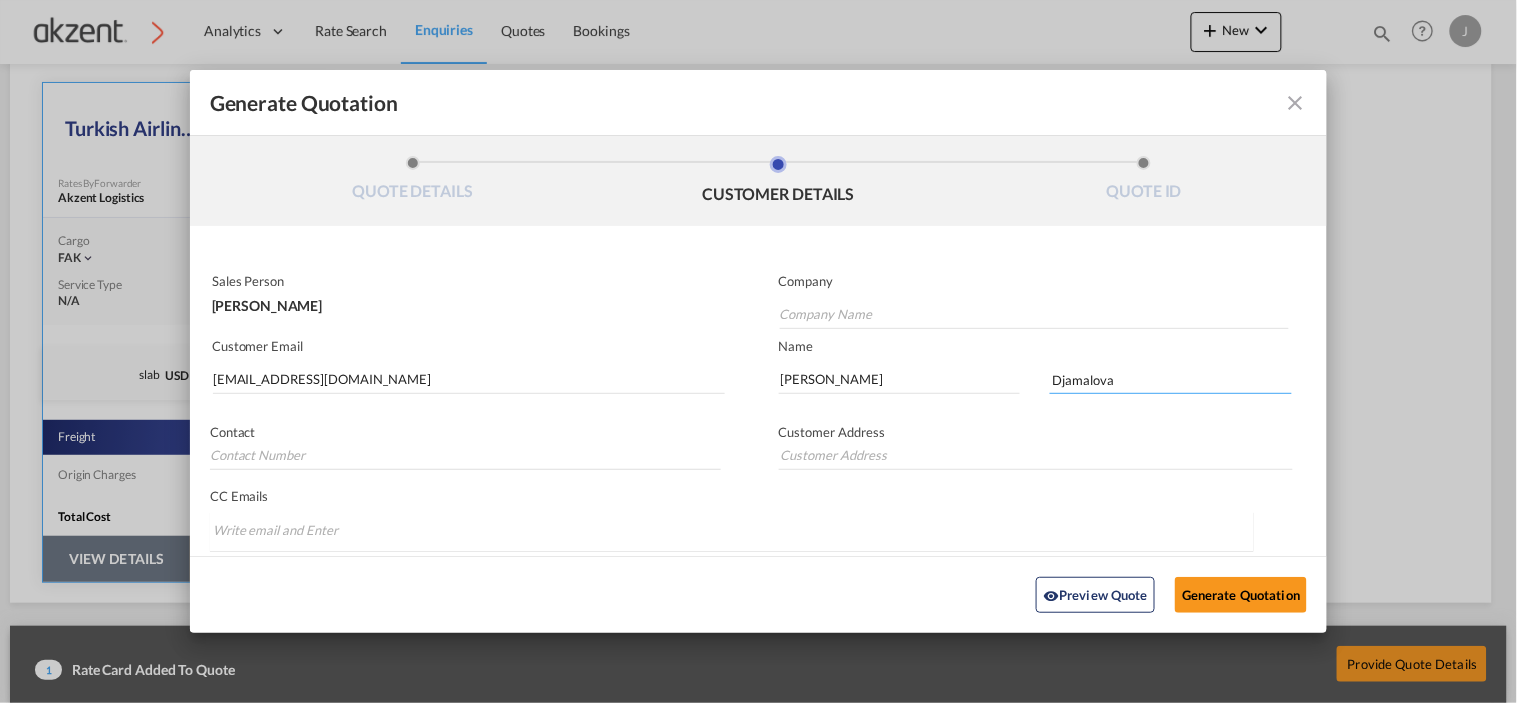 type on "Djamalova" 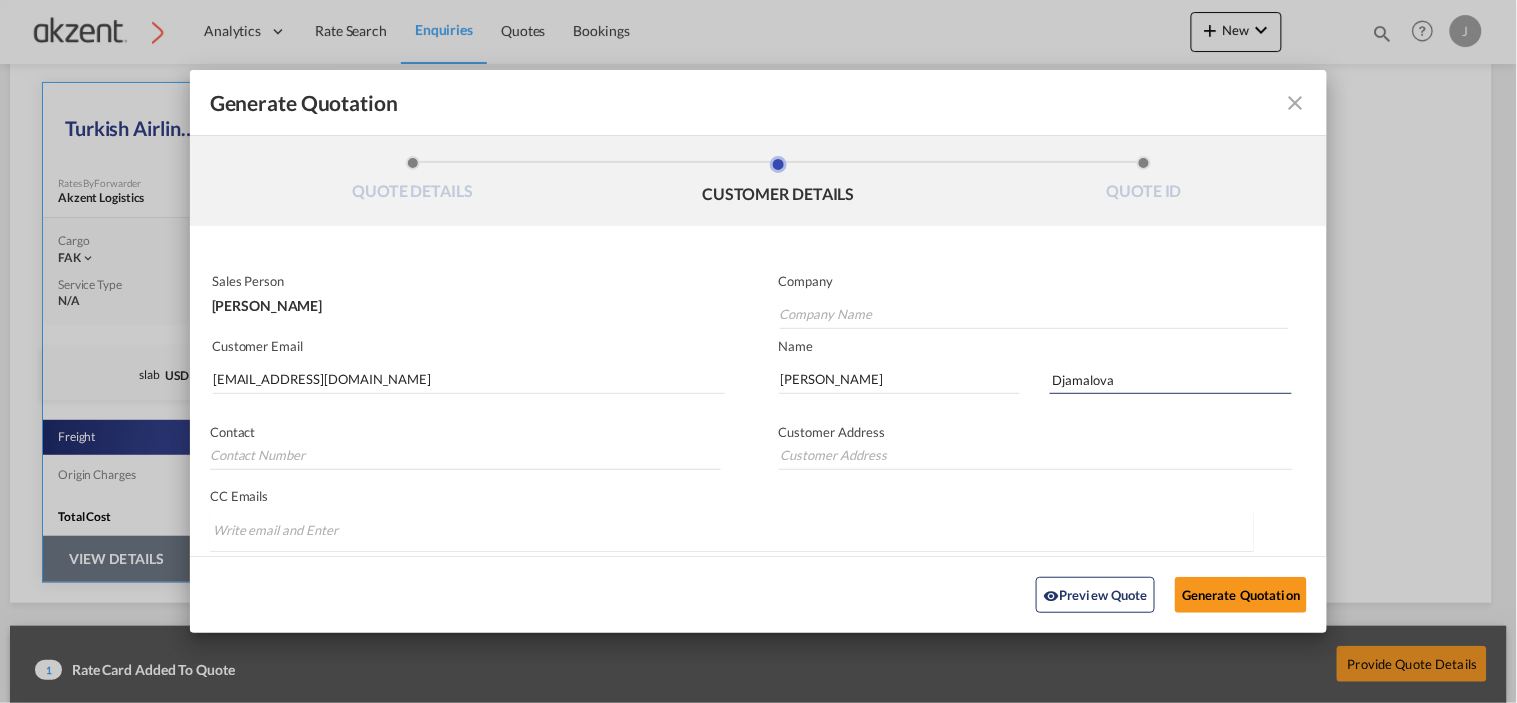 click at bounding box center (732, 531) 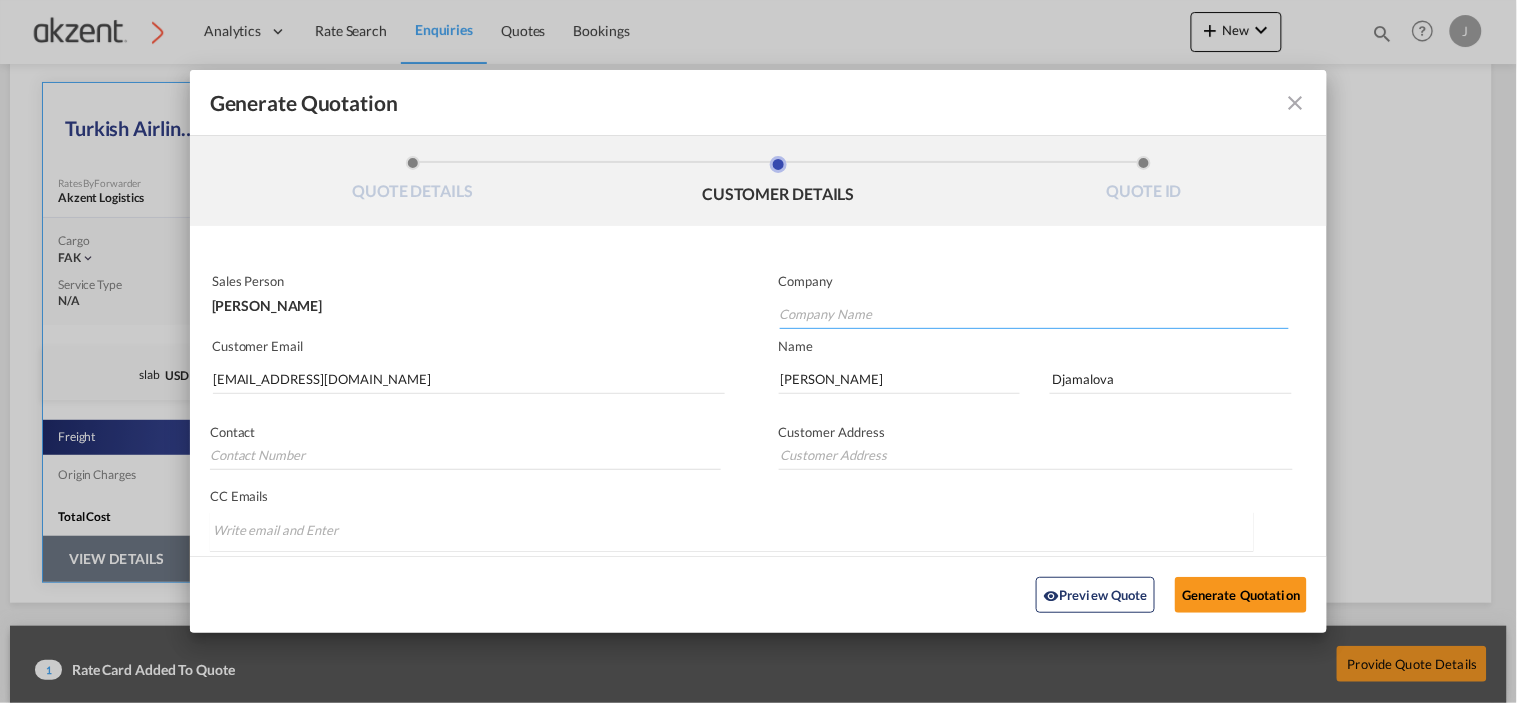 click at bounding box center (1034, 314) 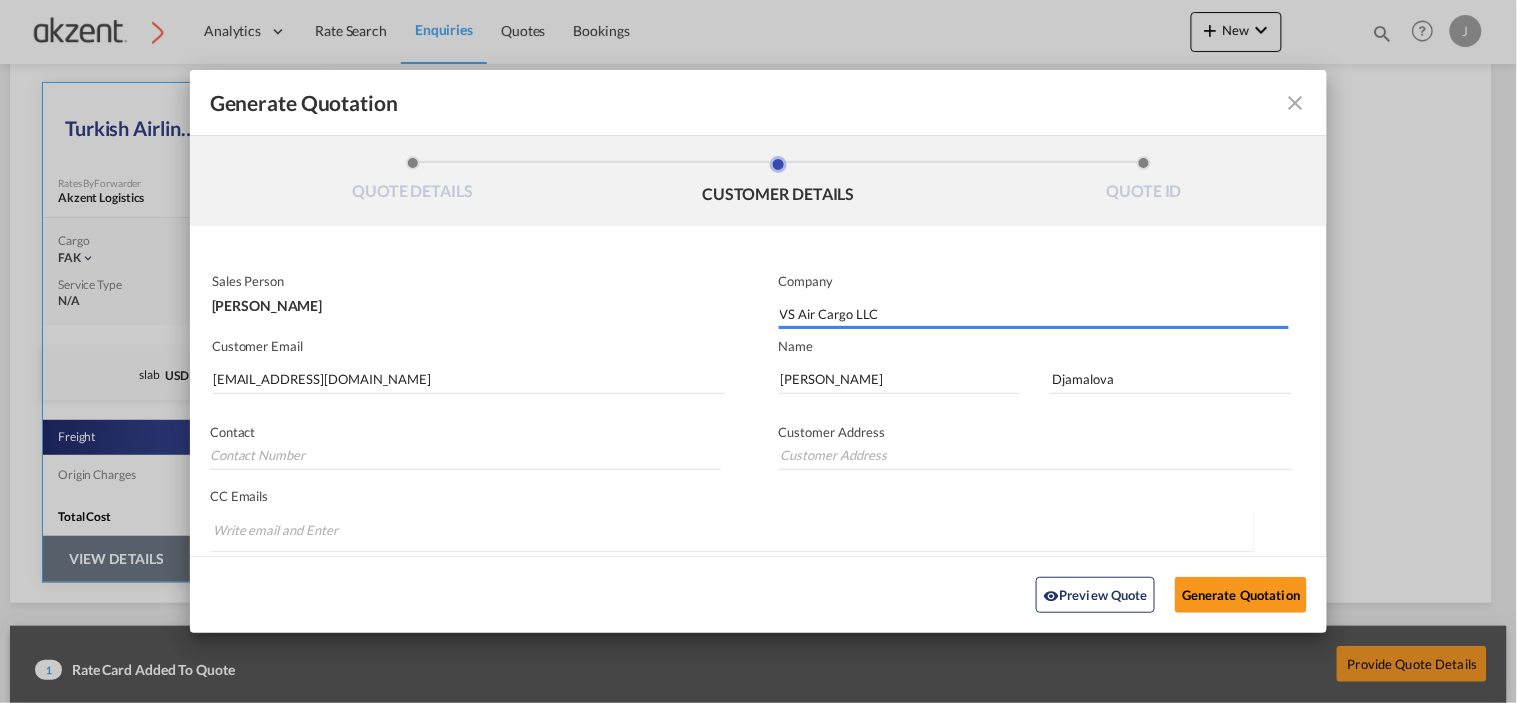 type on "VS Air Cargo LLC" 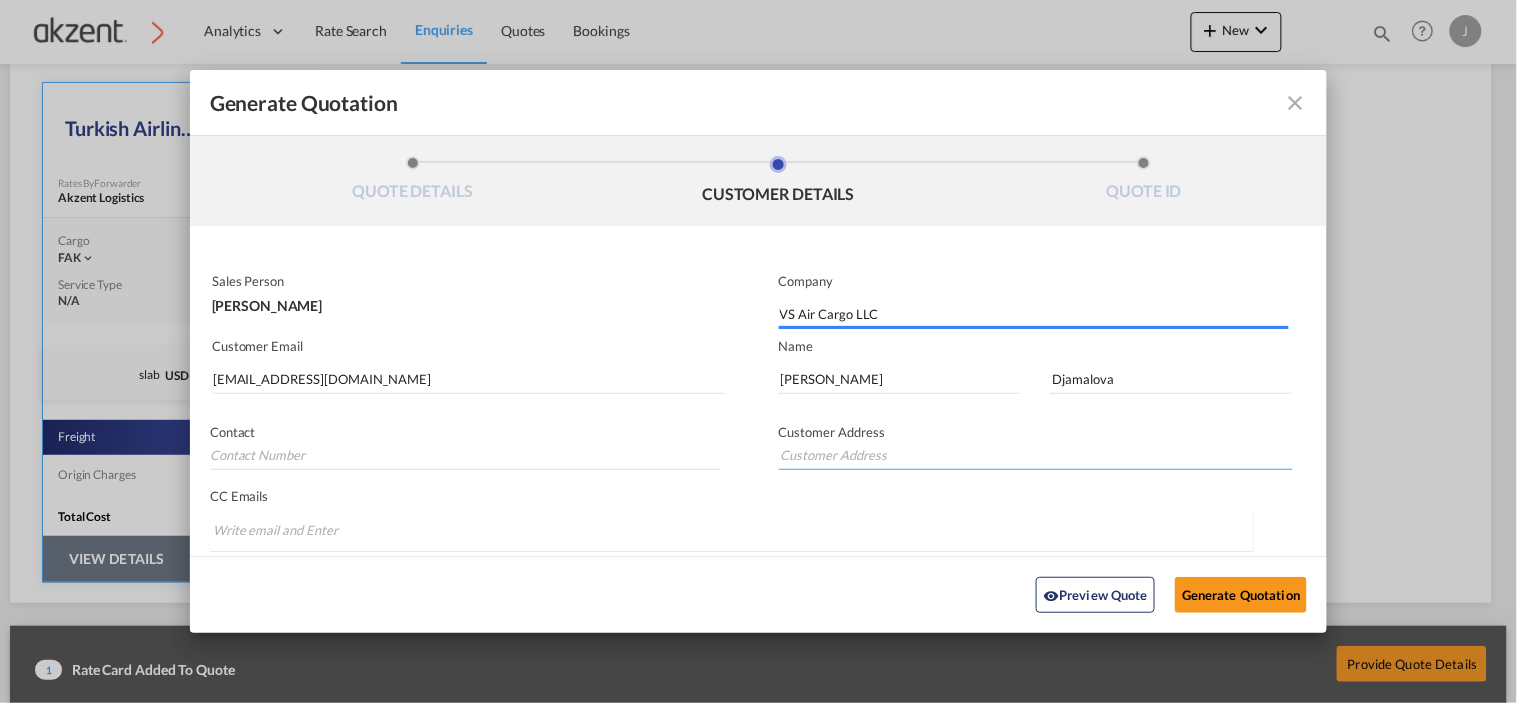 click at bounding box center (1036, 455) 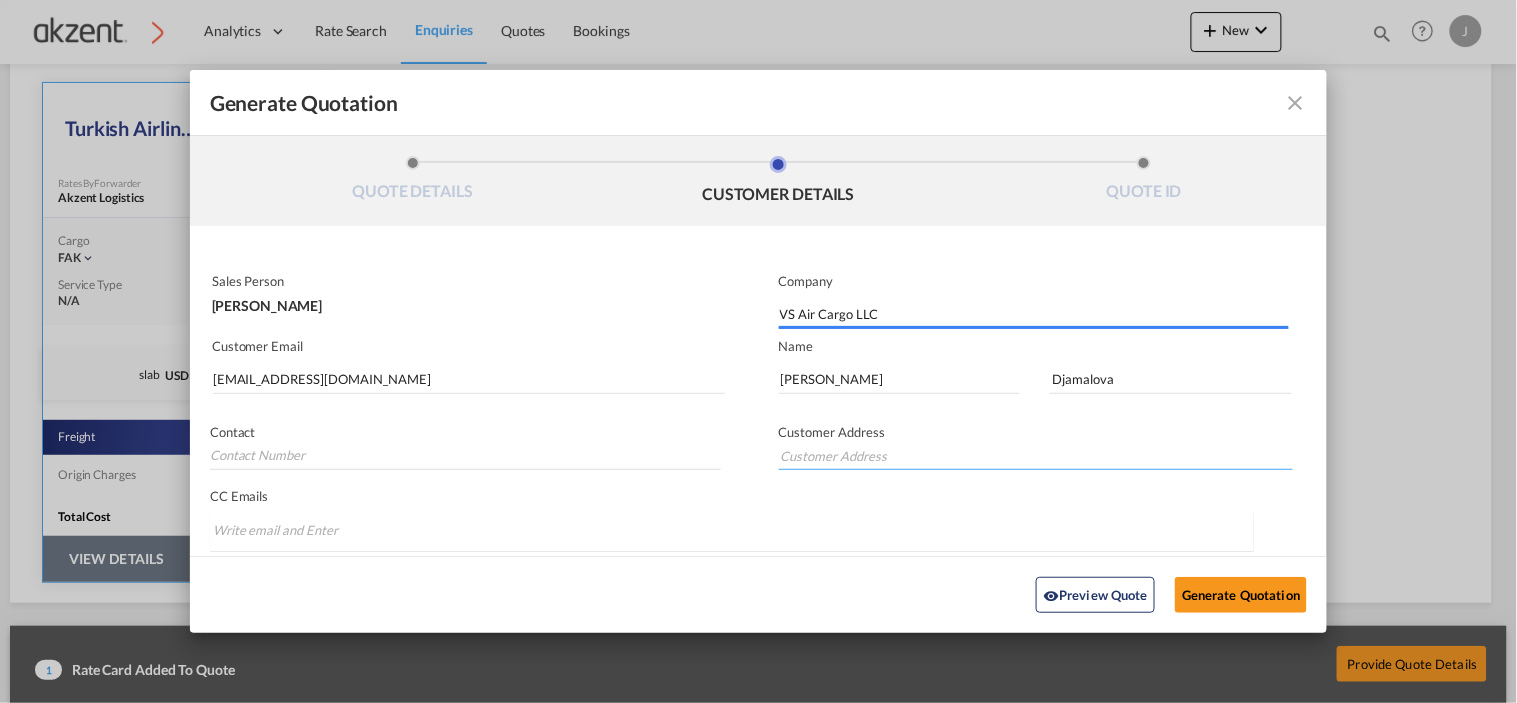 paste on "Address: [STREET_ADDRESS][PERSON_NAME]" 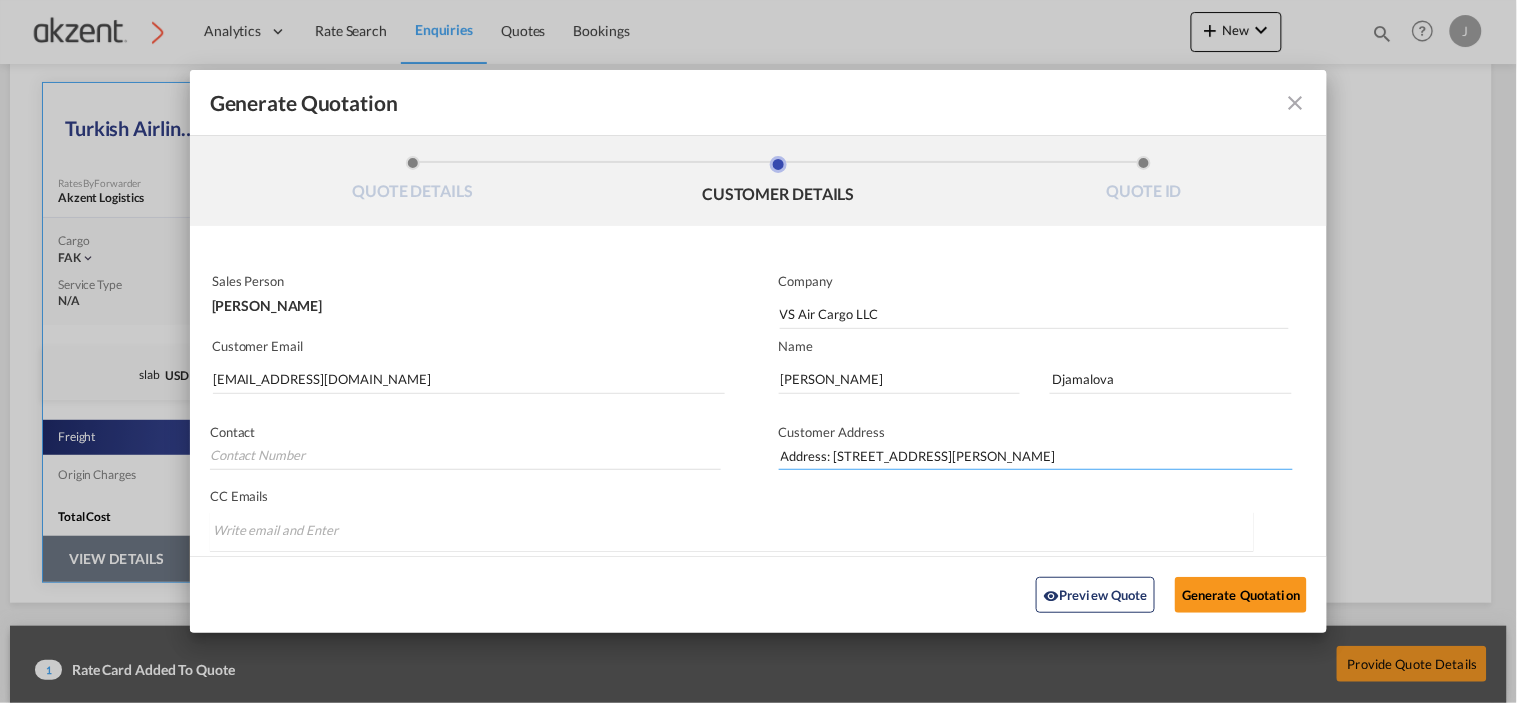 click on "Address: [STREET_ADDRESS][PERSON_NAME]" at bounding box center [1036, 455] 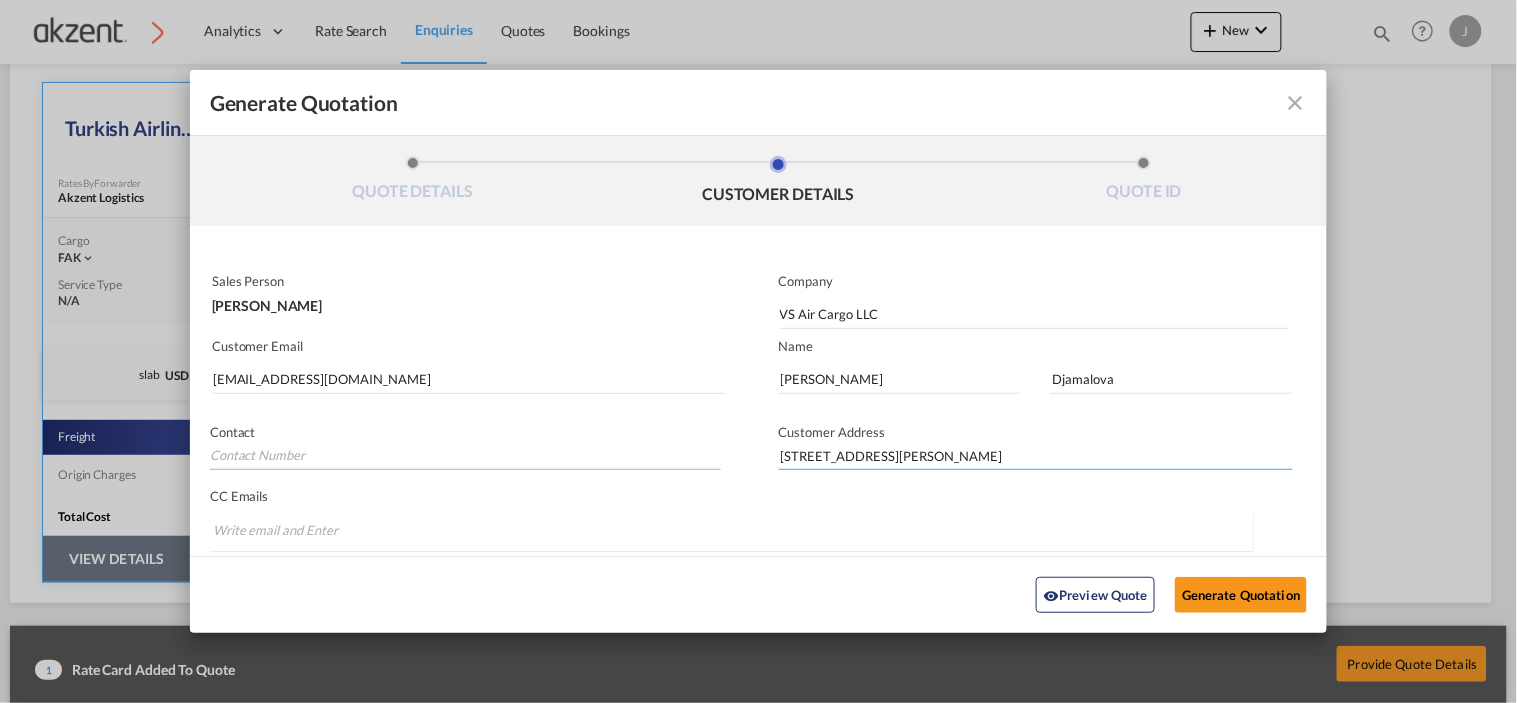 type on "[STREET_ADDRESS][PERSON_NAME]" 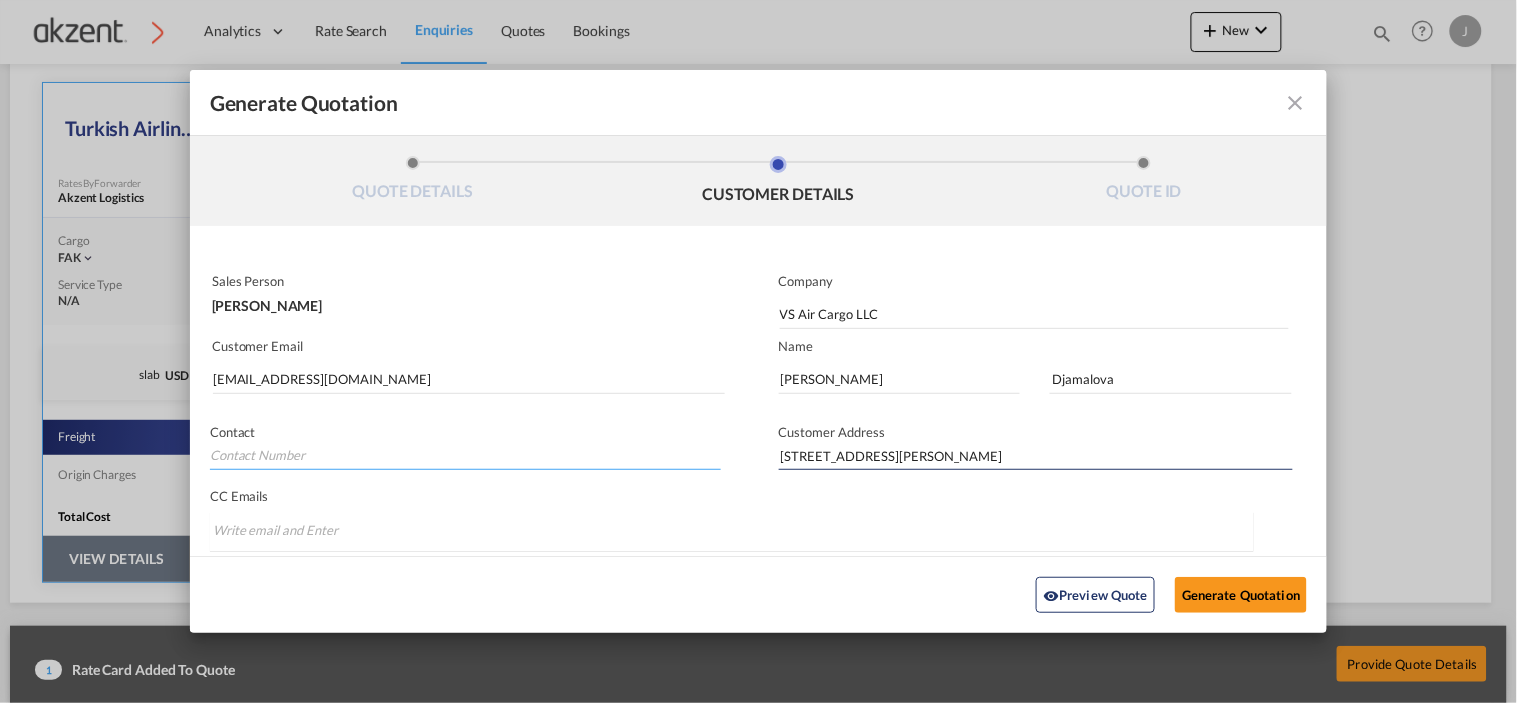 click at bounding box center (466, 455) 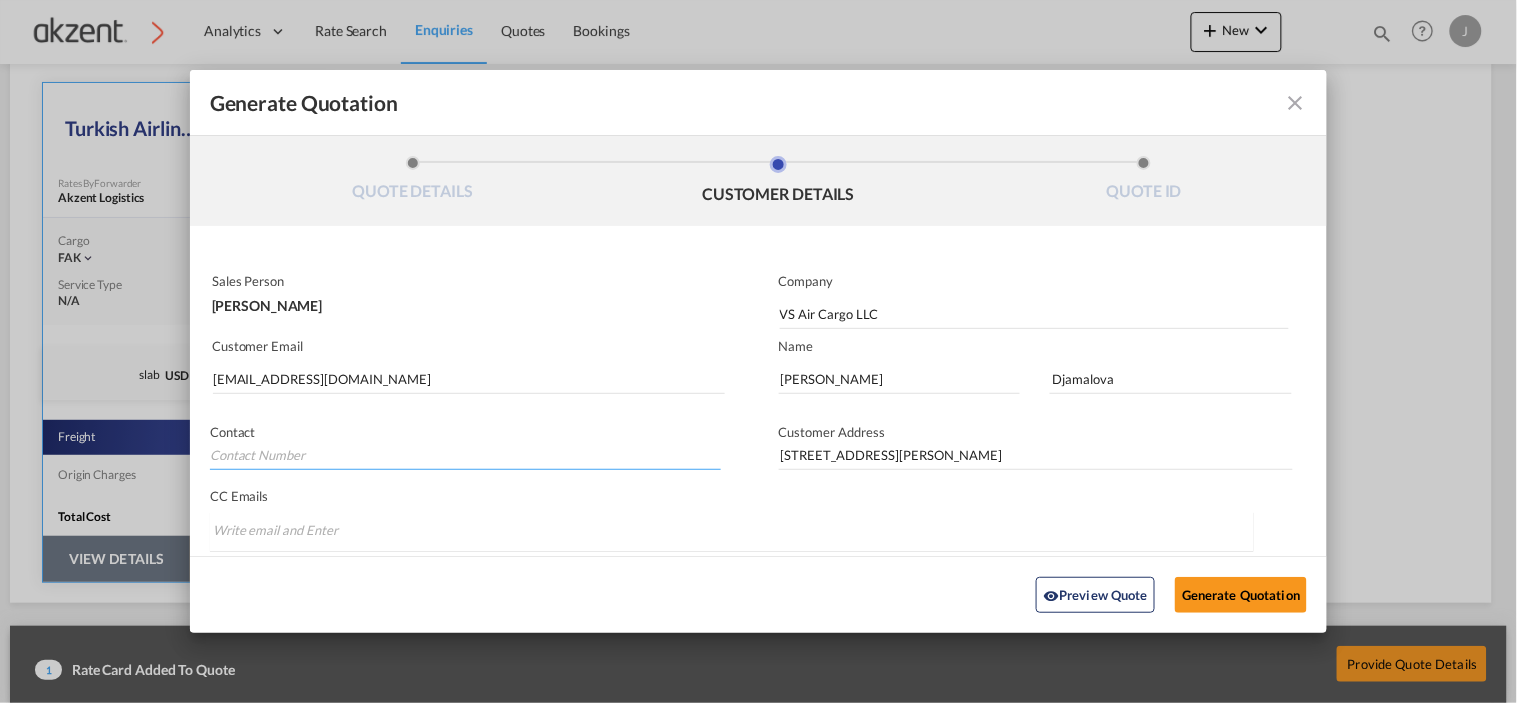 paste on ":[PHONE_NUMBER]" 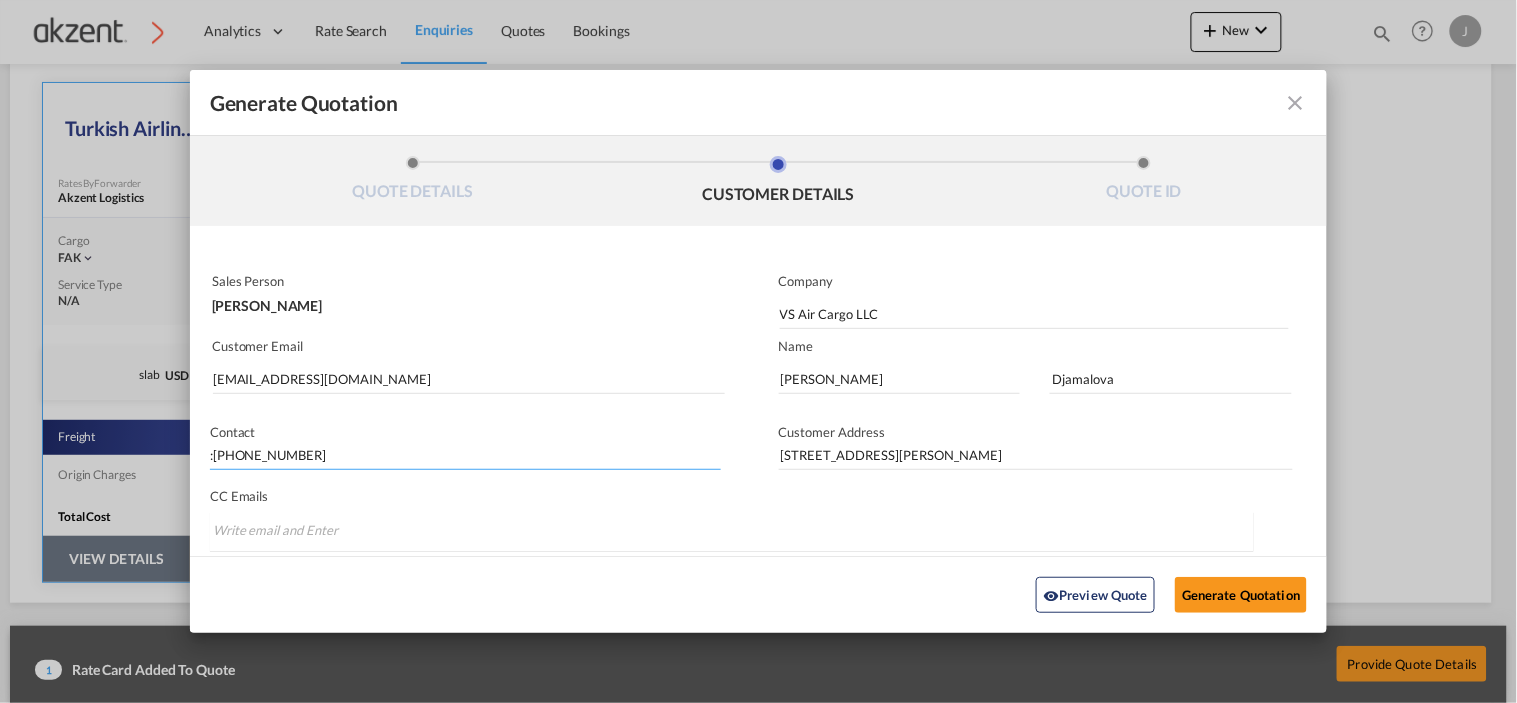 click on ":[PHONE_NUMBER]" at bounding box center [466, 455] 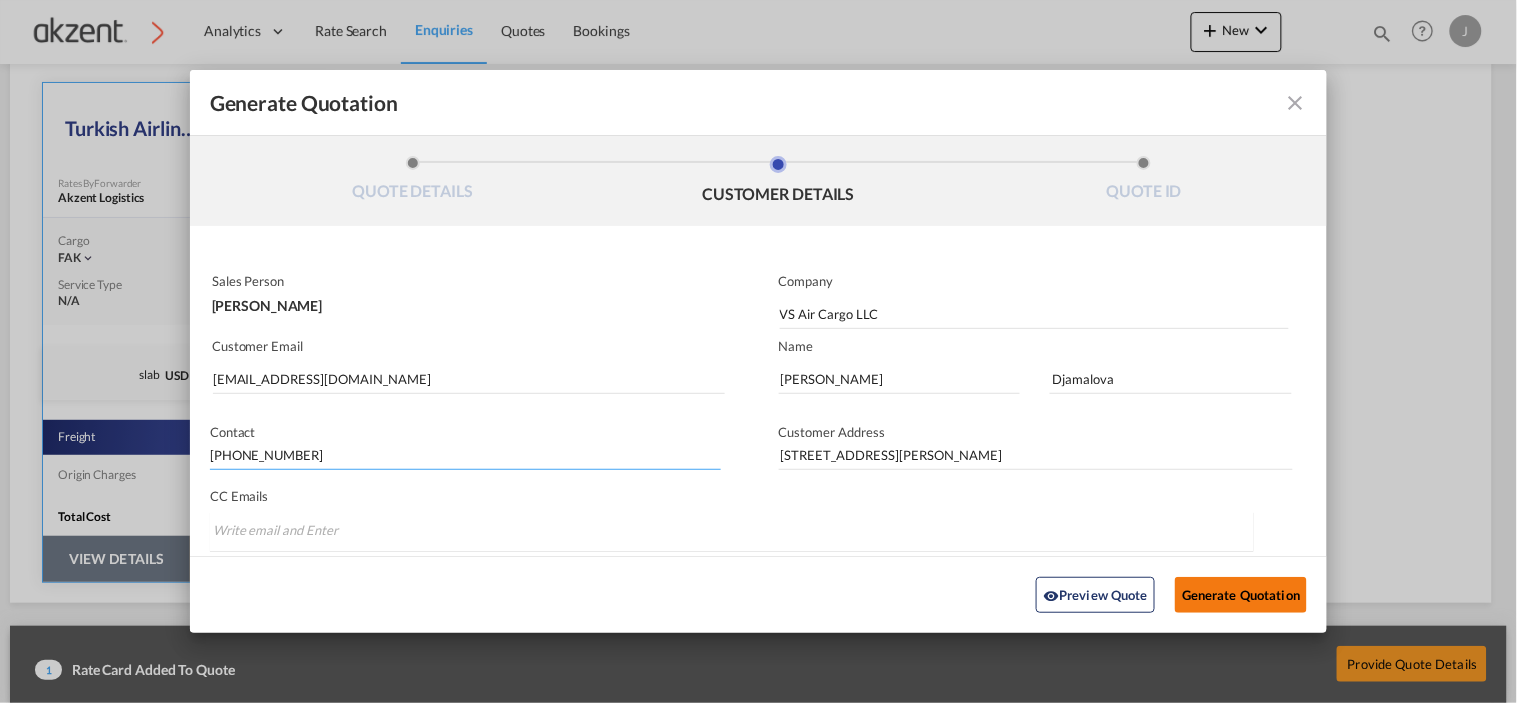 type on "[PHONE_NUMBER]" 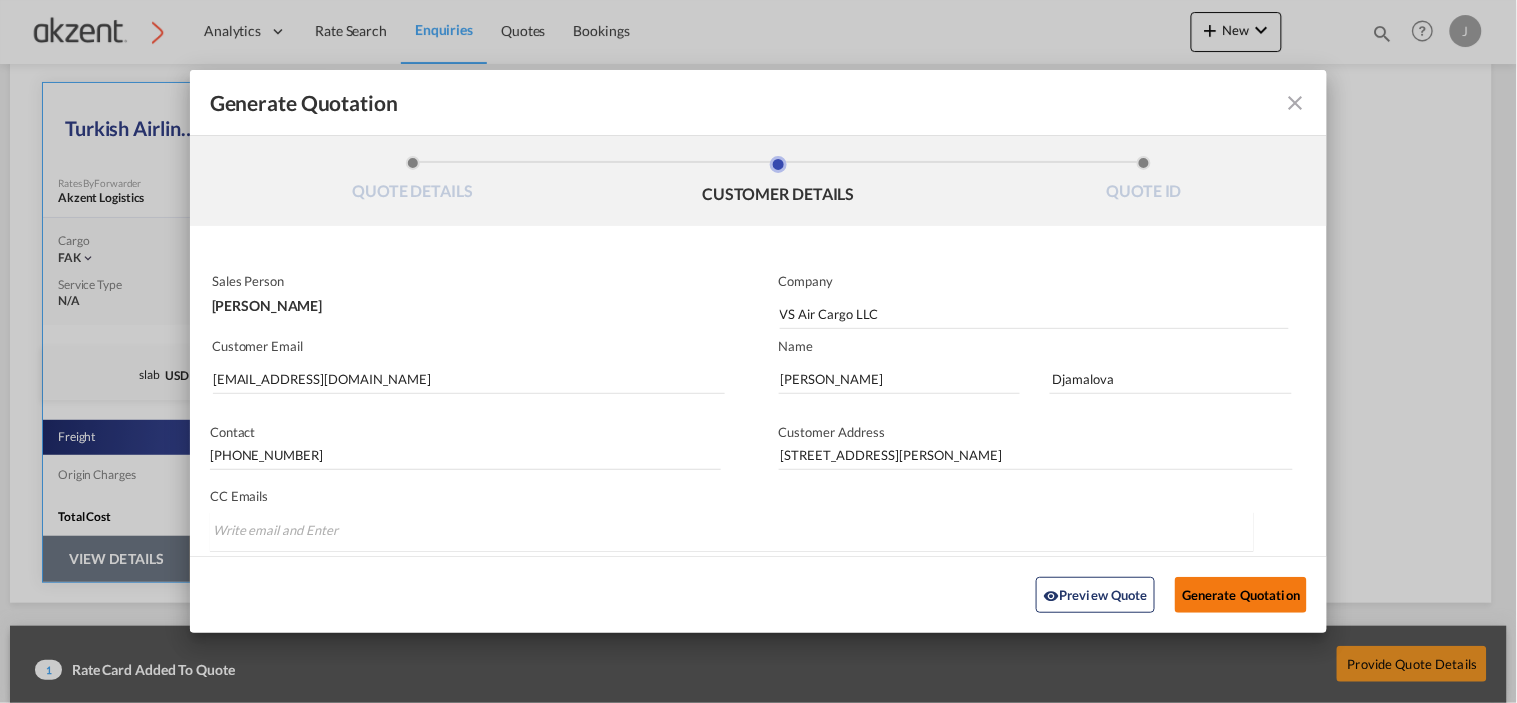 click on "Generate Quotation" at bounding box center (1241, 595) 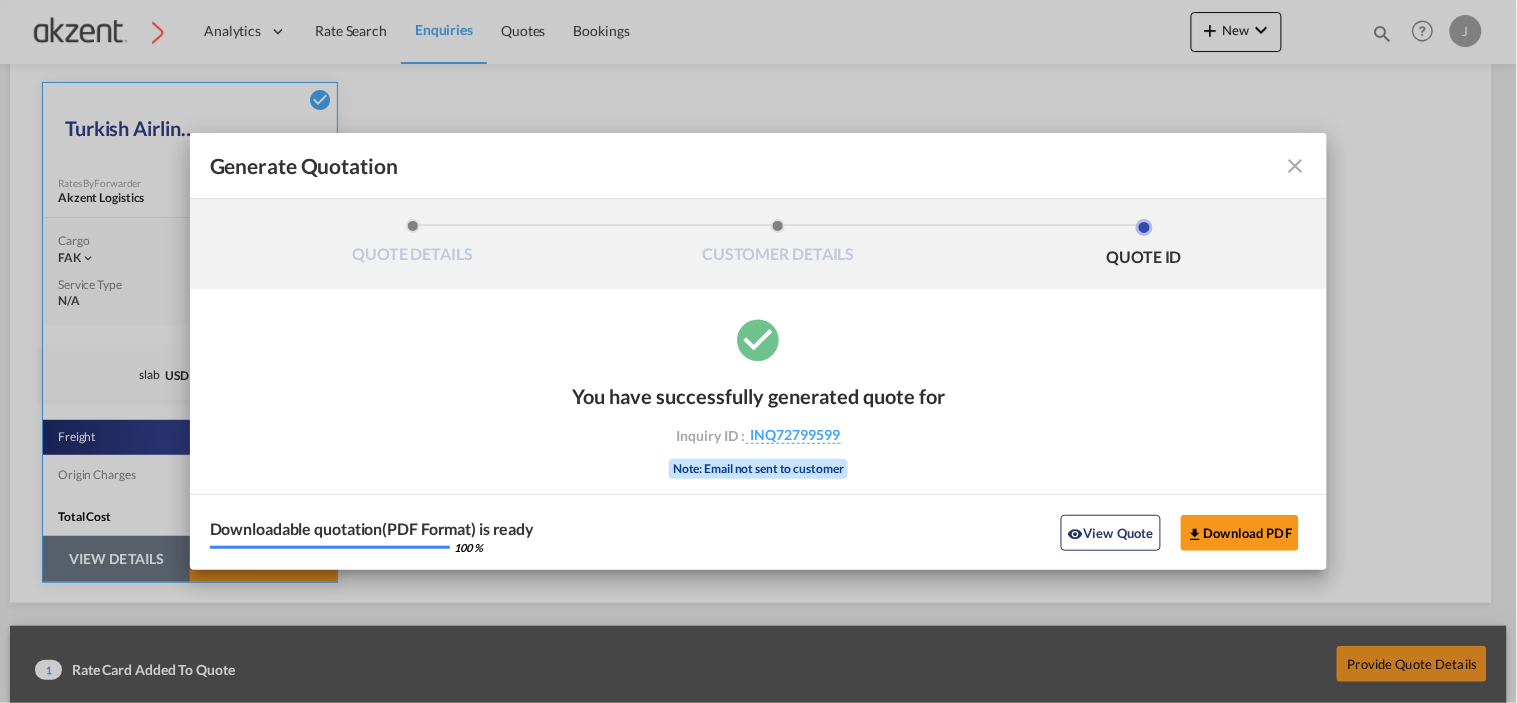 click at bounding box center (1295, 166) 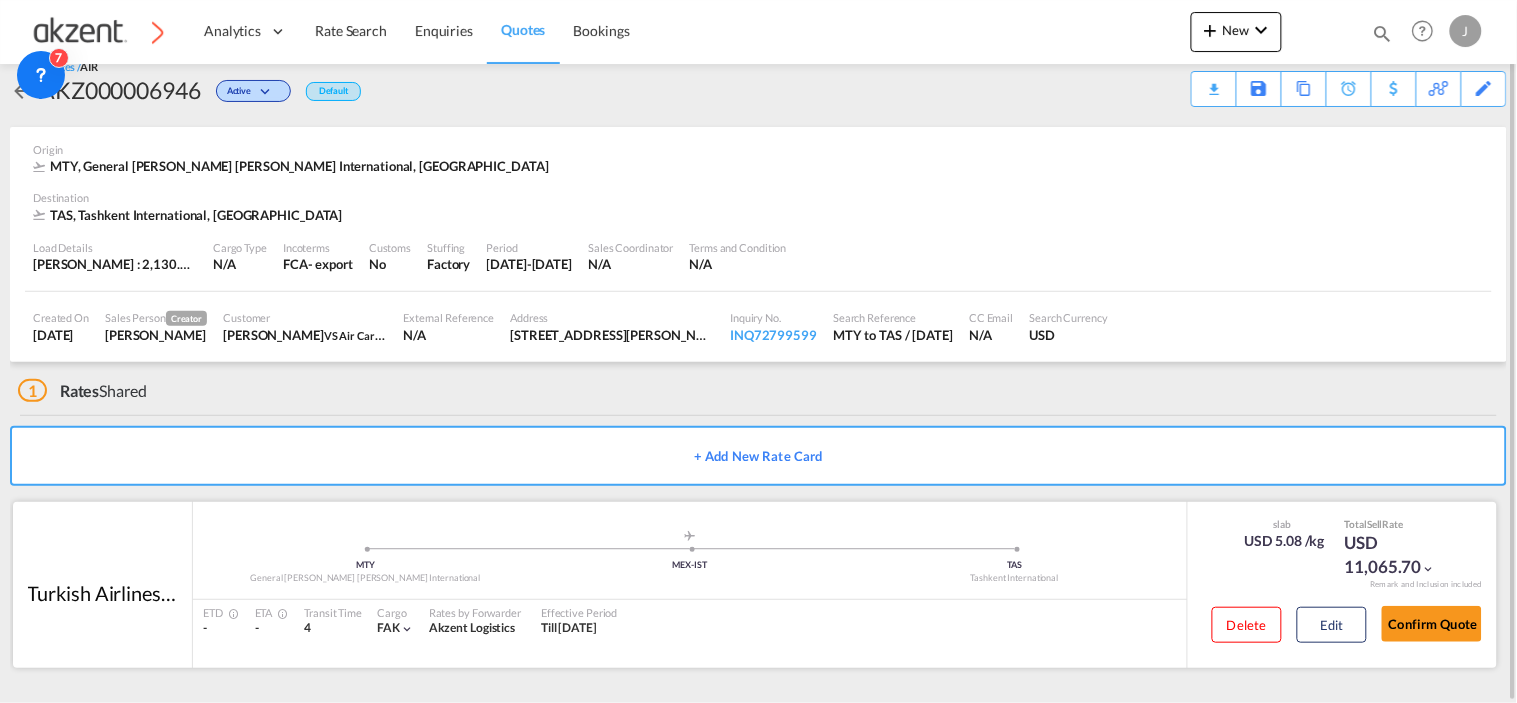 scroll, scrollTop: 25, scrollLeft: 0, axis: vertical 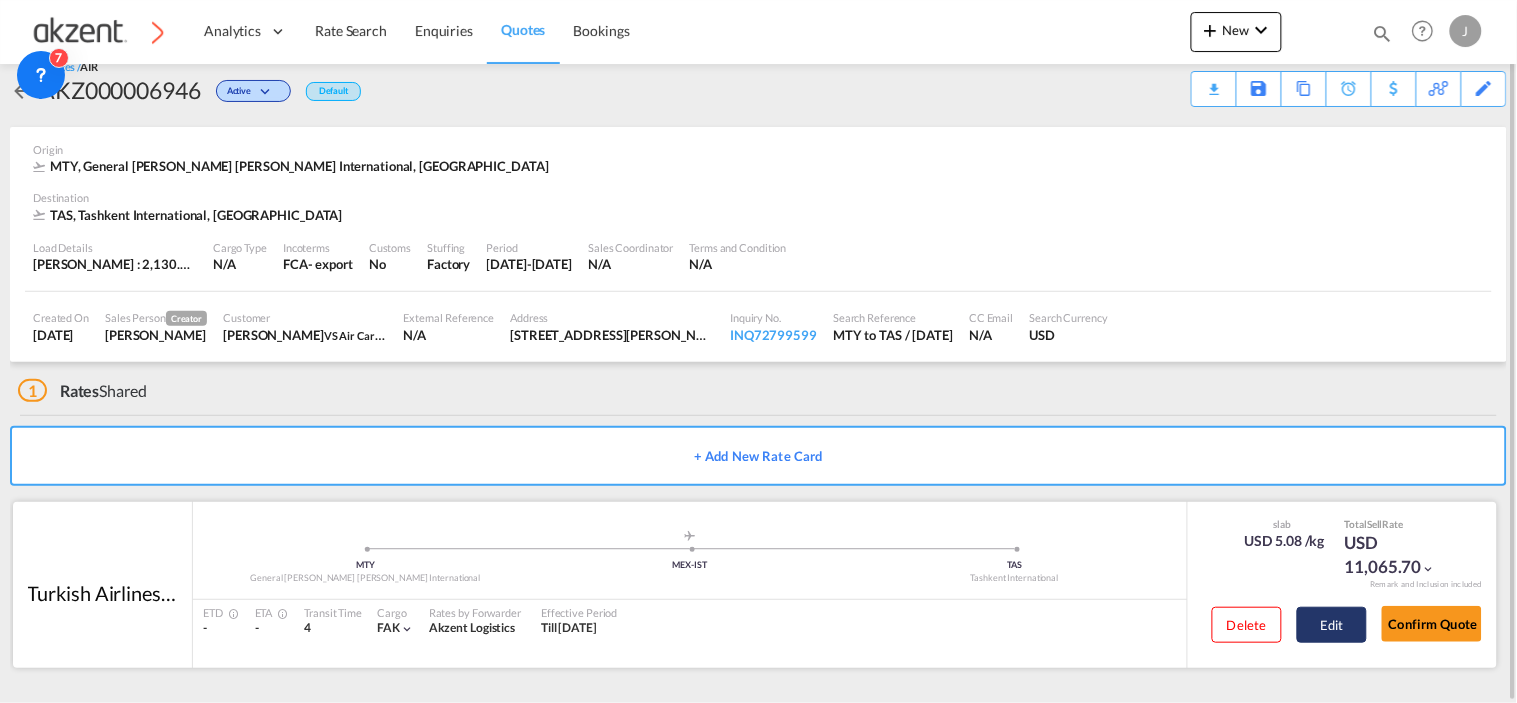 click on "Edit" at bounding box center [1332, 625] 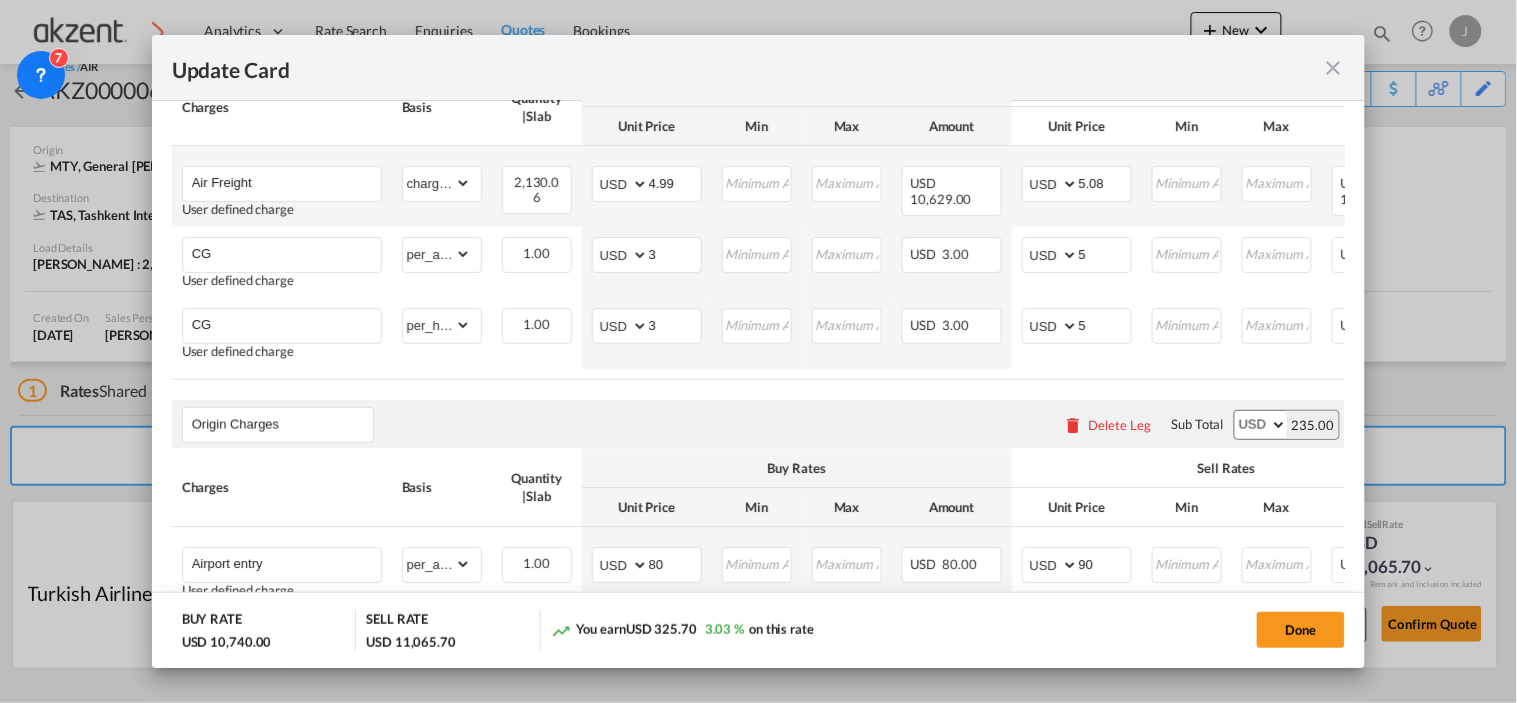 scroll, scrollTop: 615, scrollLeft: 0, axis: vertical 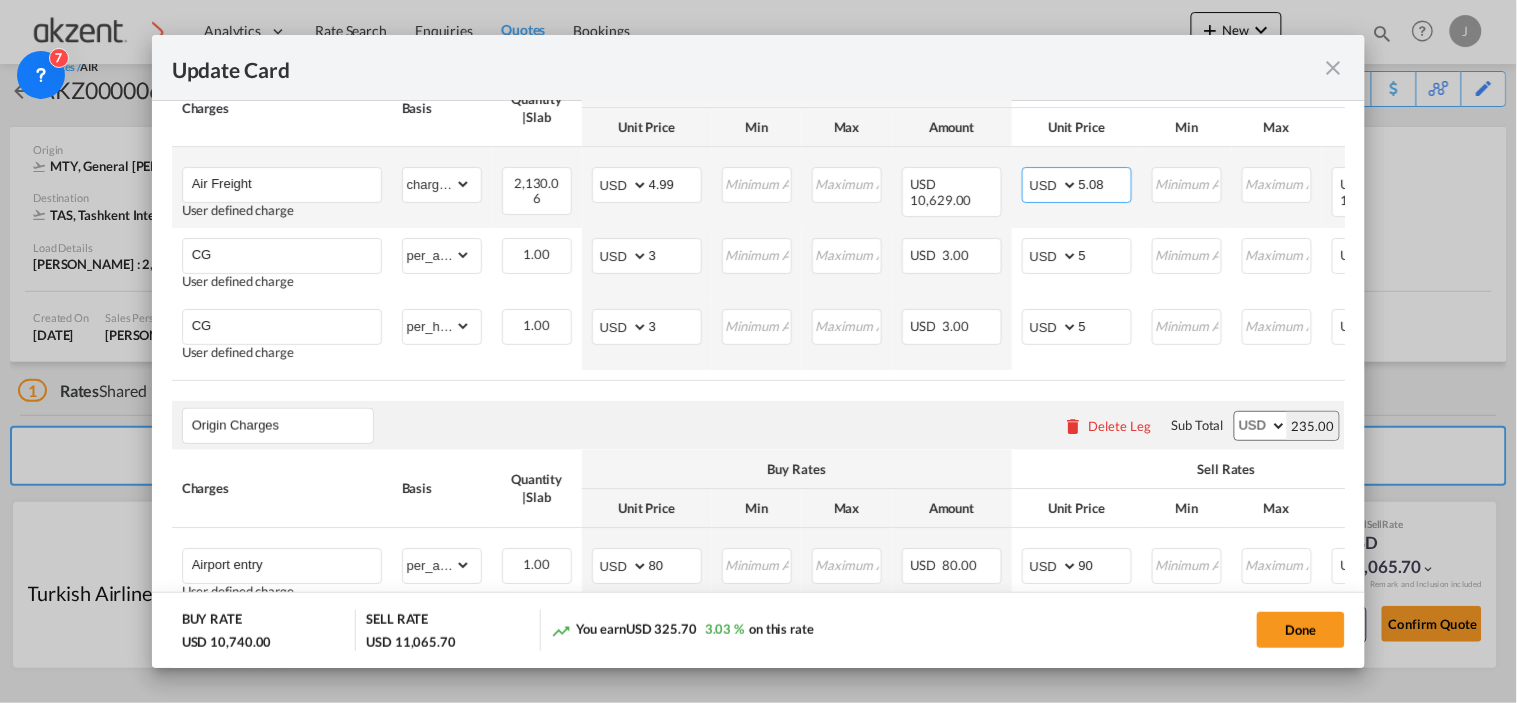 click on "5.08" at bounding box center (1105, 183) 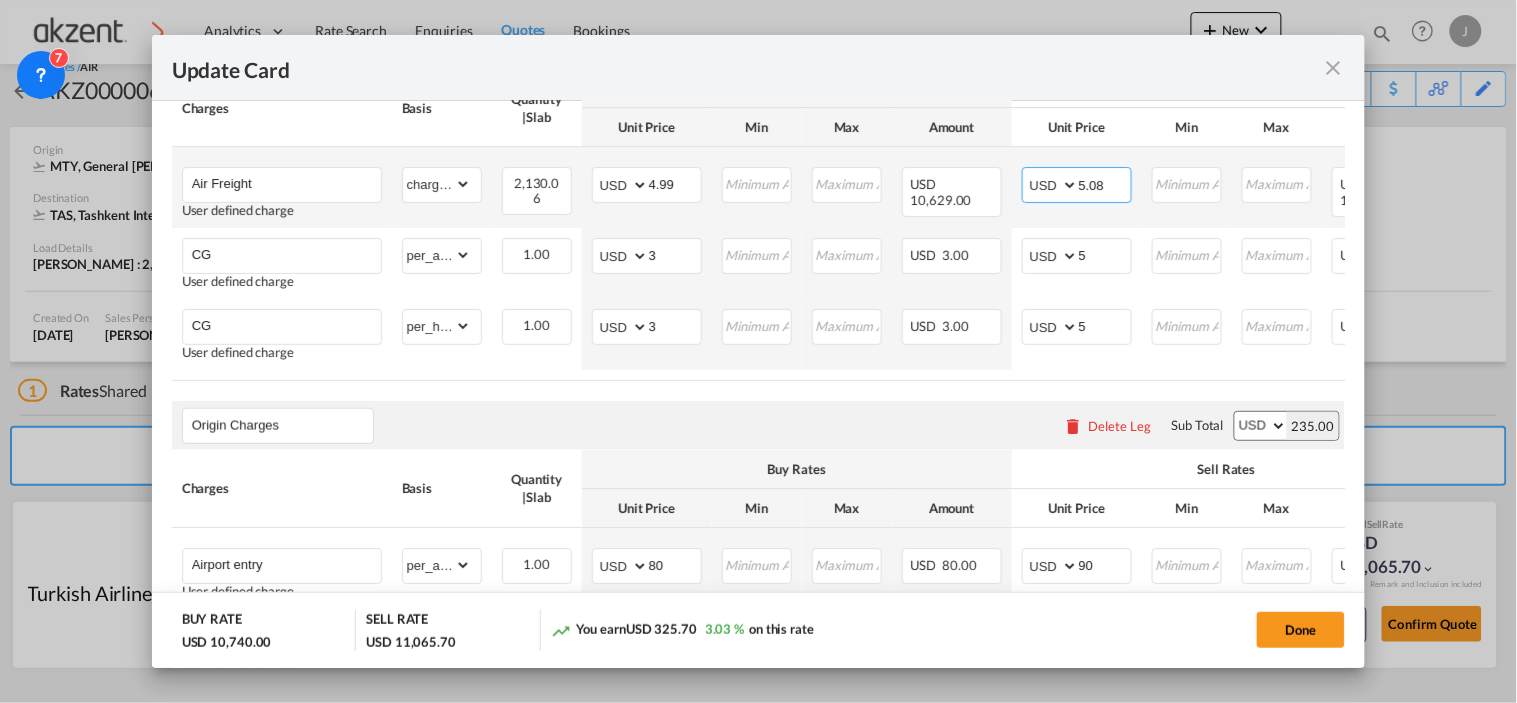 click on "5.08" at bounding box center (1105, 183) 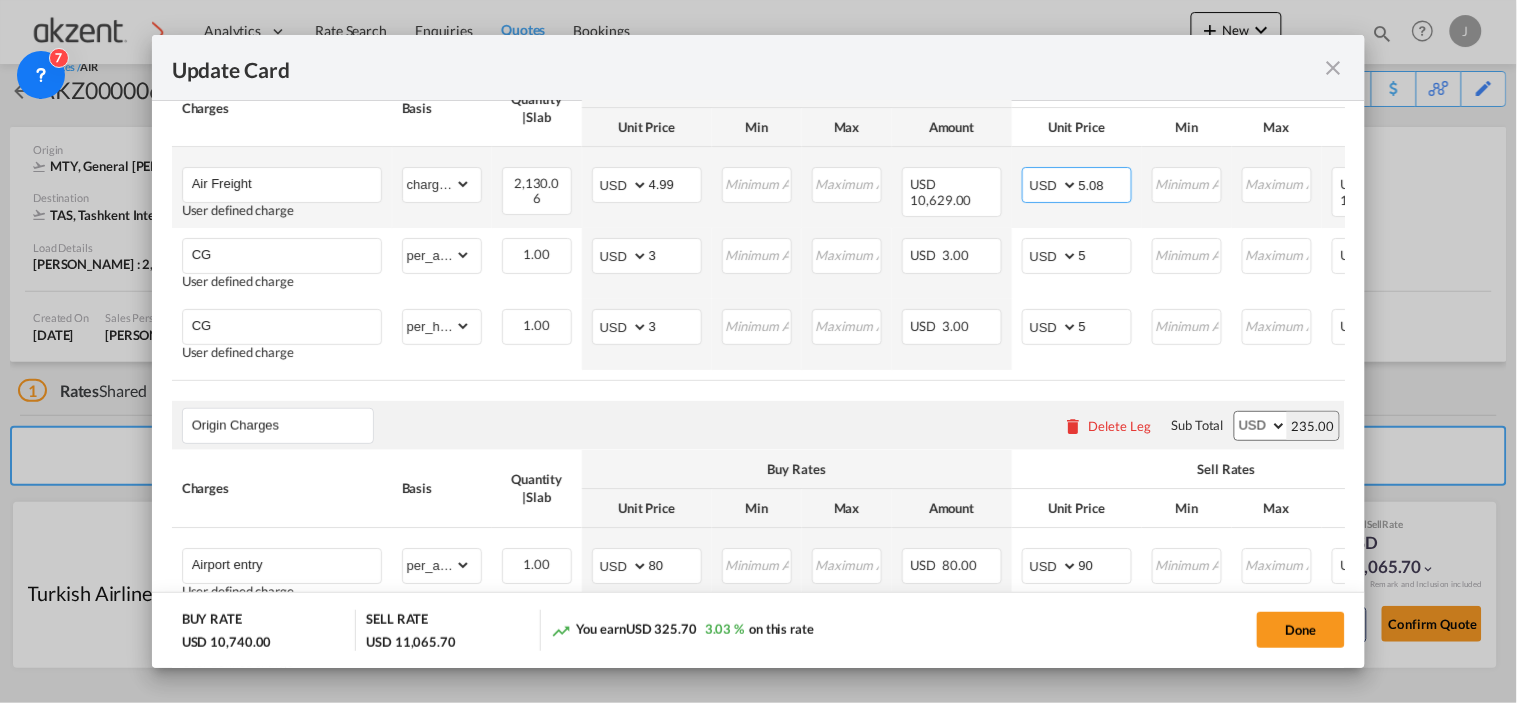 click on "5.08" at bounding box center [1105, 183] 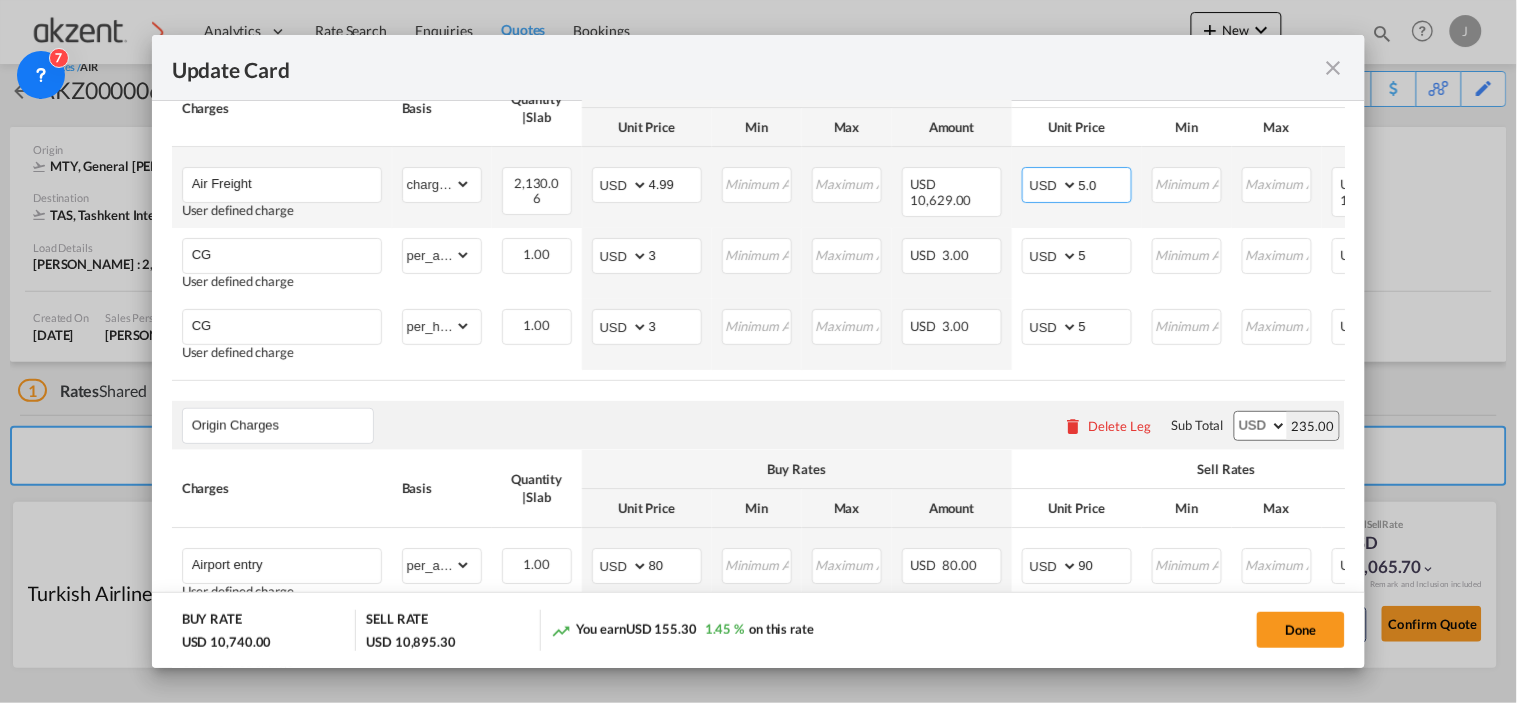 type on "5.08" 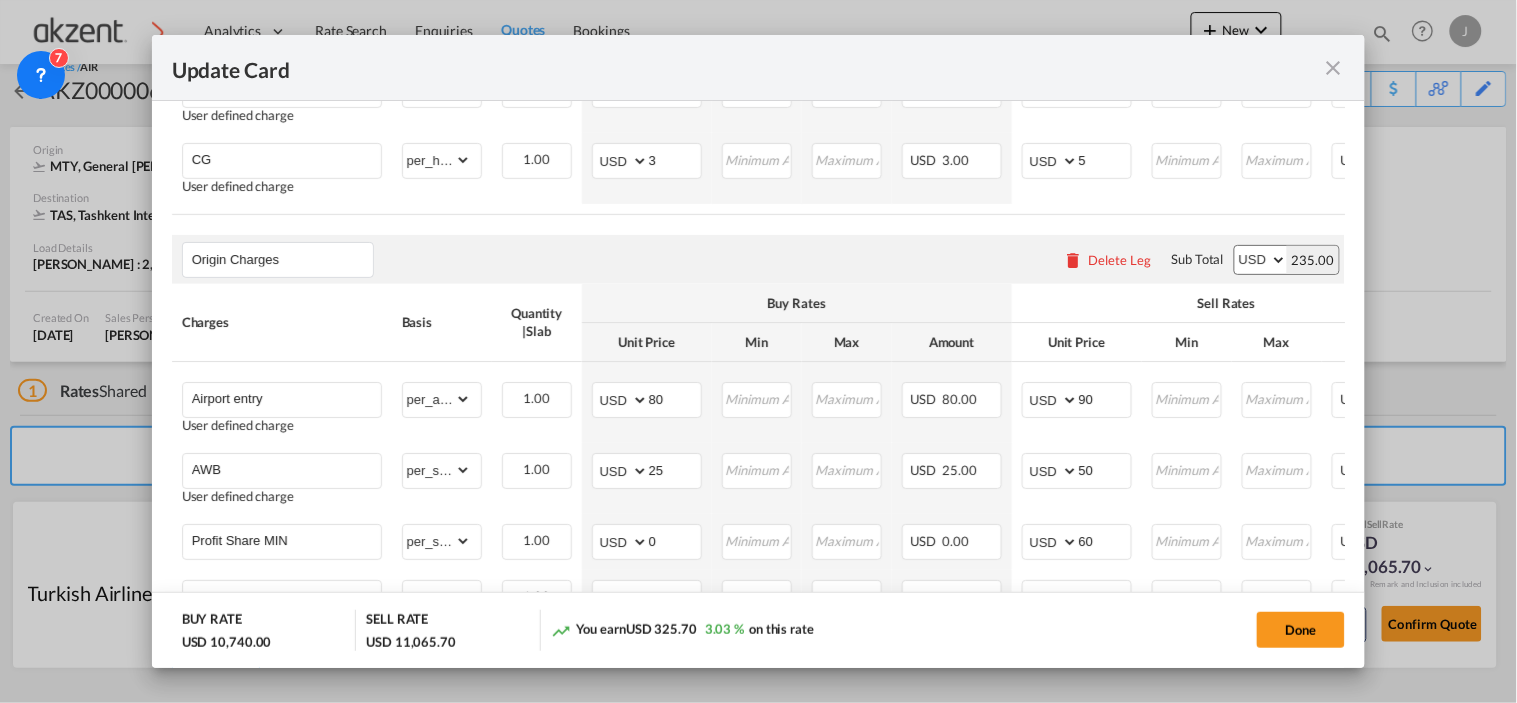 scroll, scrollTop: 948, scrollLeft: 0, axis: vertical 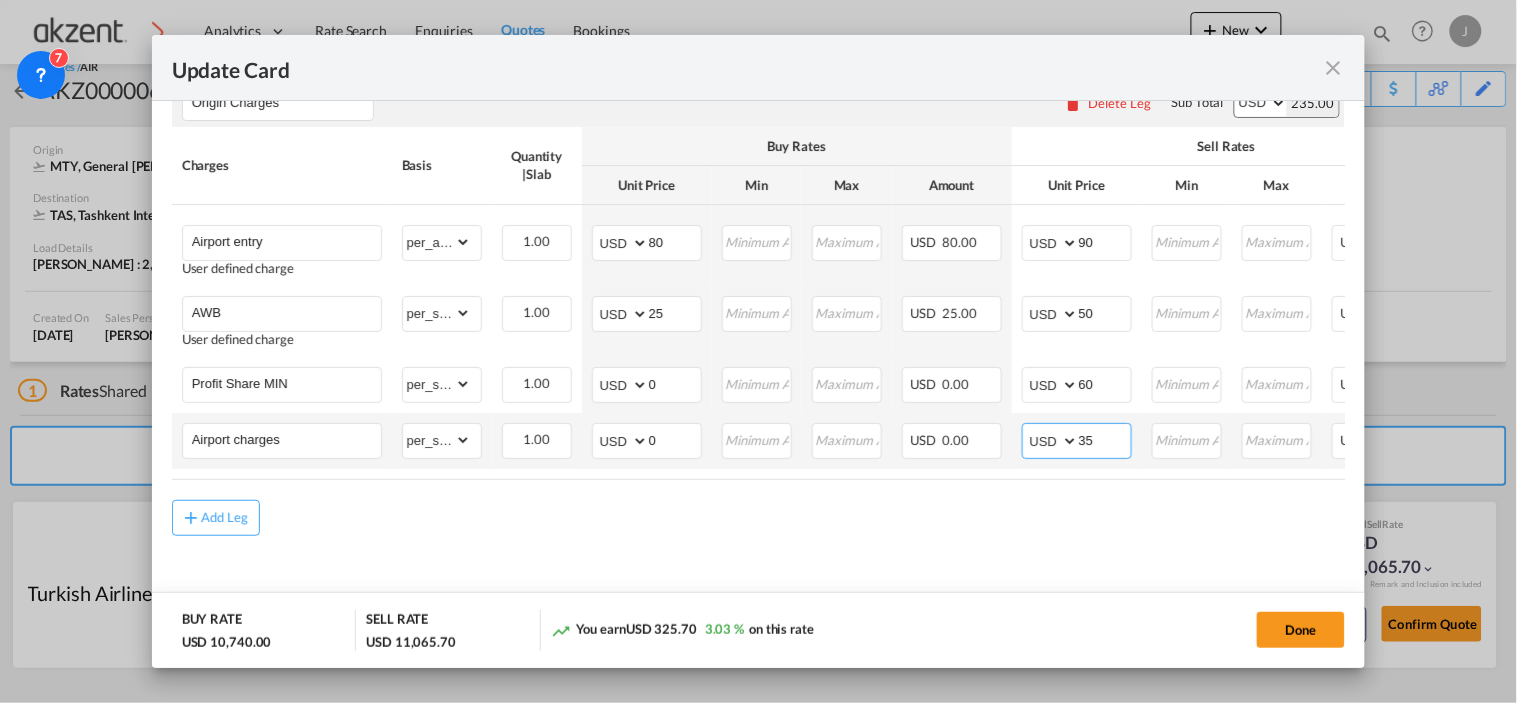 click on "35" at bounding box center [1105, 439] 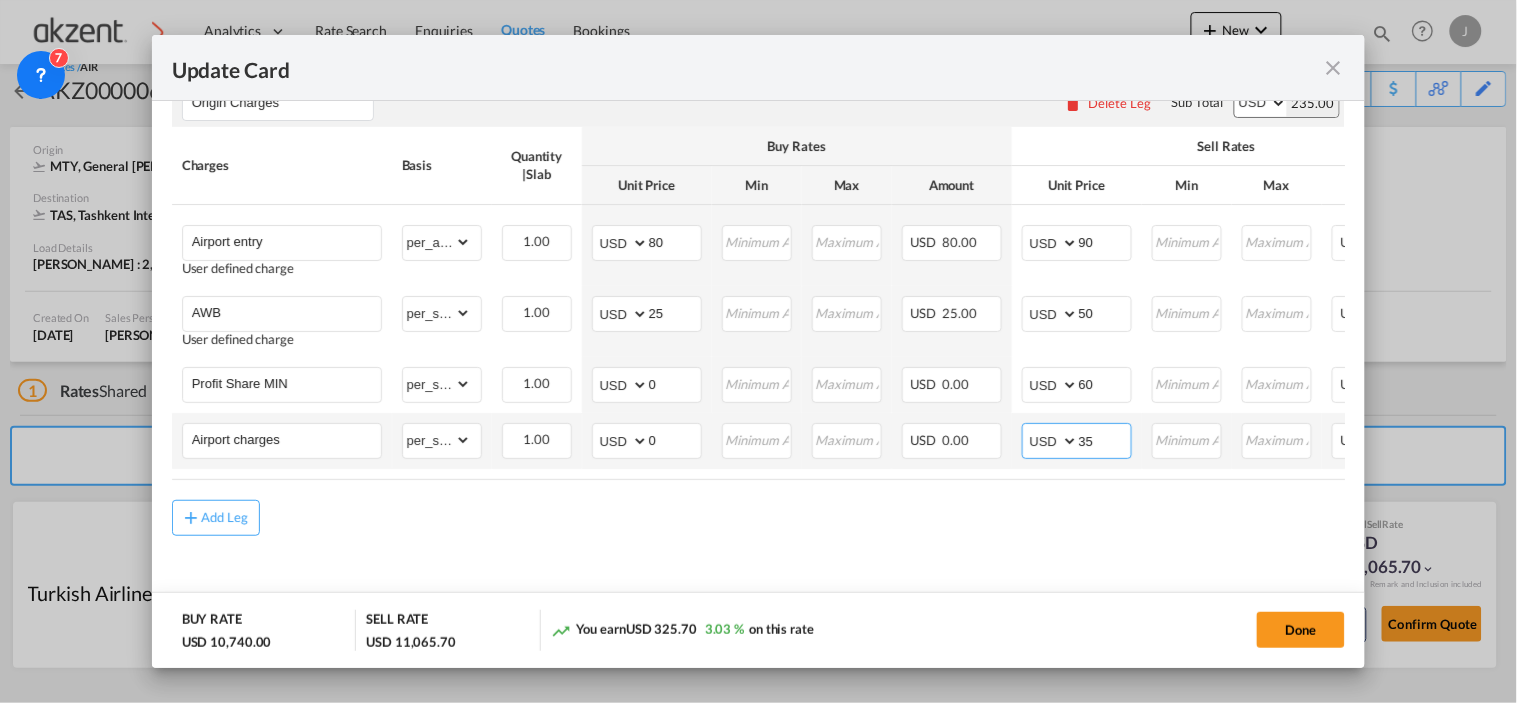 type on "3" 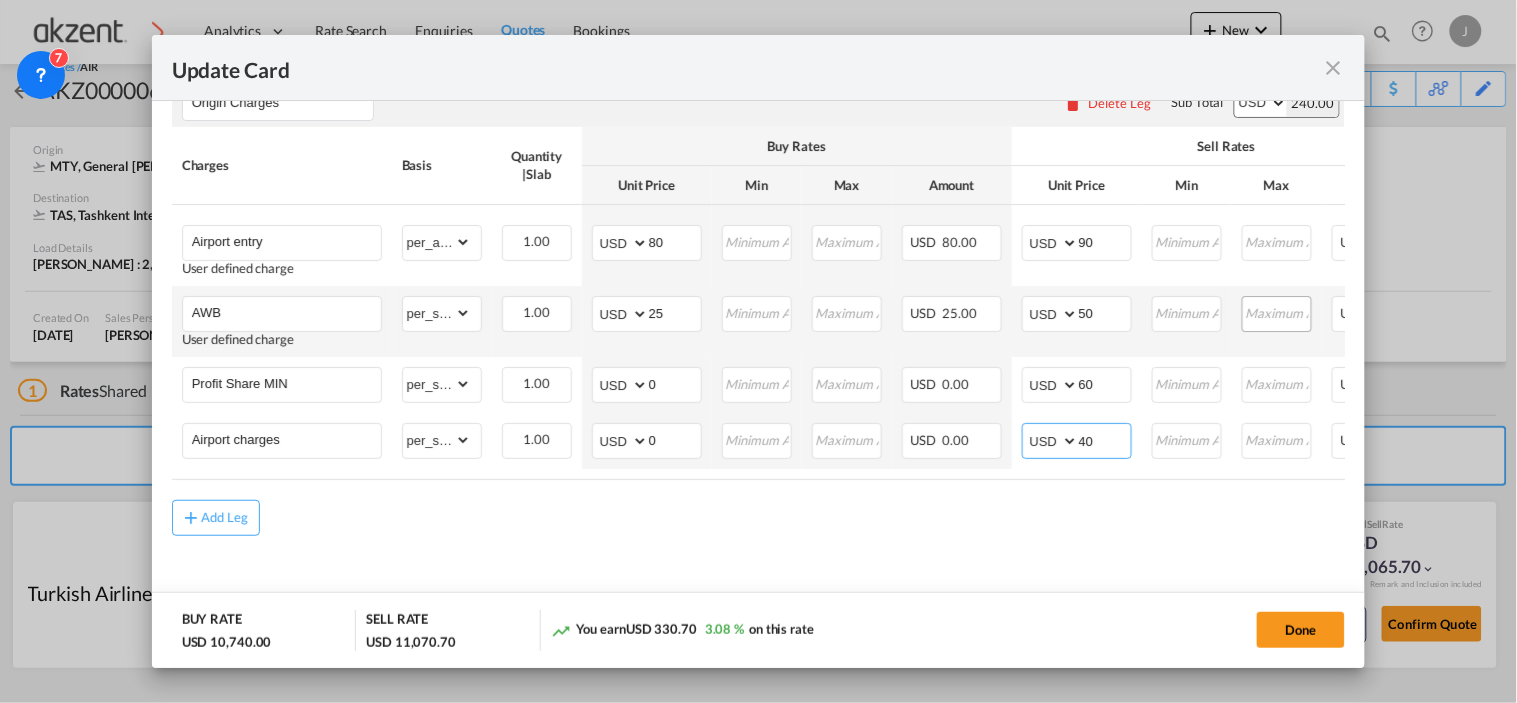 scroll, scrollTop: 615, scrollLeft: 0, axis: vertical 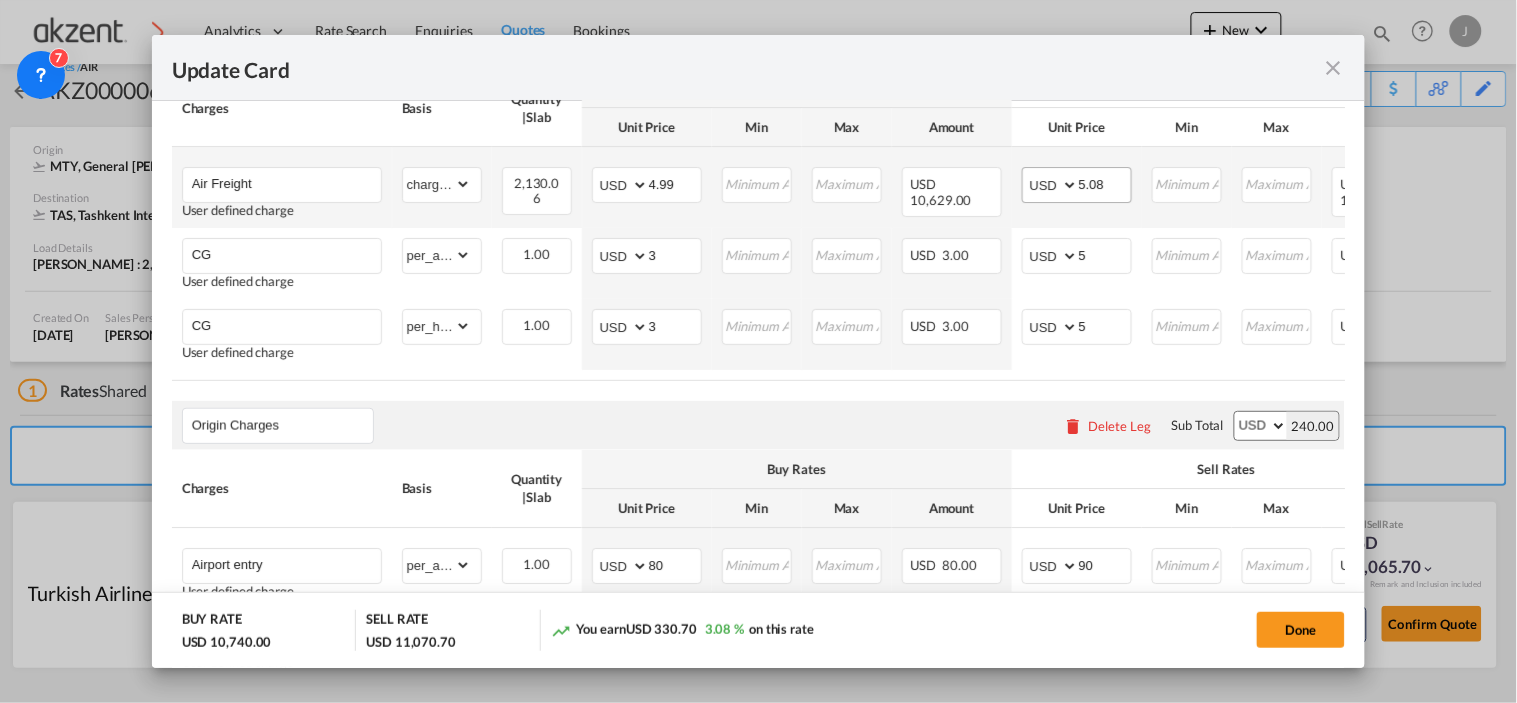 type on "40" 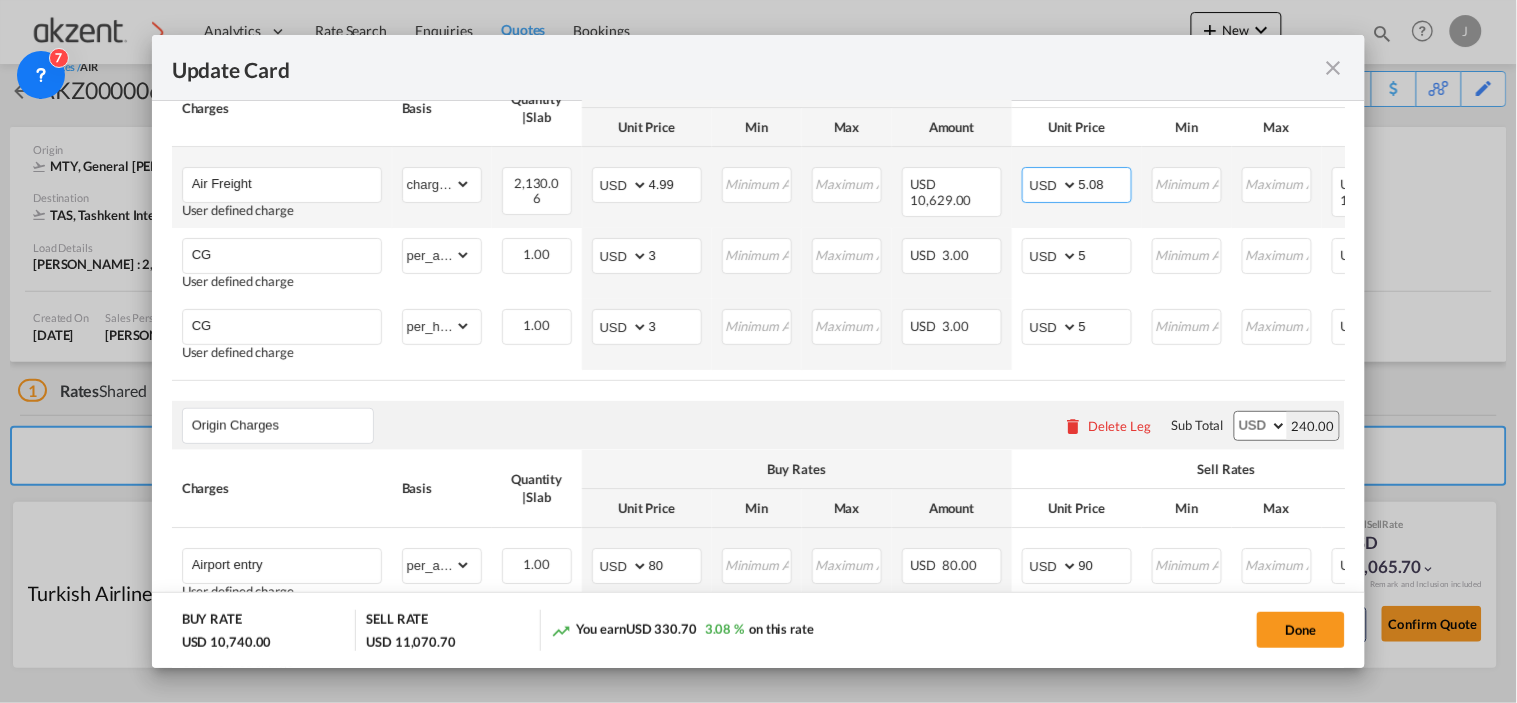 click on "5.08" at bounding box center [1105, 183] 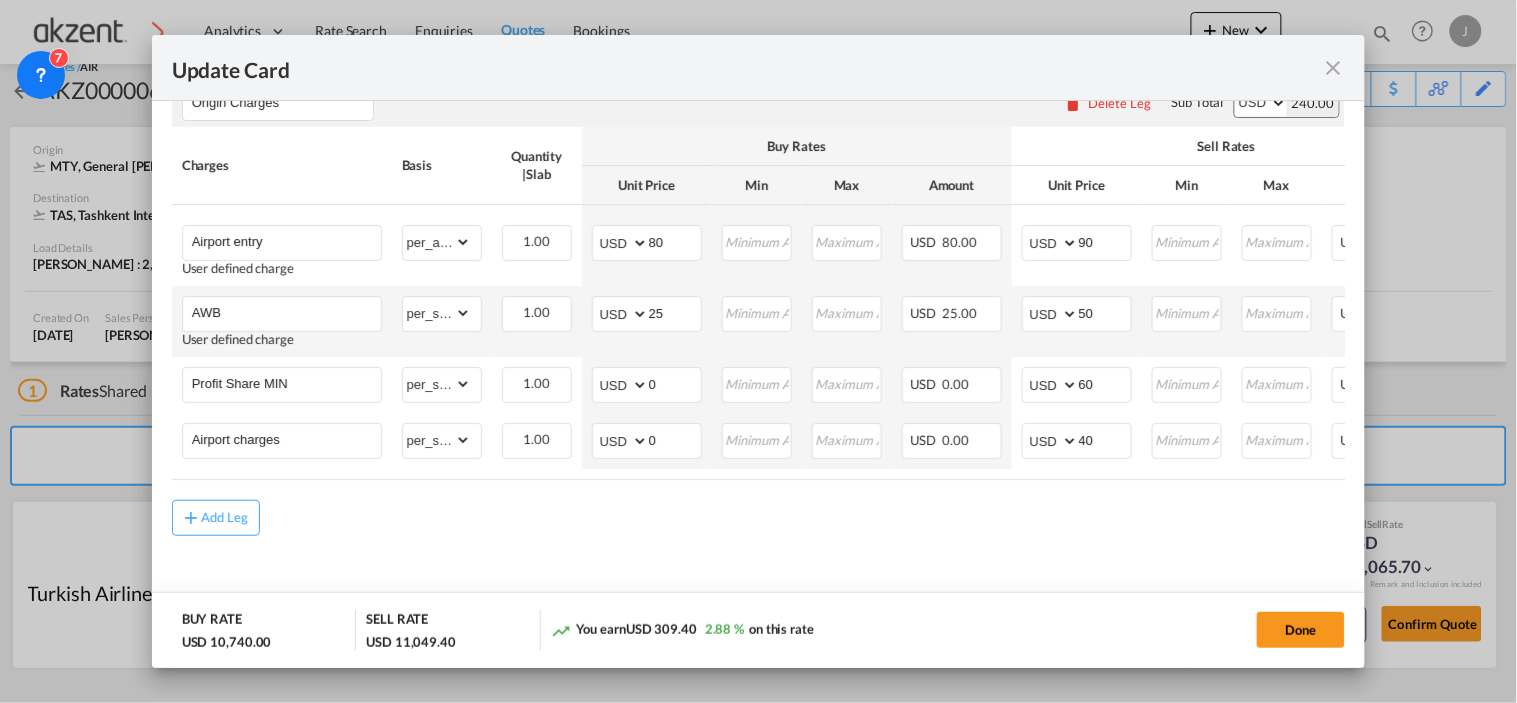 scroll, scrollTop: 948, scrollLeft: 0, axis: vertical 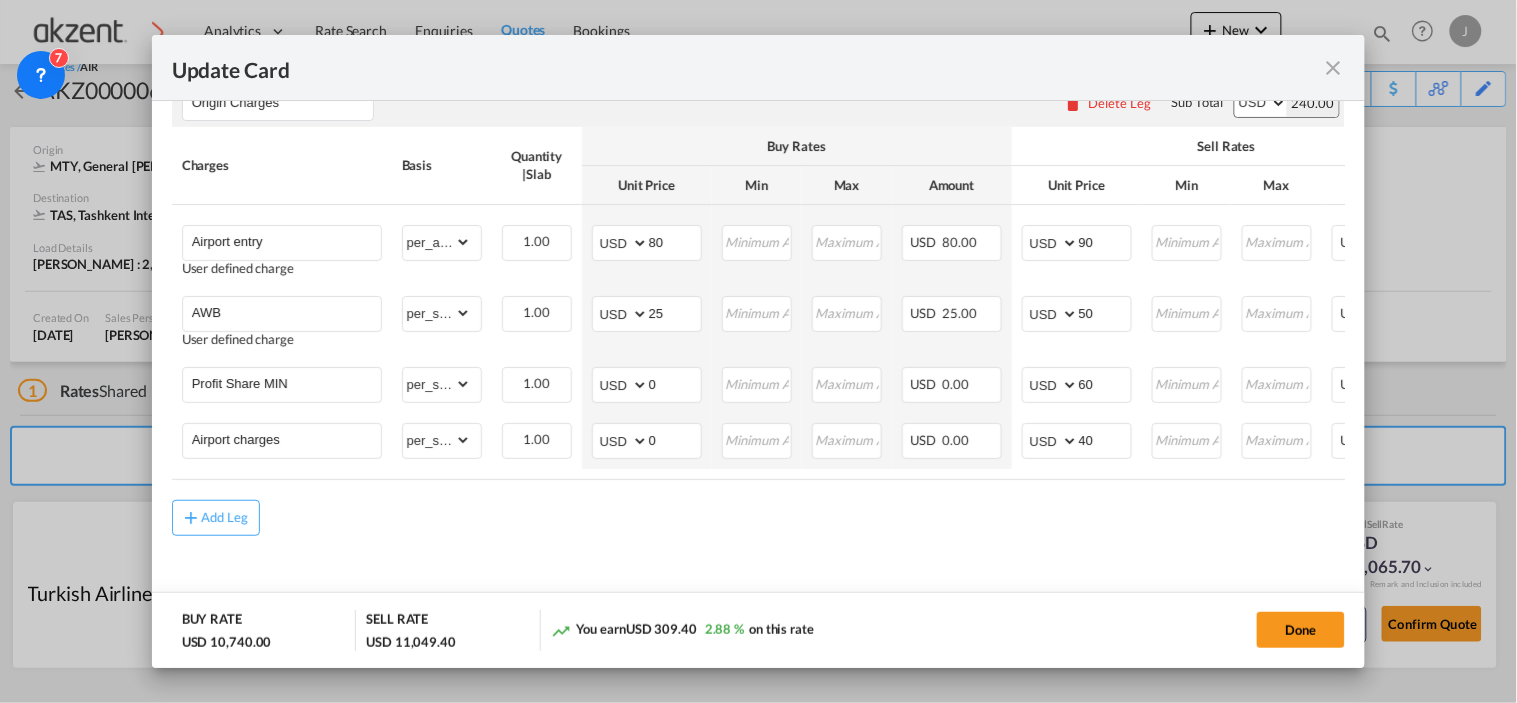 type on "5.07" 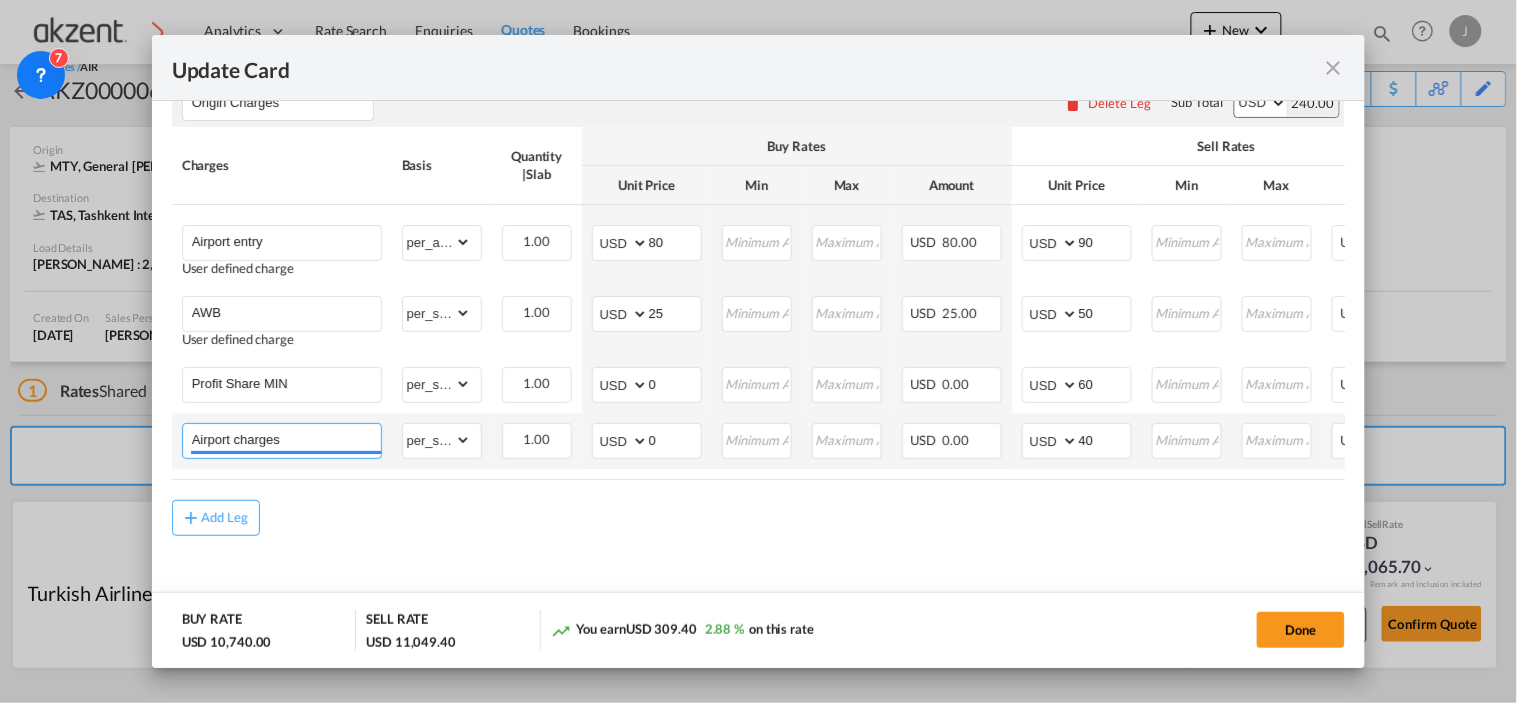 drag, startPoint x: 328, startPoint y: 443, endPoint x: 181, endPoint y: 436, distance: 147.16656 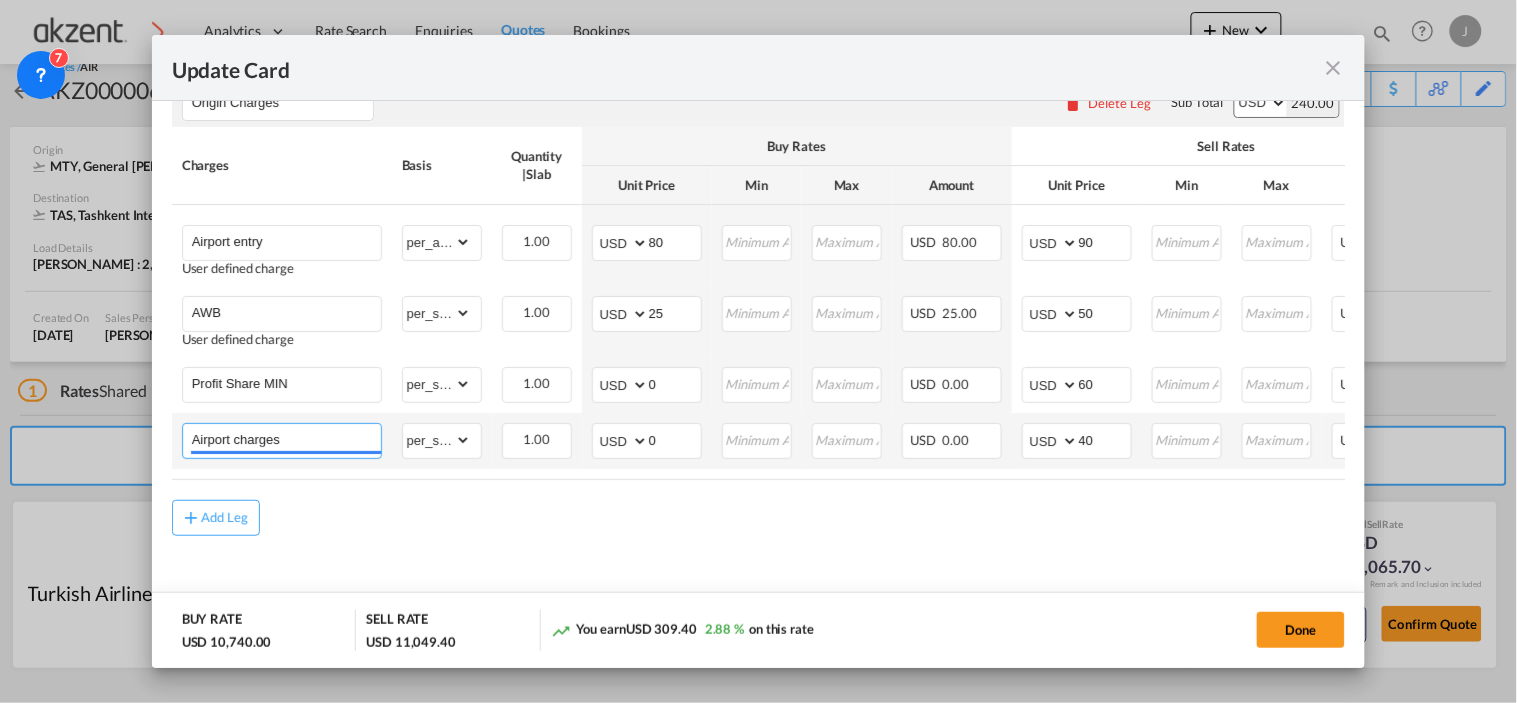 click on "Airport charges" at bounding box center (282, 441) 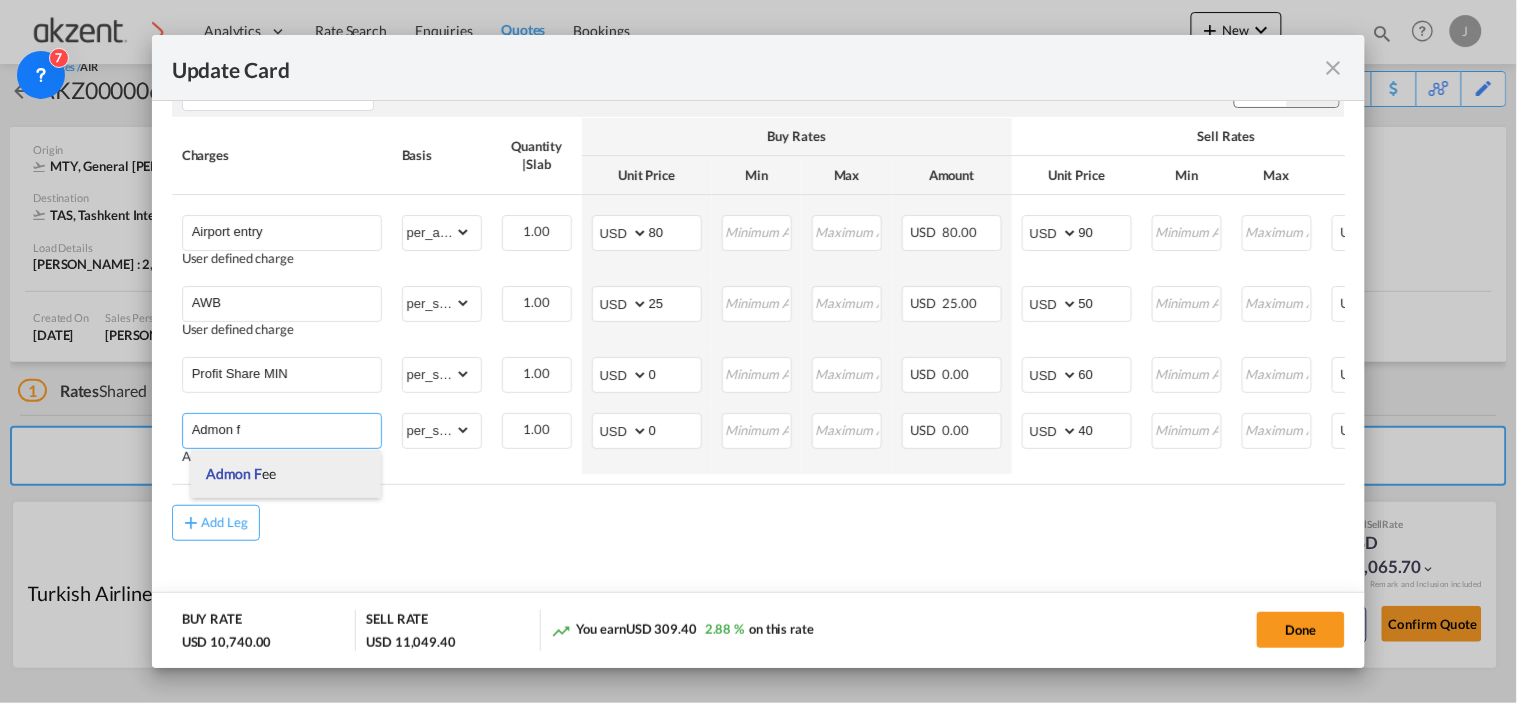 click on "Admon F" at bounding box center (234, 473) 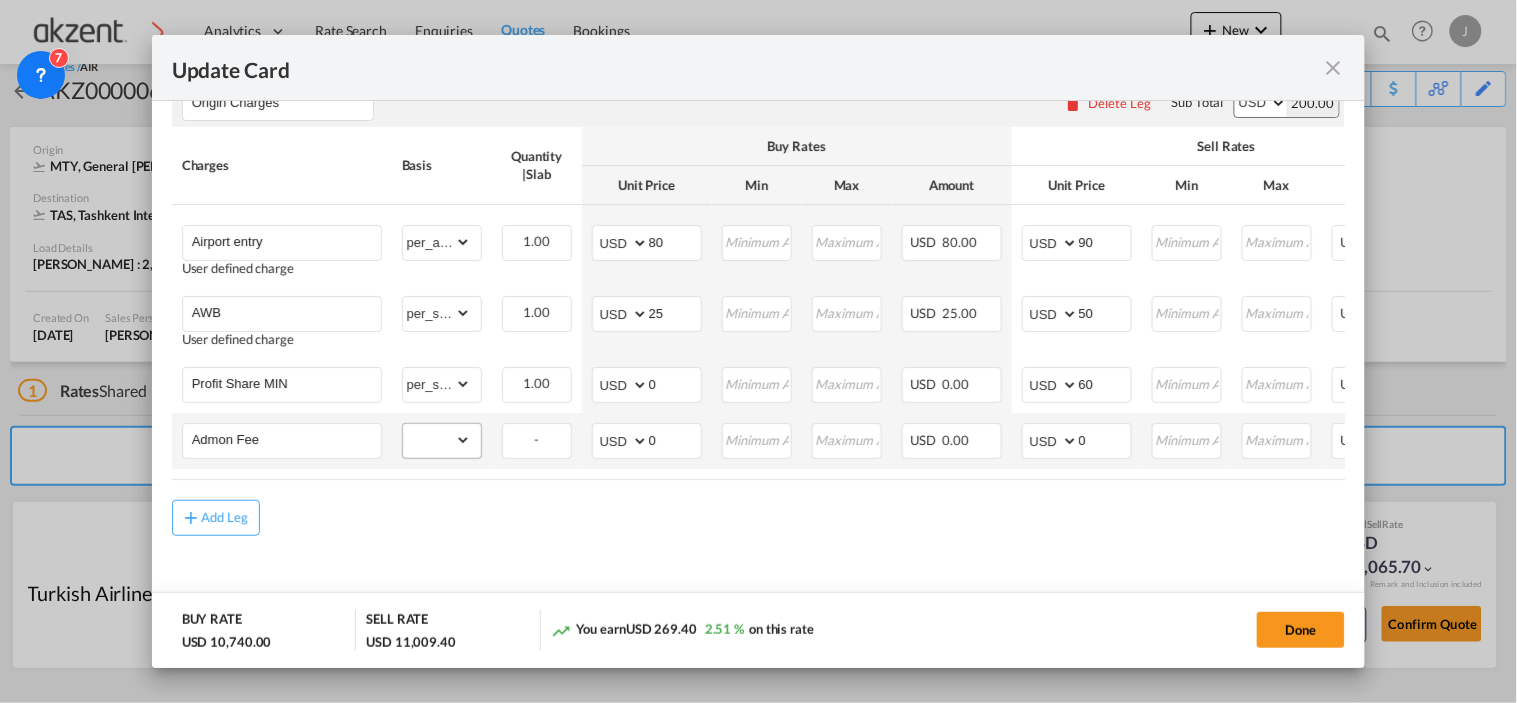 click on "gross_weight
volumetric_weight
per_shipment
per_bl
per_km
per_hawb
per_kg
per_pallet
per_carton
flat
chargeable_weight
per_ton
per_cbm
per_hbl
per_w/m
per_awb
per_sbl
per shipping bill
per_quintal
per_lbs
per_vehicle
per_shift
per_invoice
per_package
per_day
per_revalidation
per_declaration
per_document
per clearance" at bounding box center [442, 440] 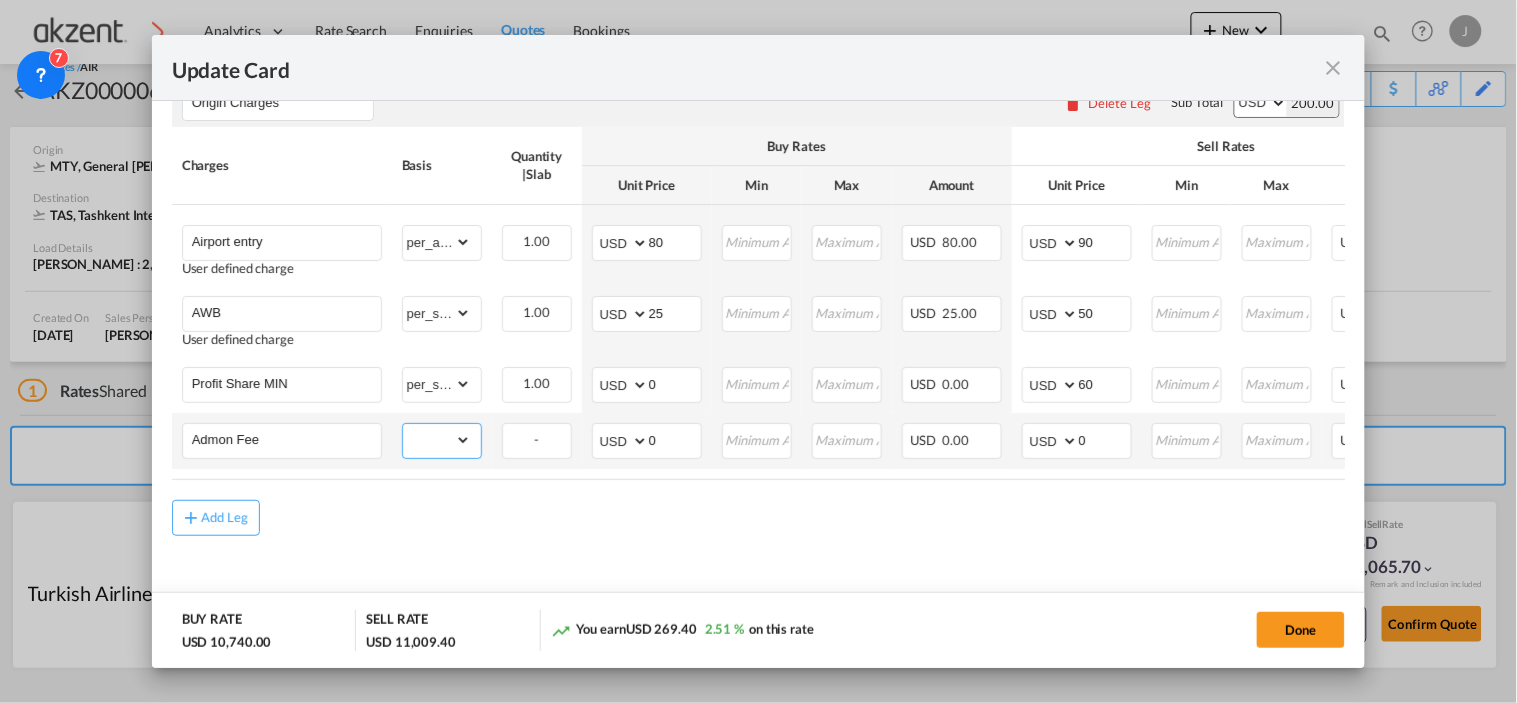 click on "gross_weight
volumetric_weight
per_shipment
per_bl
per_km
per_hawb
per_kg
per_pallet
per_carton
flat
chargeable_weight
per_ton
per_cbm
per_hbl
per_w/m
per_awb
per_sbl
per shipping bill
per_quintal
per_lbs
per_vehicle
per_shift
per_invoice
per_package
per_day
per_revalidation
per_declaration
per_document
per clearance" at bounding box center [437, 440] 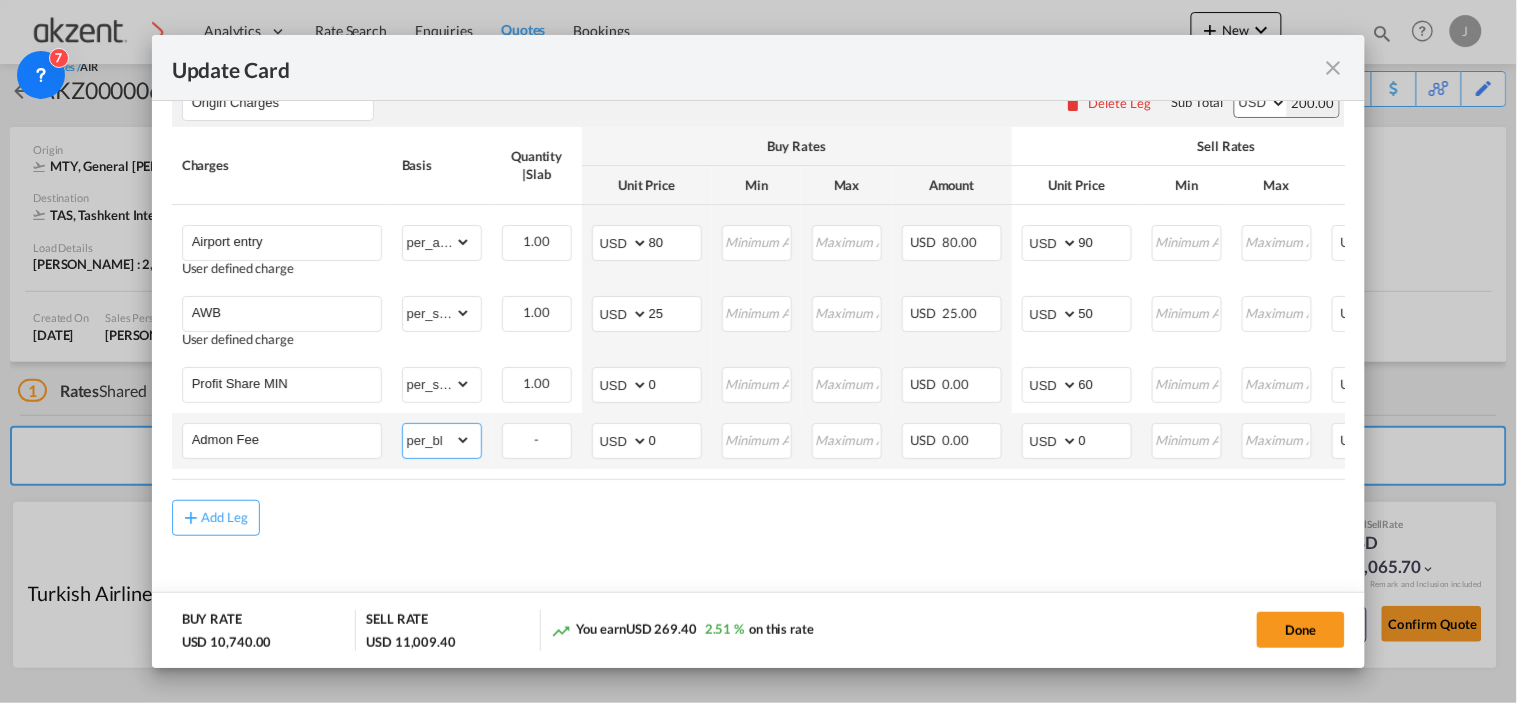 click on "gross_weight
volumetric_weight
per_shipment
per_bl
per_km
per_hawb
per_kg
per_pallet
per_carton
flat
chargeable_weight
per_ton
per_cbm
per_hbl
per_w/m
per_awb
per_sbl
per shipping bill
per_quintal
per_lbs
per_vehicle
per_shift
per_invoice
per_package
per_day
per_revalidation
per_declaration
per_document
per clearance" at bounding box center [437, 440] 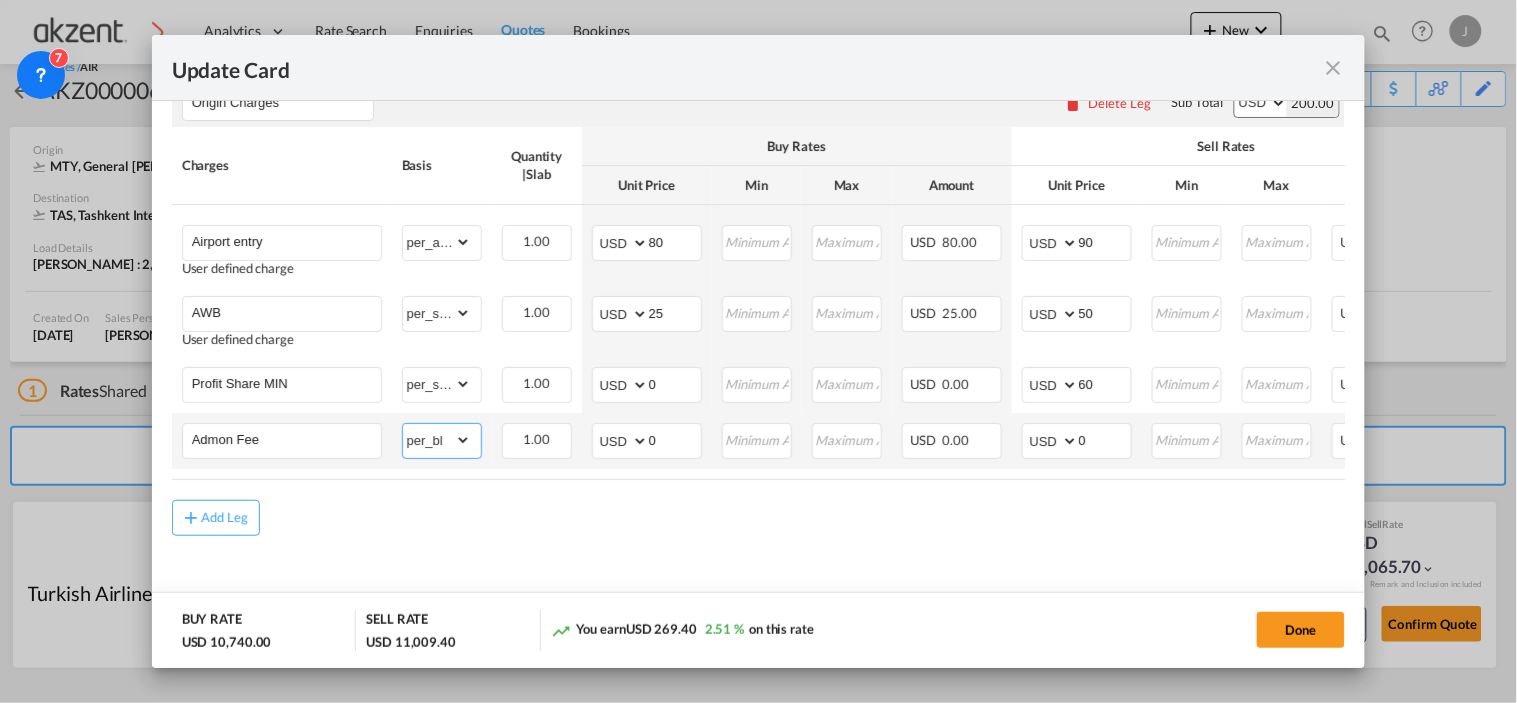 click on "gross_weight
volumetric_weight
per_shipment
per_bl
per_km
per_hawb
per_kg
per_pallet
per_carton
flat
chargeable_weight
per_ton
per_cbm
per_hbl
per_w/m
per_awb
per_sbl
per shipping bill
per_quintal
per_lbs
per_vehicle
per_shift
per_invoice
per_package
per_day
per_revalidation
per_declaration
per_document
per clearance" at bounding box center [437, 440] 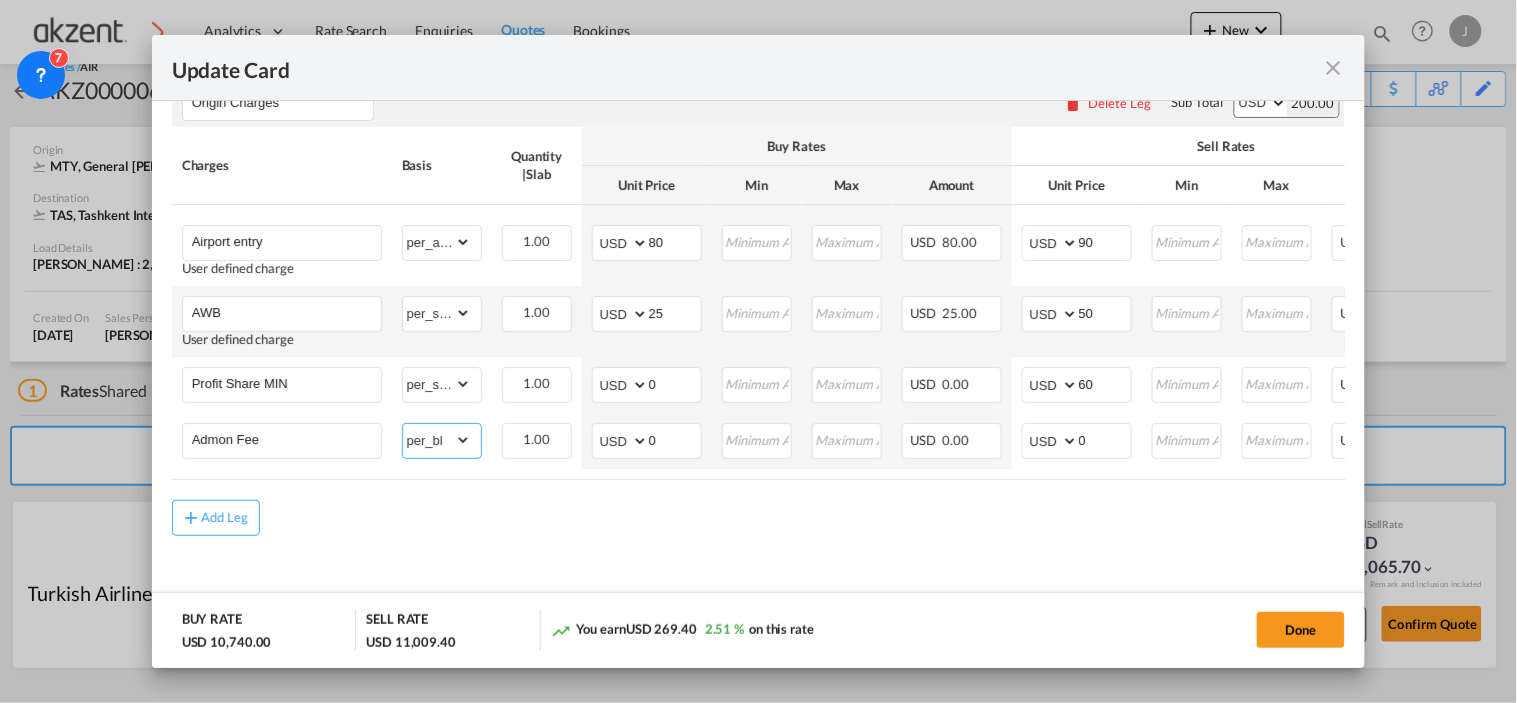 drag, startPoint x: 462, startPoint y: 434, endPoint x: 467, endPoint y: 342, distance: 92.13577 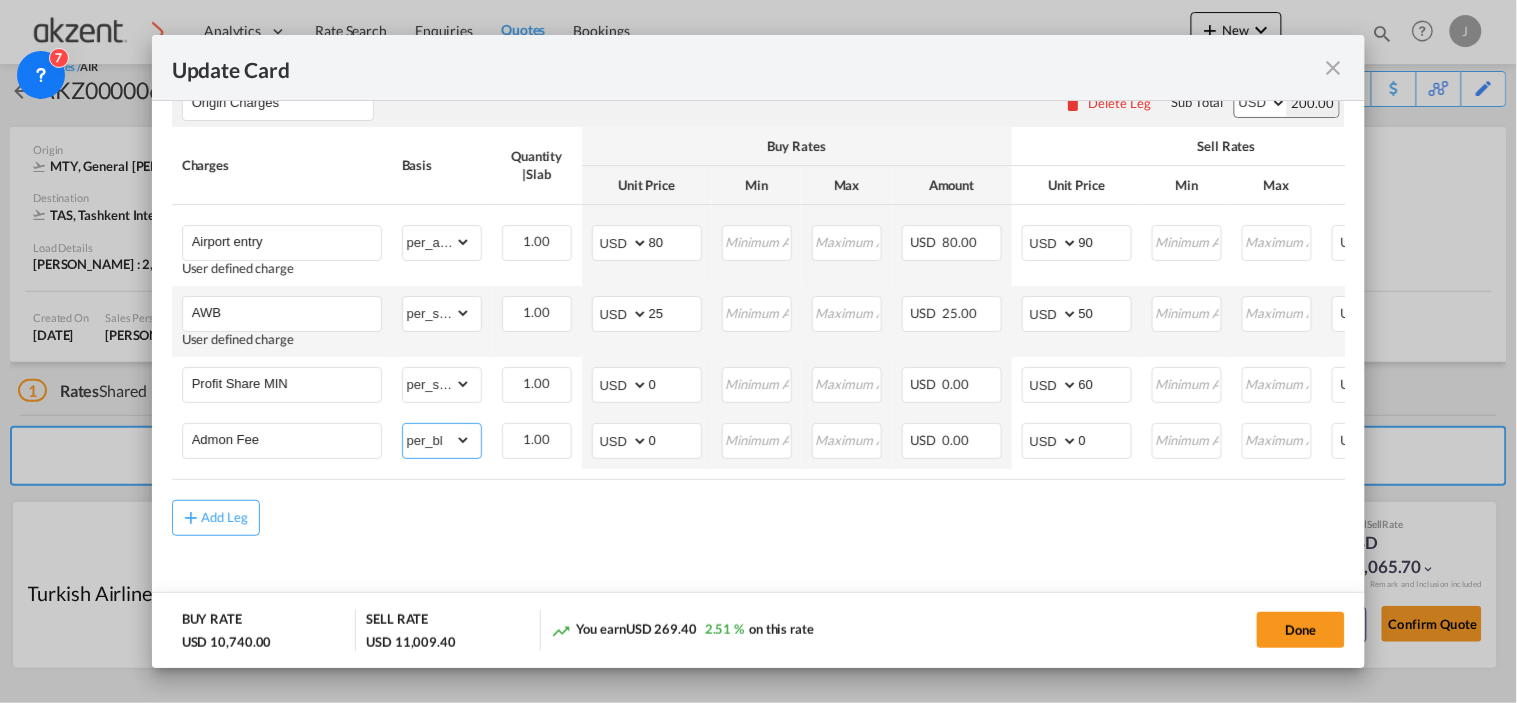 click on "gross_weight
volumetric_weight
per_shipment
per_bl
per_km
per_hawb
per_kg
per_pallet
per_carton
flat
chargeable_weight
per_ton
per_cbm
per_hbl
per_w/m
per_awb
per_sbl
per shipping bill
per_quintal
per_lbs
per_vehicle
per_shift
per_invoice
per_package
per_day
per_revalidation
per_declaration
per_document
per clearance" at bounding box center [437, 440] 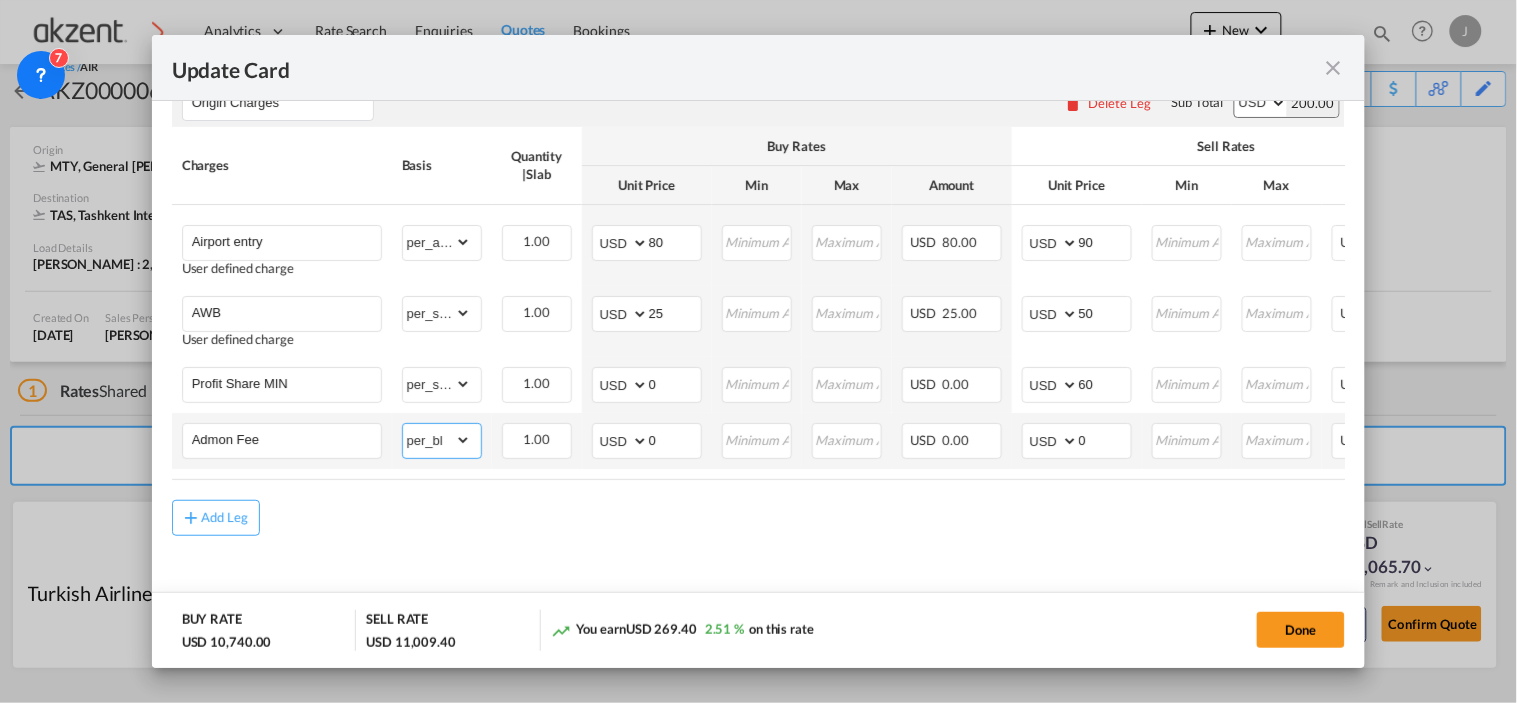 click on "gross_weight
volumetric_weight
per_shipment
per_bl
per_km
per_hawb
per_kg
per_pallet
per_carton
flat
chargeable_weight
per_ton
per_cbm
per_hbl
per_w/m
per_awb
per_sbl
per shipping bill
per_quintal
per_lbs
per_vehicle
per_shift
per_invoice
per_package
per_day
per_revalidation
per_declaration
per_document
per clearance" at bounding box center (437, 440) 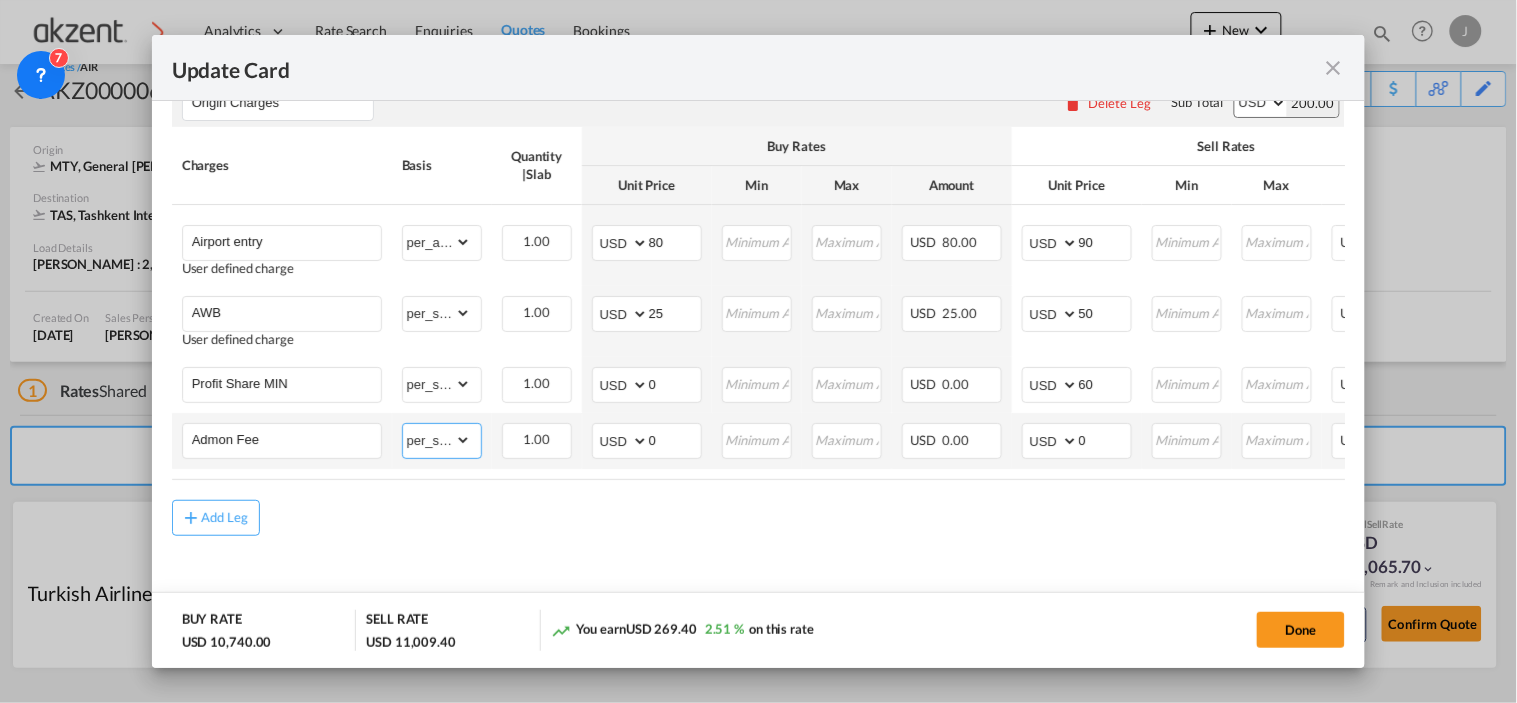 click on "gross_weight
volumetric_weight
per_shipment
per_bl
per_km
per_hawb
per_kg
per_pallet
per_carton
flat
chargeable_weight
per_ton
per_cbm
per_hbl
per_w/m
per_awb
per_sbl
per shipping bill
per_quintal
per_lbs
per_vehicle
per_shift
per_invoice
per_package
per_day
per_revalidation
per_declaration
per_document
per clearance" at bounding box center (437, 440) 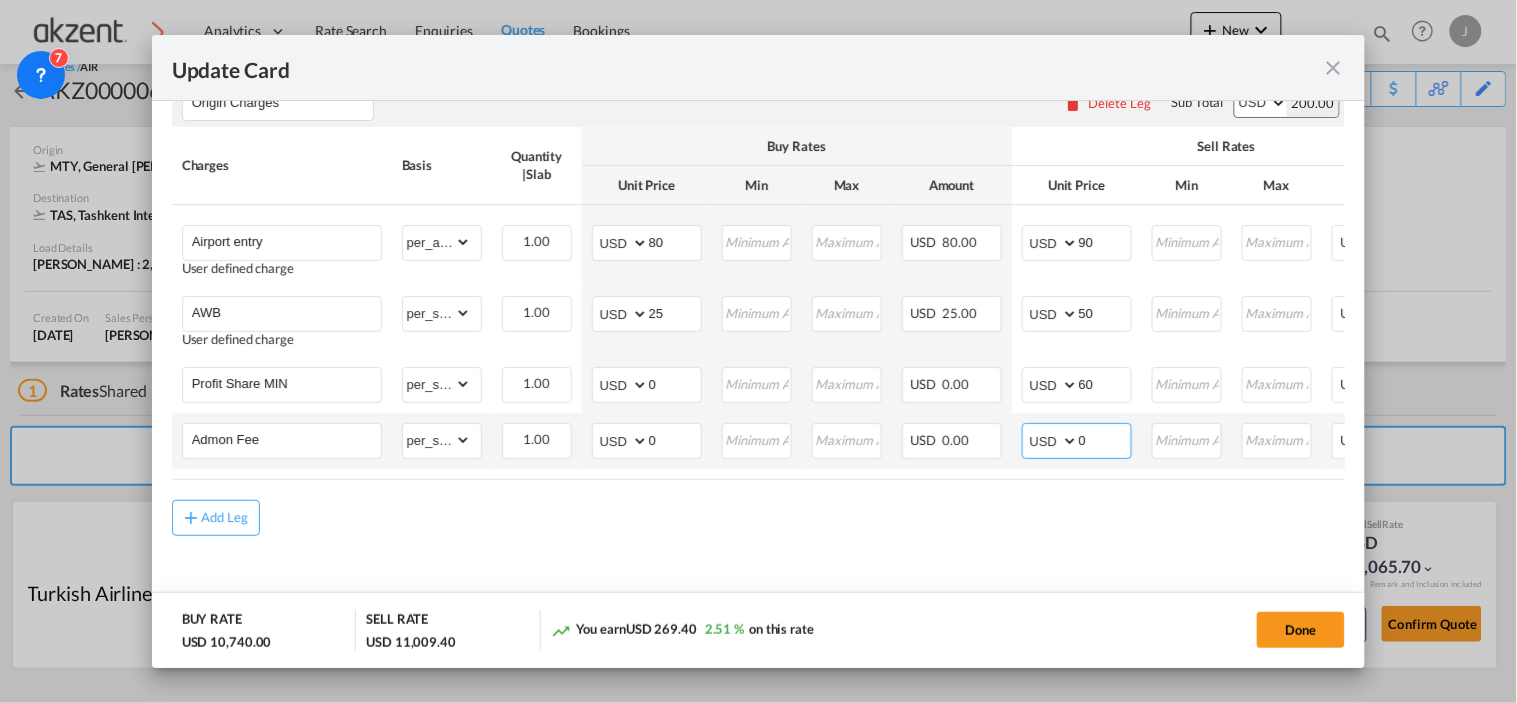 click on "0" at bounding box center [1105, 439] 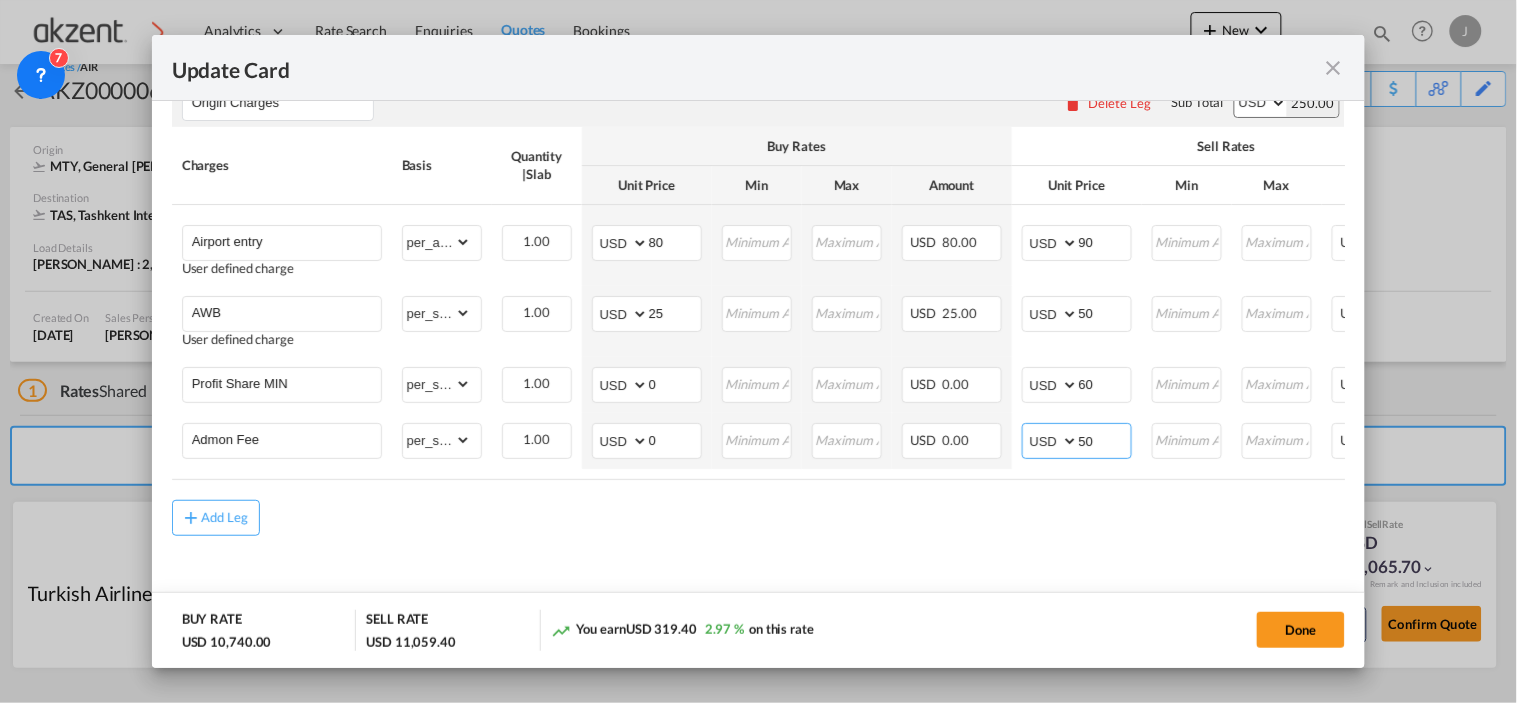 type on "50" 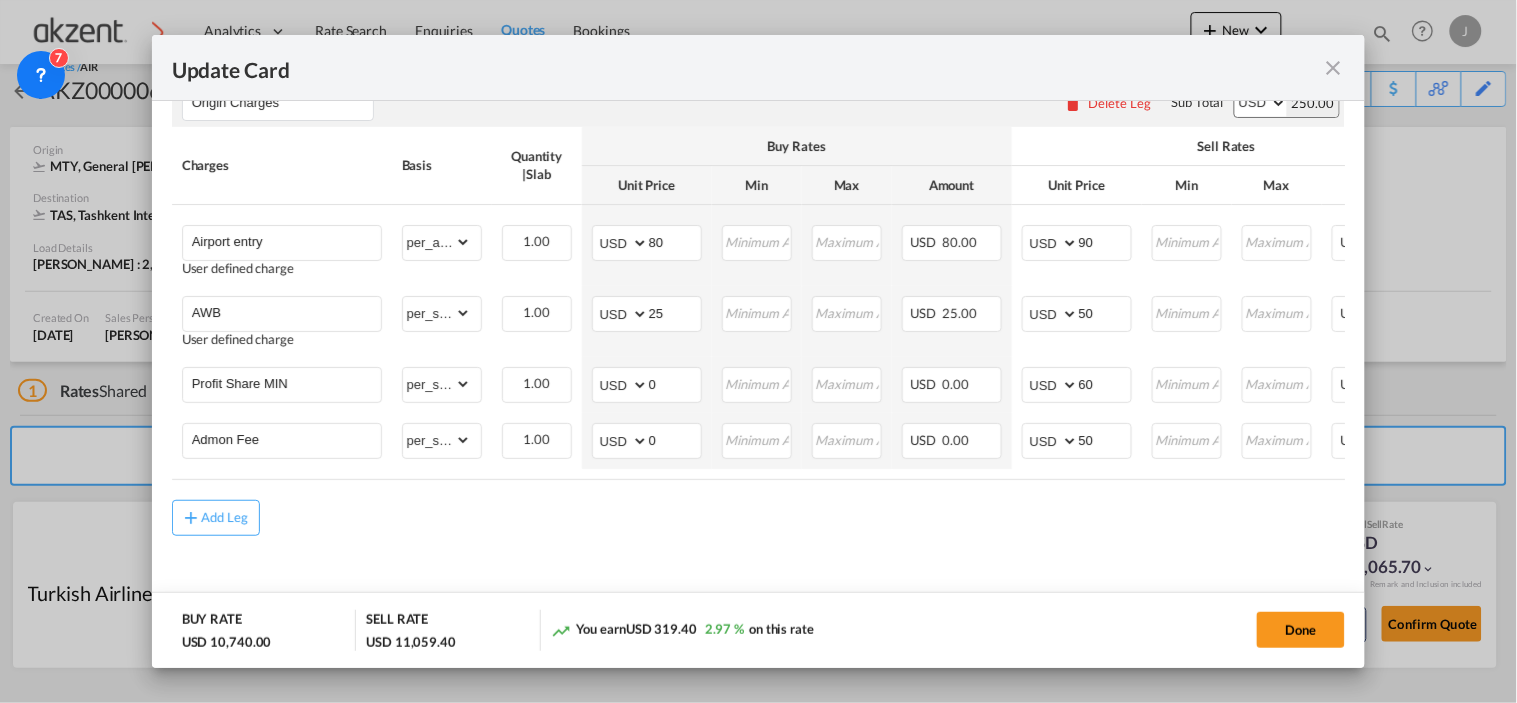 click on "Freight Please enter leg name
Leg Name Already Exists Delete Leg Sub Total AED AFN ALL AMD ANG AOA ARS AUD AWG AZN BAM BBD BDT BGN BHD BIF BMD BND [PERSON_NAME] BRL BSD BTN BWP BYN BZD CAD CDF CHF CLP CNY COP CRC CUC CUP CVE CZK DJF DKK DOP DZD EGP ERN ETB EUR FJD FKP FOK GBP GEL GGP GHS GIP GMD GNF GTQ GYD HKD HNL HRK HTG HUF IDR ILS IMP INR IQD IRR ISK JMD JOD JPY KES KGS KHR KID KMF KRW KWD KYD KZT LAK LBP LKR LRD LSL LYD MAD MDL MGA MKD MMK MNT MOP MRU MUR MVR MWK MXN MYR MZN NAD NGN NIO NOK NPR NZD OMR PAB PEN PGK PHP PKR PLN PYG QAR [PERSON_NAME] RSD RUB RWF SAR SBD SCR SDG SEK SGD SHP SLL SOS SRD SSP STN SYP SZL THB TJS TMT TND TOP TRY TTD TVD TWD TZS UAH UGX USD UYU UZS VES VND VUV WST XAF XCD XDR XOF XPF YER ZAR ZMW 10,809.40 Charges Basis Quantity
|  Slab
Buy Rates Sell Rates Comments
Action Unit Price Min Max Amount Unit Price Min Max Amount
Air Freight
User defined charge Please Enter
Already Exists
per_bl" at bounding box center (759, 148) 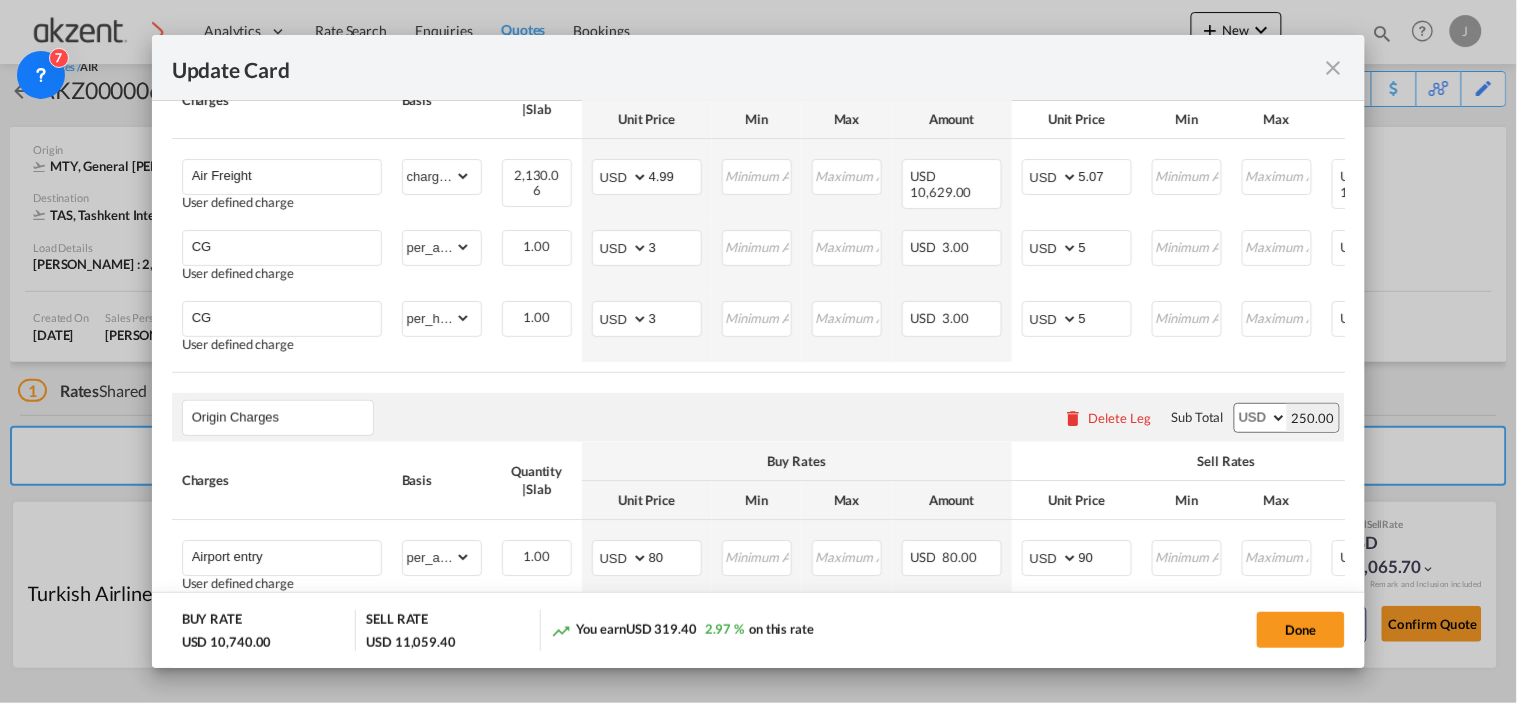scroll, scrollTop: 504, scrollLeft: 0, axis: vertical 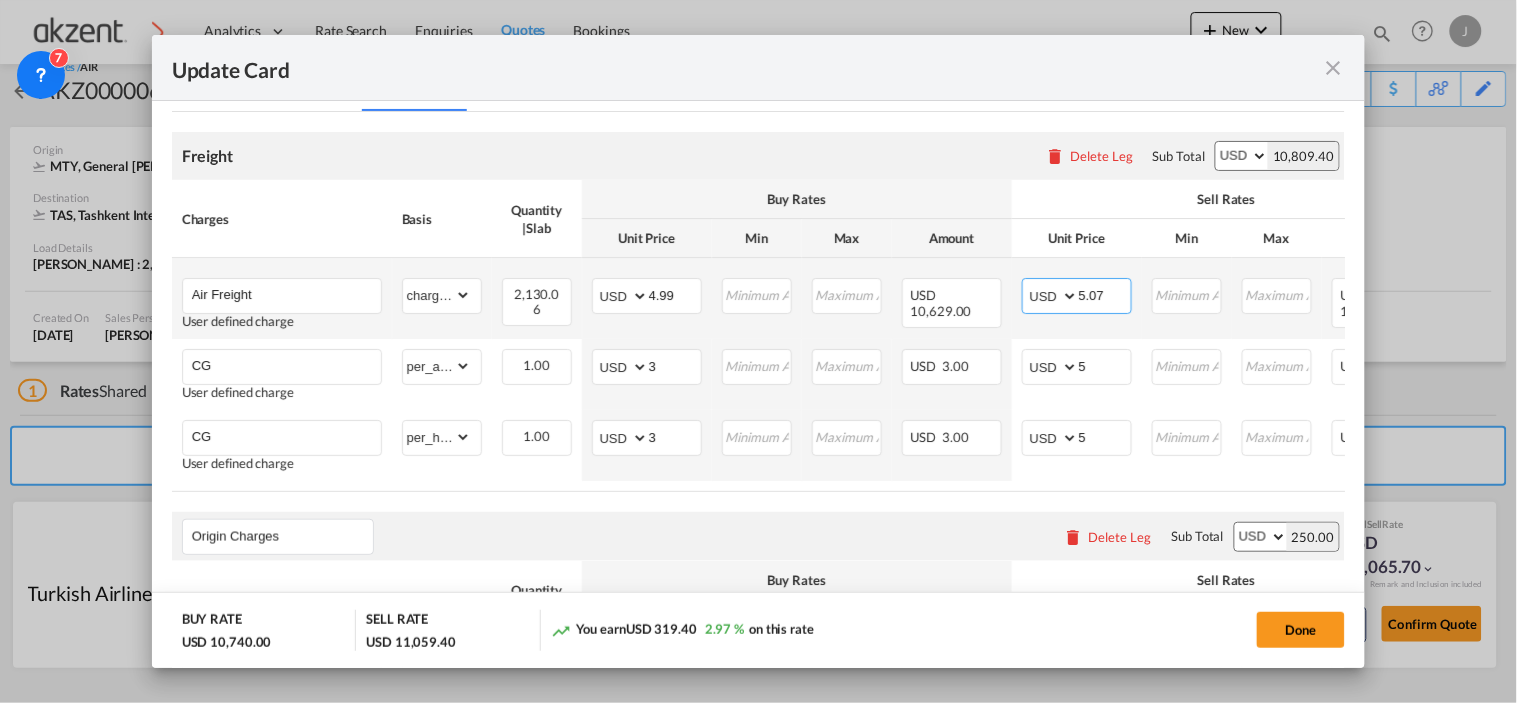 click on "5.07" at bounding box center [1105, 294] 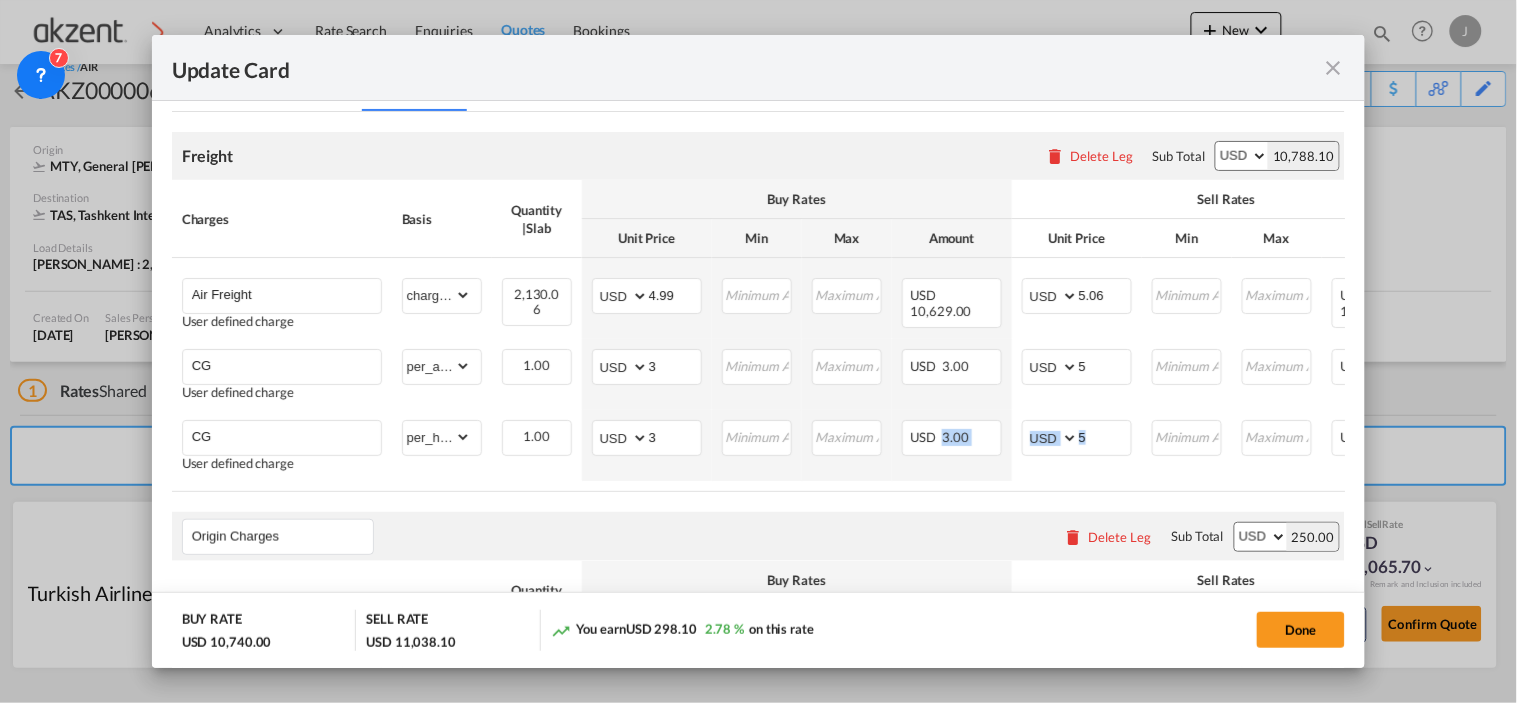 drag, startPoint x: 944, startPoint y: 491, endPoint x: 1107, endPoint y: 495, distance: 163.04907 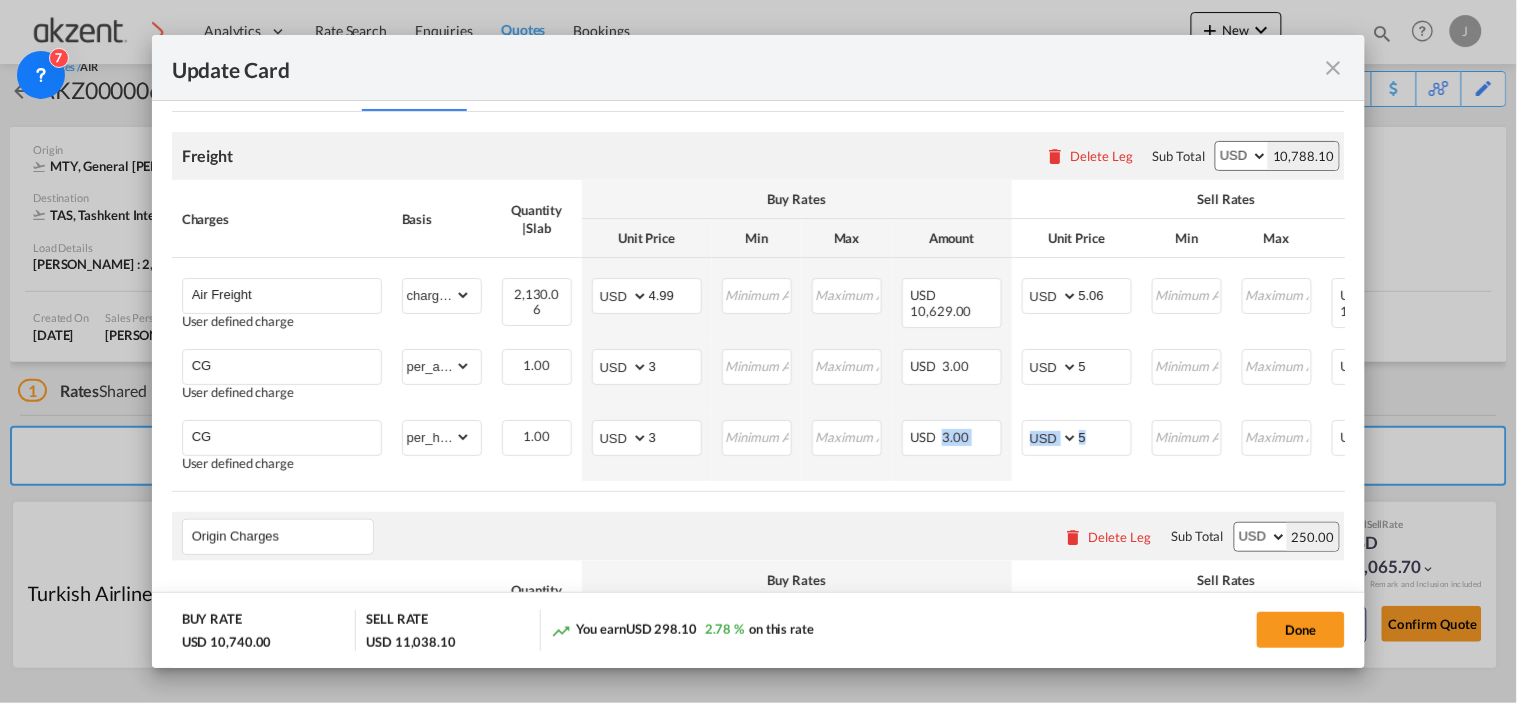 click on "Charges Basis Quantity
|  Slab
Buy Rates Sell Rates Comments
Action Unit Price Min Max Amount Unit Price Min Max Amount
Air Freight
User defined charge Please Enter
Already Exists
gross_weight
volumetric_weight
per_shipment
per_bl
per_km
% on air freight
per_hawb
per_kg
per_pallet
per_carton
flat
chargeable_weight
per_ton
per_cbm
per_hbl
per_w/m
per_awb
per_sbl
per shipping bill
per_quintal
per_lbs
per_vehicle
per_shift
per_invoice
per_package
per_day
per_revalidation
per_declaration
per_document
per clearance chargeable_weight can not applied for this charge.   Please Select 2,130.06 Please Enter
Invalid Input
AED AFN ALL AMD ANG AOA ARS AUD AWG AZN BAM BBD BDT BGN BHD BIF BMD BND [PERSON_NAME] BRL BSD BTN BWP BYN BZD CAD CDF CHF CLP CNY COP CRC CUC CUP CVE CZK DJF DKK DOP DZD EGP ERN ETB EUR FJD FKP FOK GBP GEL GGP GHS GIP GMD GNF GTQ GYD HKD HNL HRK HTG HUF IDR ILS IMP INR IQD" at bounding box center (880, 336) 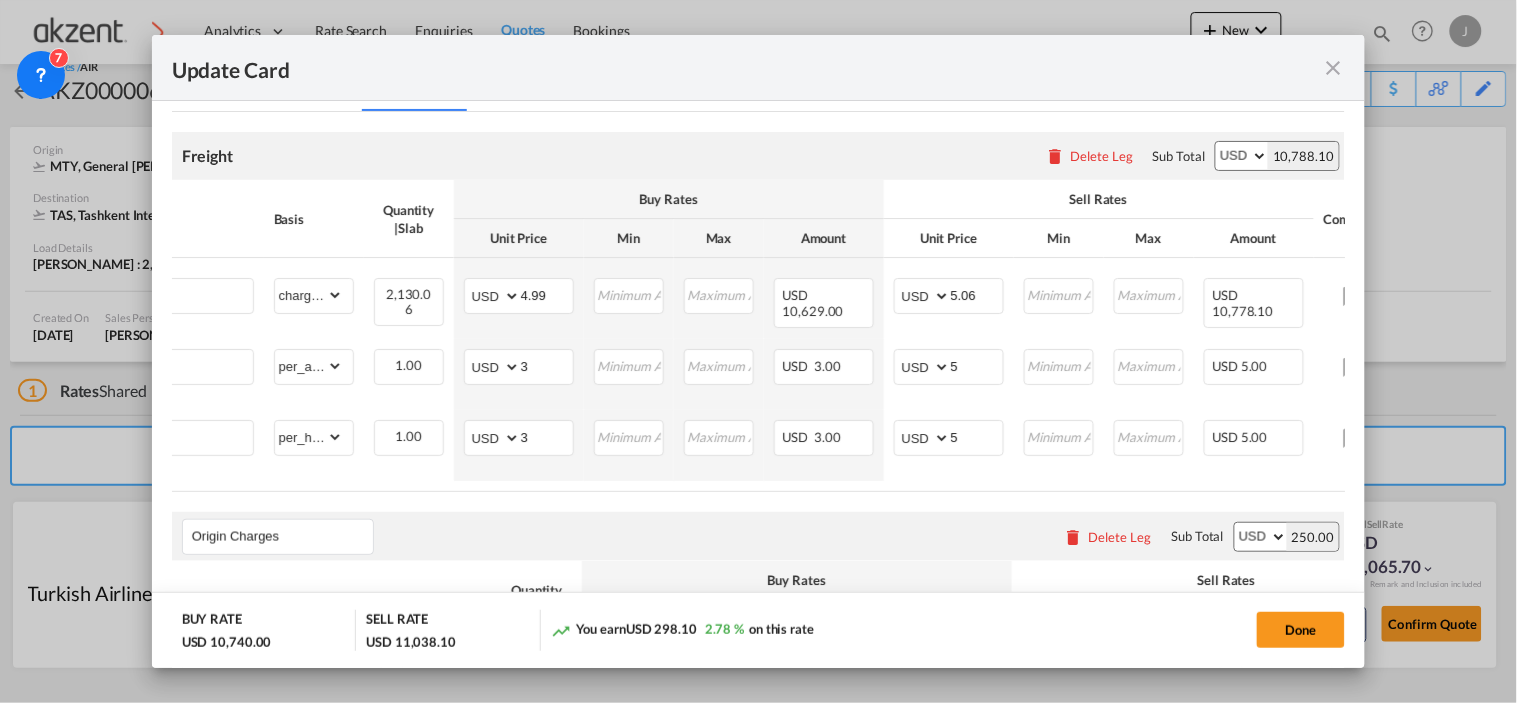 scroll, scrollTop: 0, scrollLeft: 172, axis: horizontal 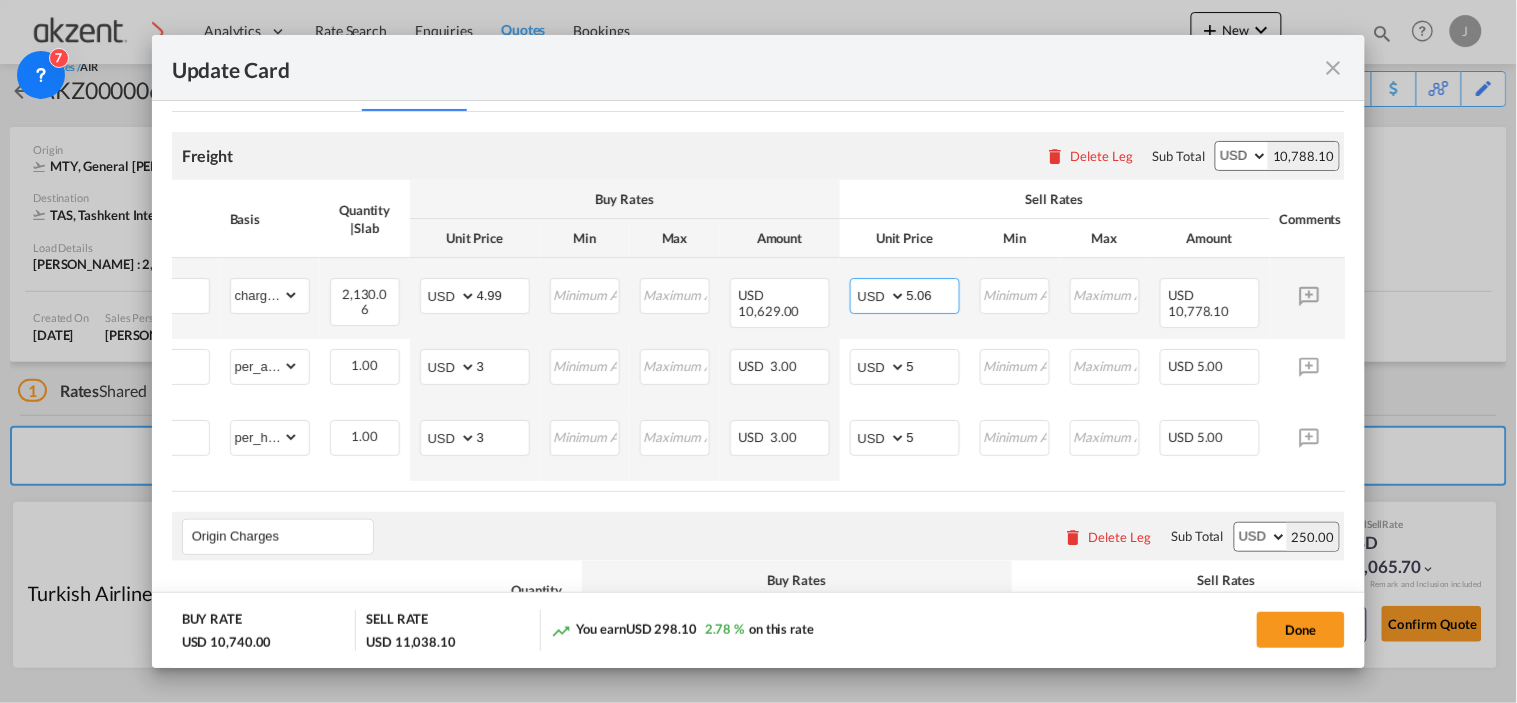 click on "5.06" at bounding box center [933, 294] 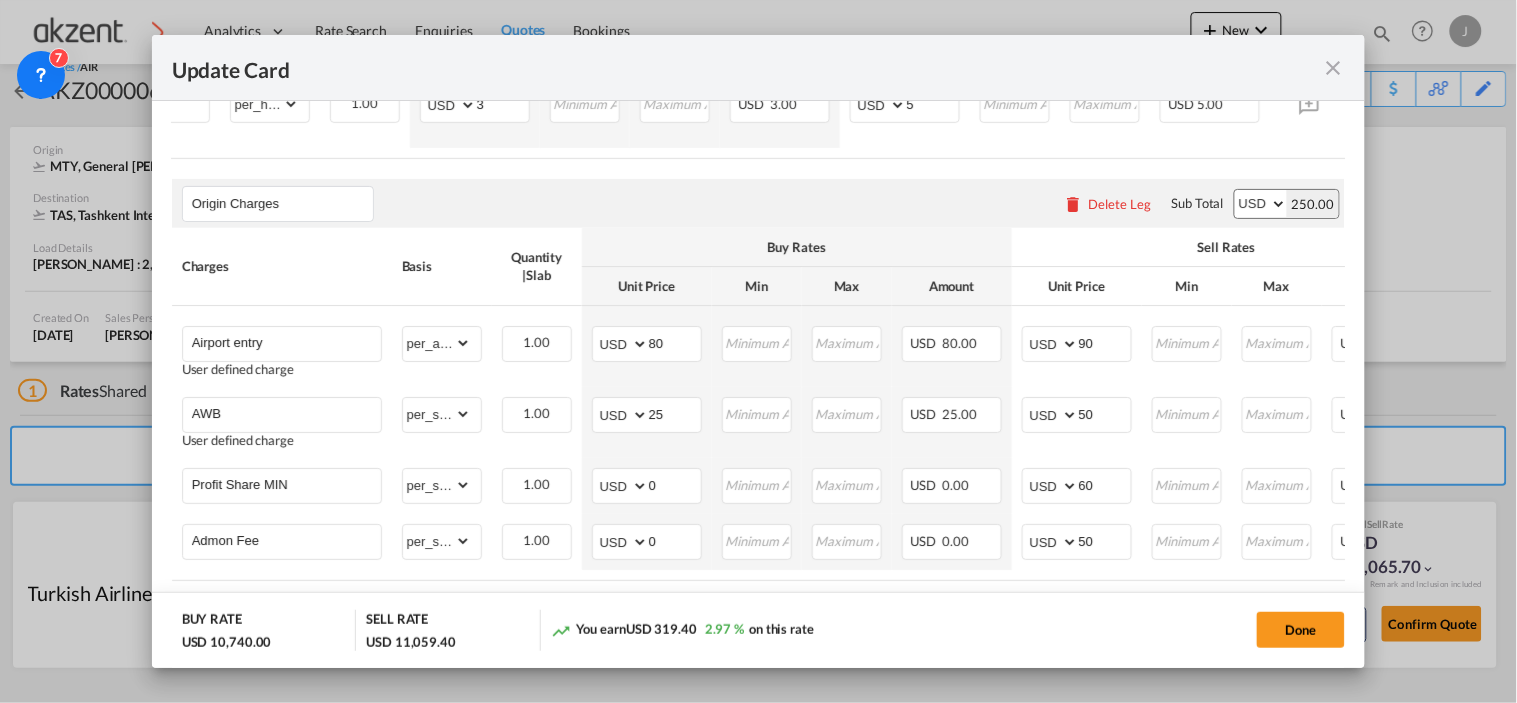 scroll, scrollTop: 948, scrollLeft: 0, axis: vertical 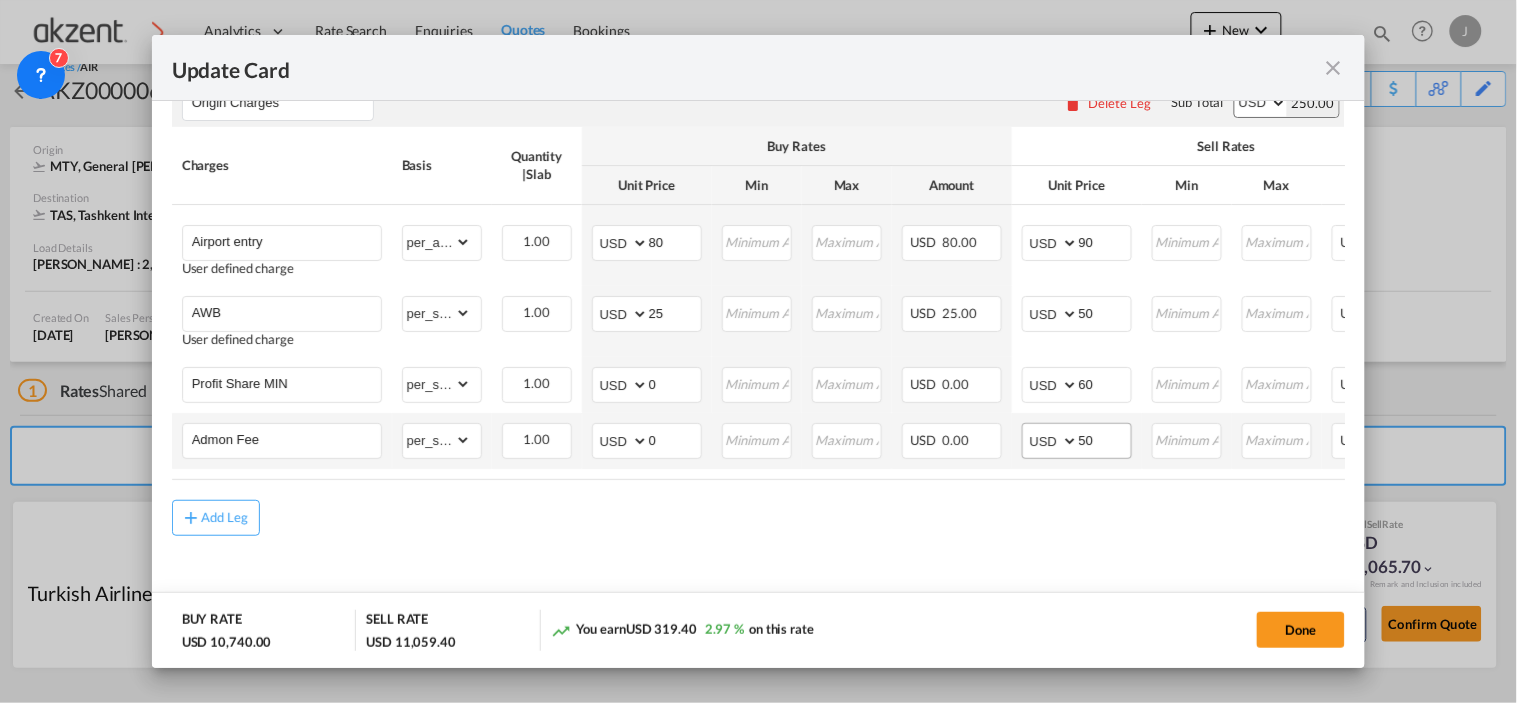 type on "5.07" 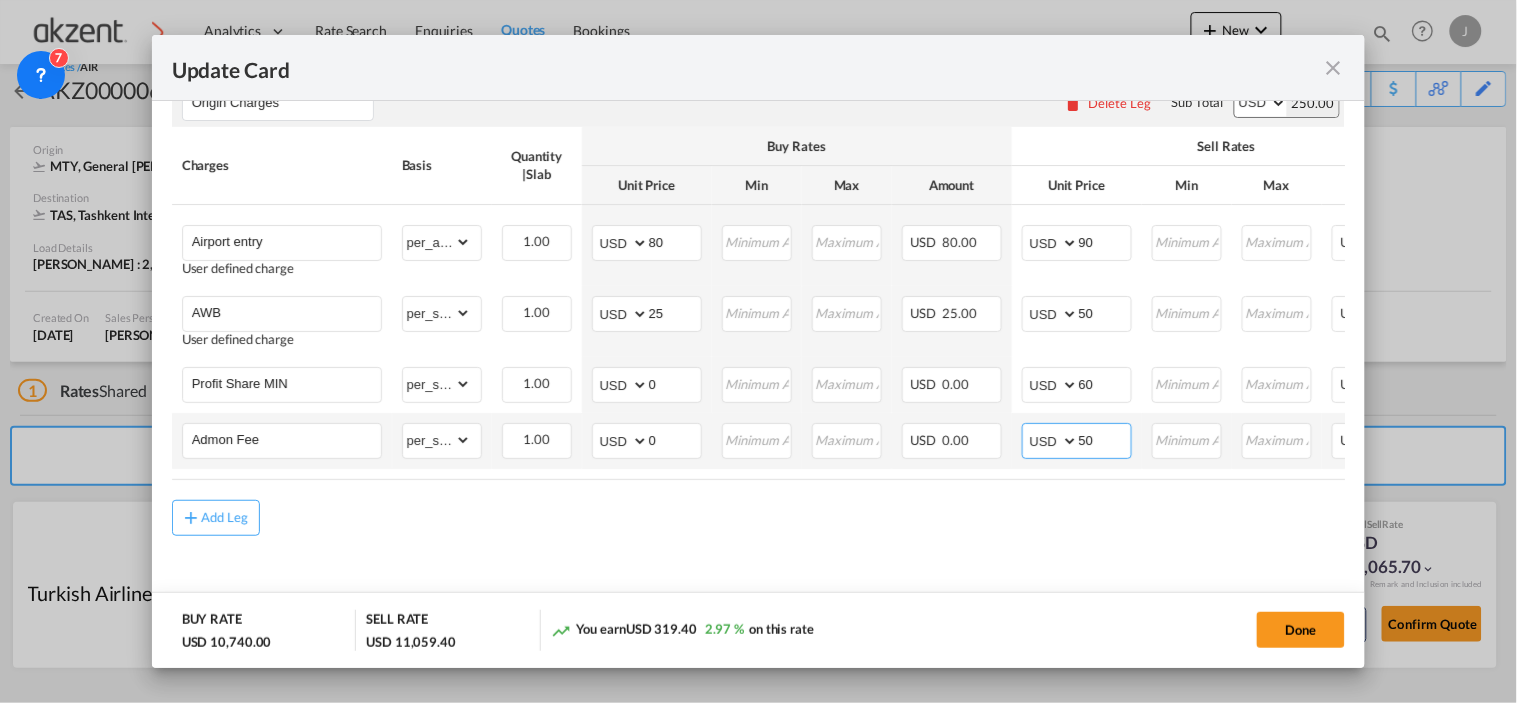 click on "50" at bounding box center (1105, 439) 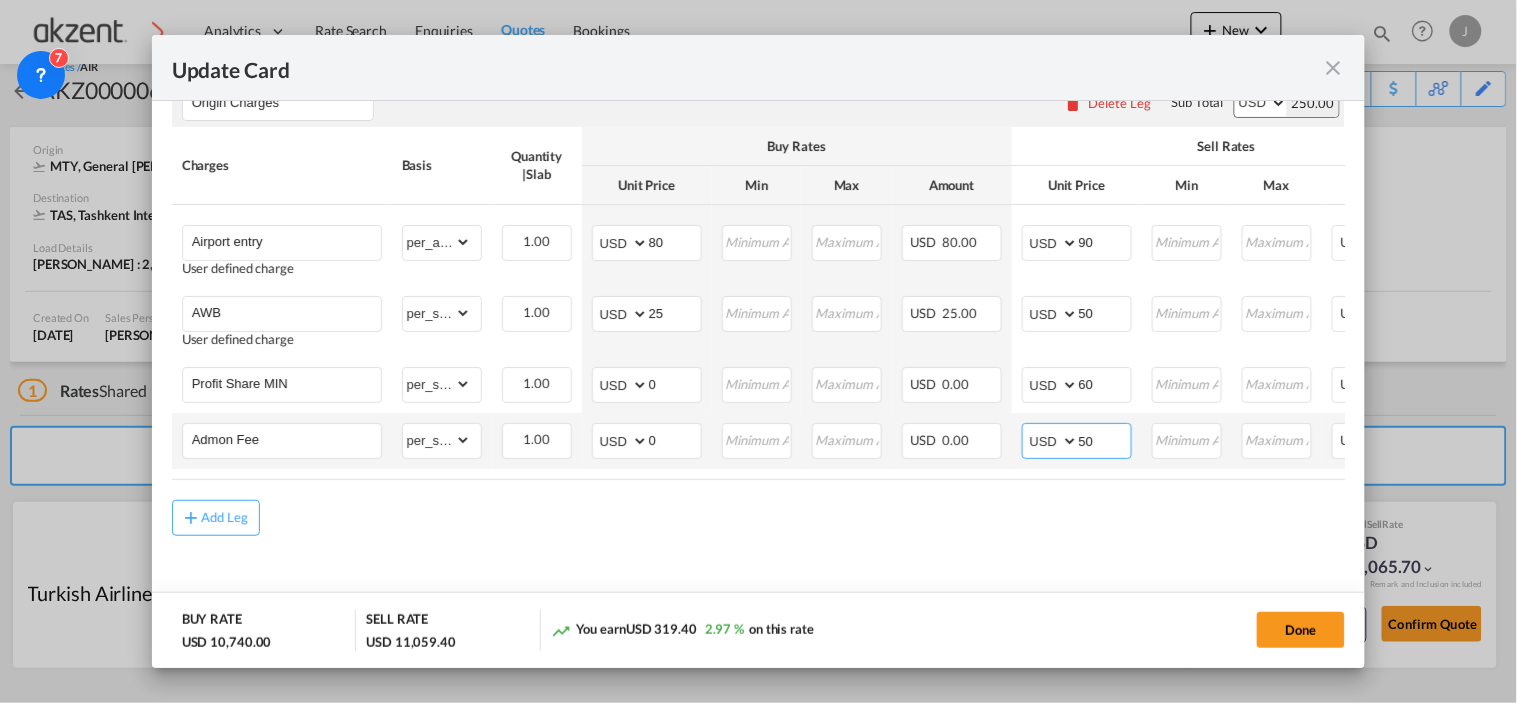 type on "5" 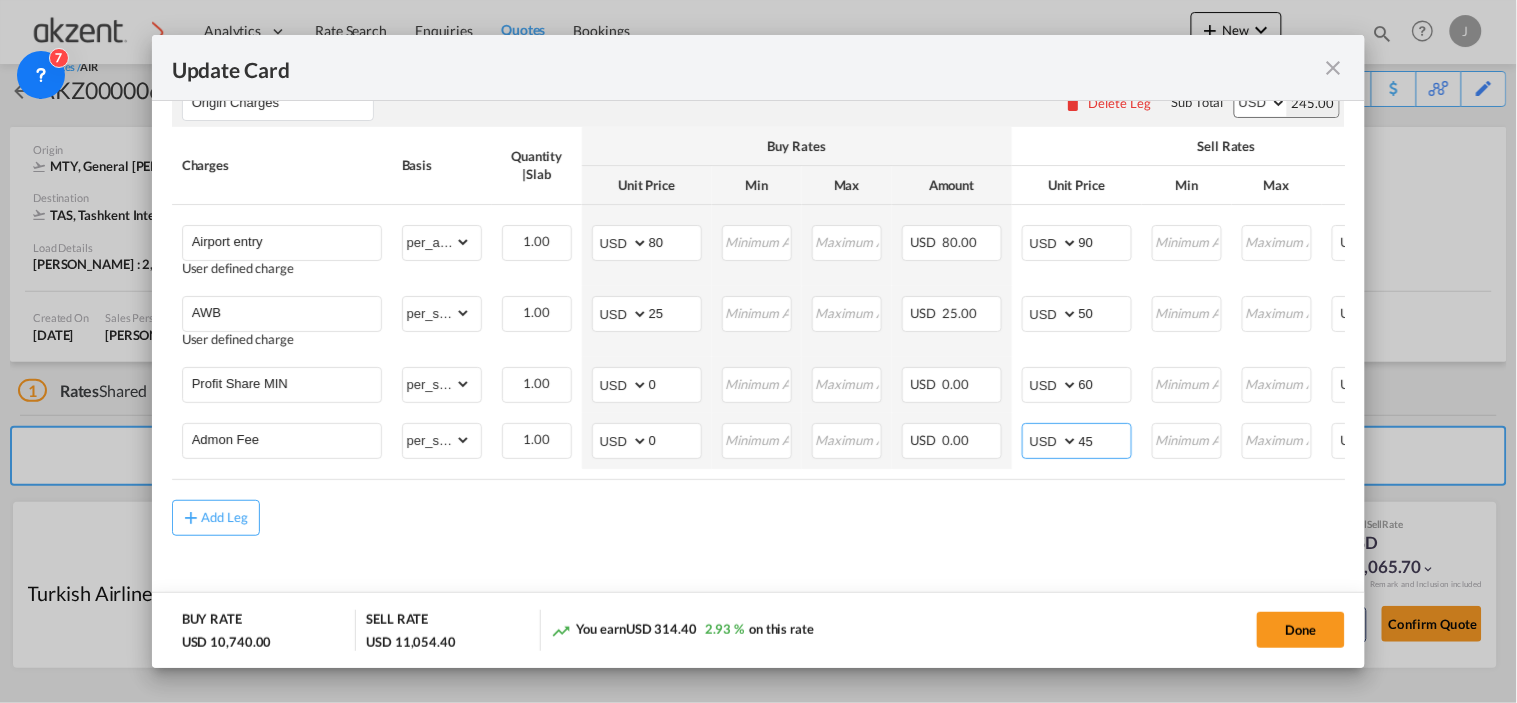 type on "45" 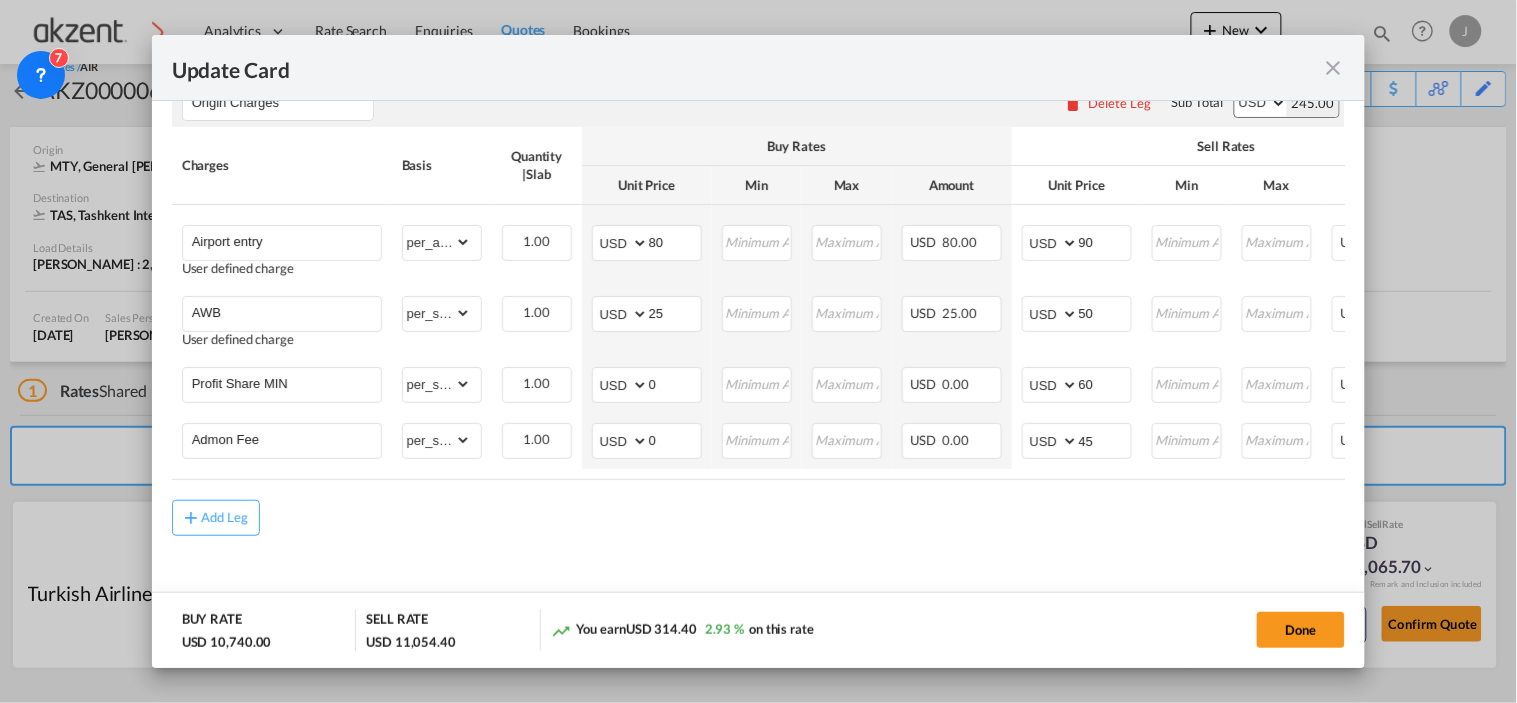 click on "Freight Please enter leg name
Leg Name Already Exists Delete Leg Sub Total AED AFN ALL AMD ANG AOA ARS AUD AWG AZN BAM BBD BDT BGN BHD BIF BMD BND [PERSON_NAME] BRL BSD BTN BWP BYN BZD CAD CDF CHF CLP CNY COP CRC CUC CUP CVE CZK DJF DKK DOP DZD EGP ERN ETB EUR FJD FKP FOK GBP GEL GGP GHS GIP GMD GNF GTQ GYD HKD HNL HRK HTG HUF IDR ILS IMP INR IQD IRR ISK JMD JOD JPY KES KGS KHR KID KMF KRW KWD KYD KZT LAK LBP LKR LRD LSL LYD MAD MDL MGA MKD MMK MNT MOP MRU MUR MVR MWK MXN MYR MZN NAD NGN NIO NOK NPR NZD OMR PAB PEN PGK PHP PKR PLN PYG QAR [PERSON_NAME] RSD RUB RWF SAR SBD SCR SDG SEK SGD SHP SLL SOS SRD SSP STN SYP SZL THB TJS TMT TND TOP TRY TTD TVD TWD TZS UAH UGX USD UYU UZS VES VND VUV WST XAF XCD XDR XOF XPF YER ZAR ZMW 10,809.40 Charges Basis Quantity
|  Slab
Buy Rates Sell Rates Comments
Action Unit Price Min Max Amount Unit Price Min Max Amount
Air Freight
User defined charge Please Enter
Already Exists
per_bl" at bounding box center (759, 148) 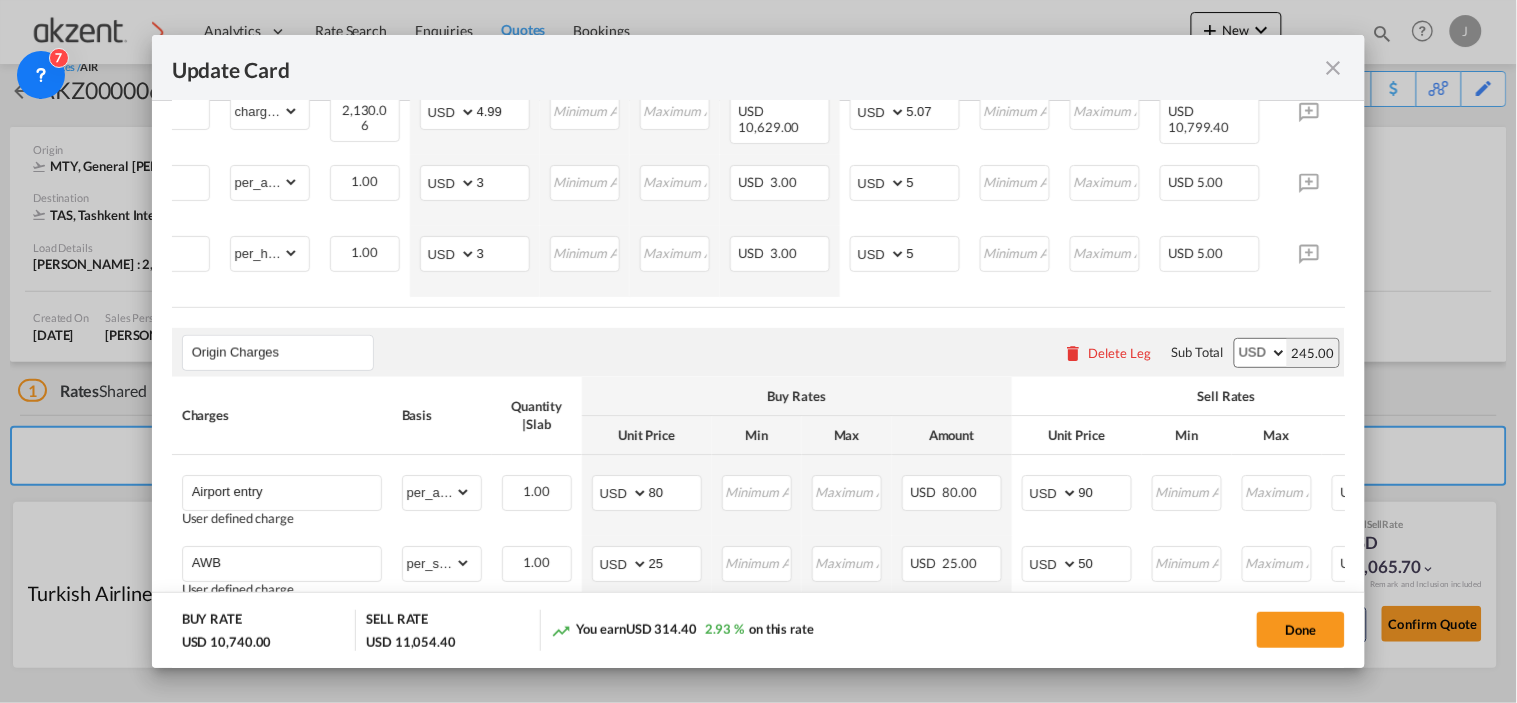 scroll, scrollTop: 615, scrollLeft: 0, axis: vertical 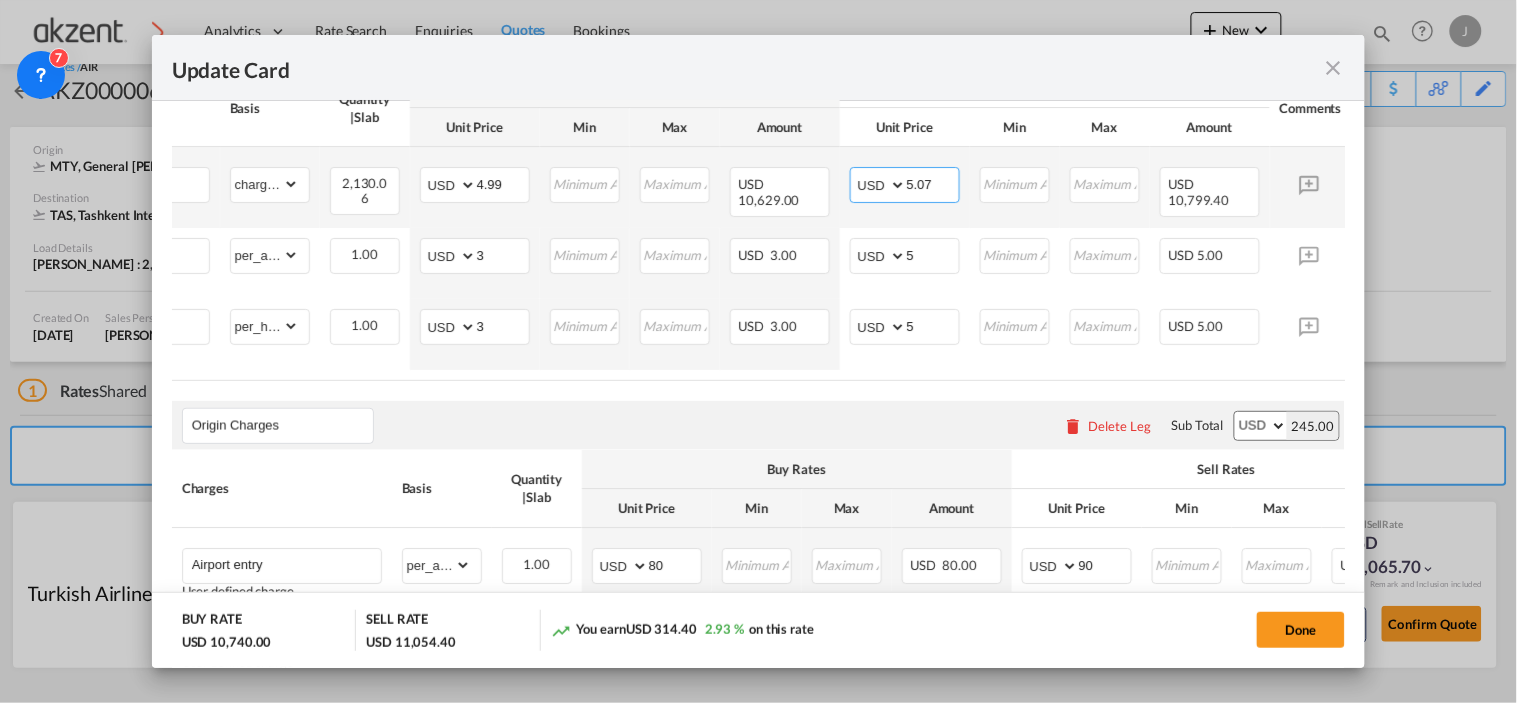 click on "5.07" at bounding box center [933, 183] 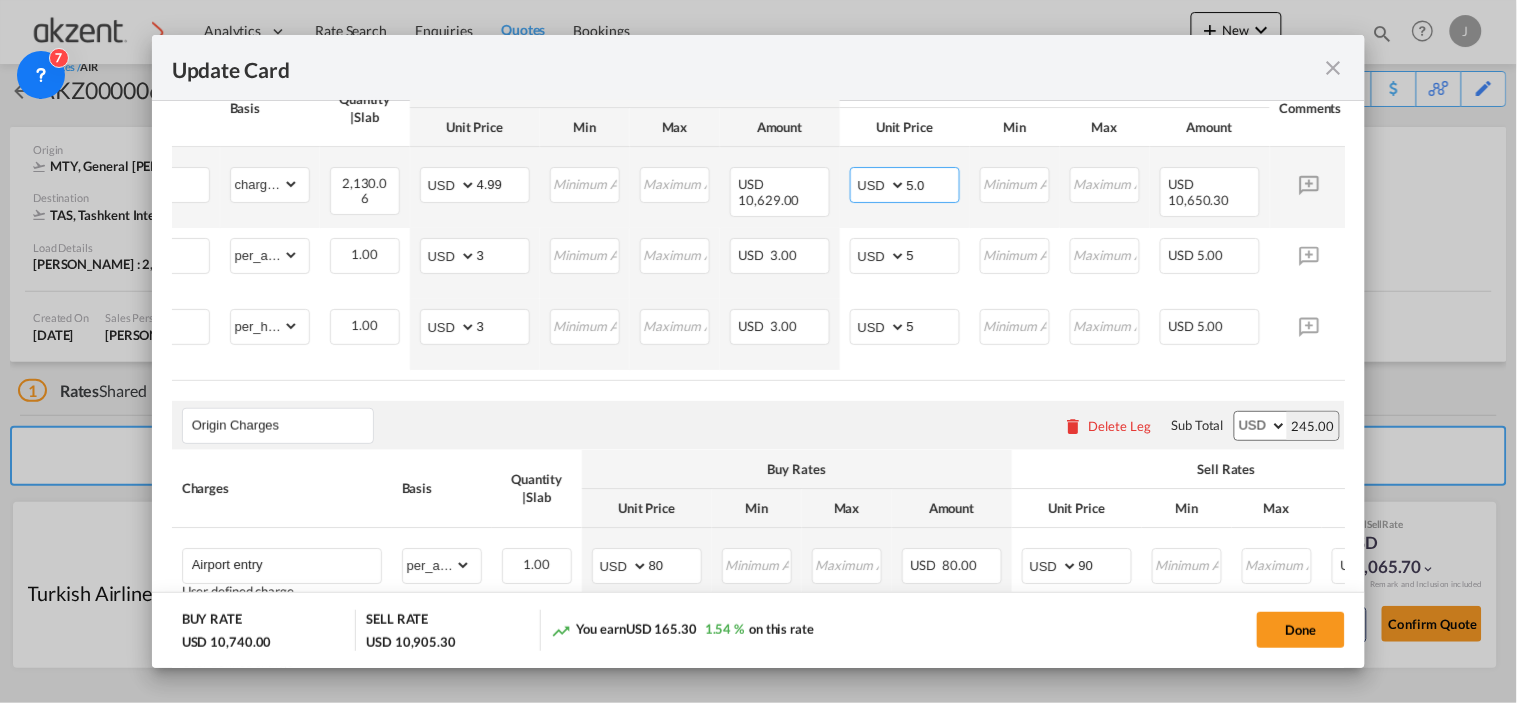 type on "5.07" 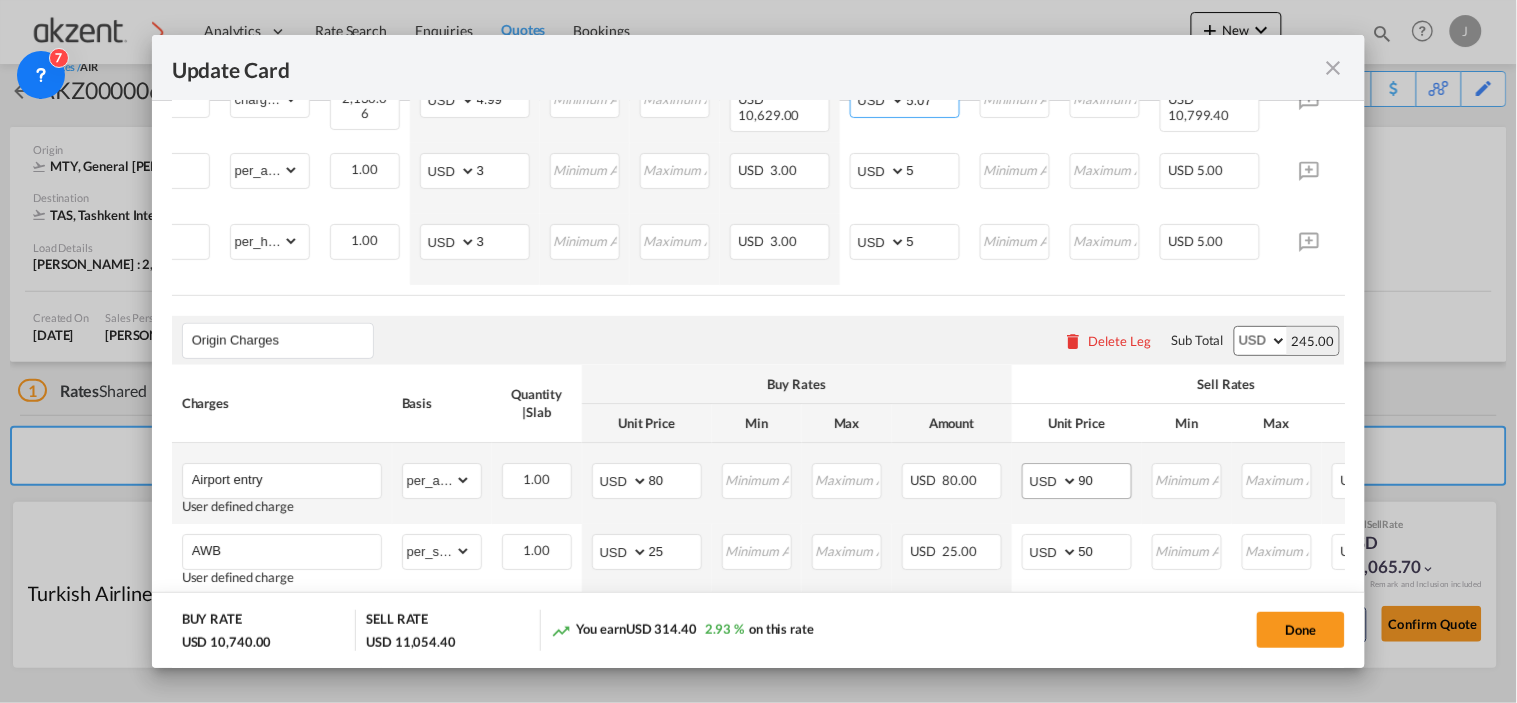 scroll, scrollTop: 948, scrollLeft: 0, axis: vertical 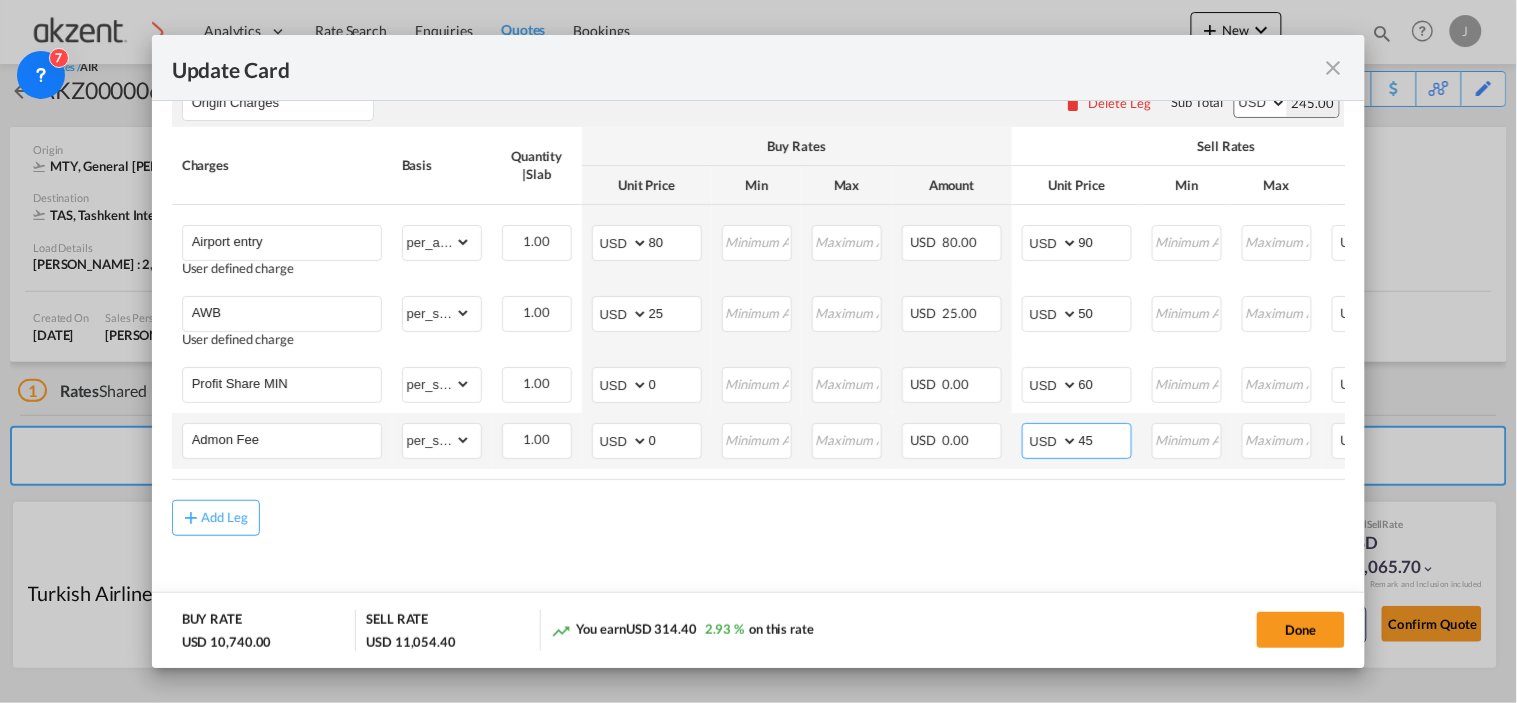 click on "45" at bounding box center (1105, 439) 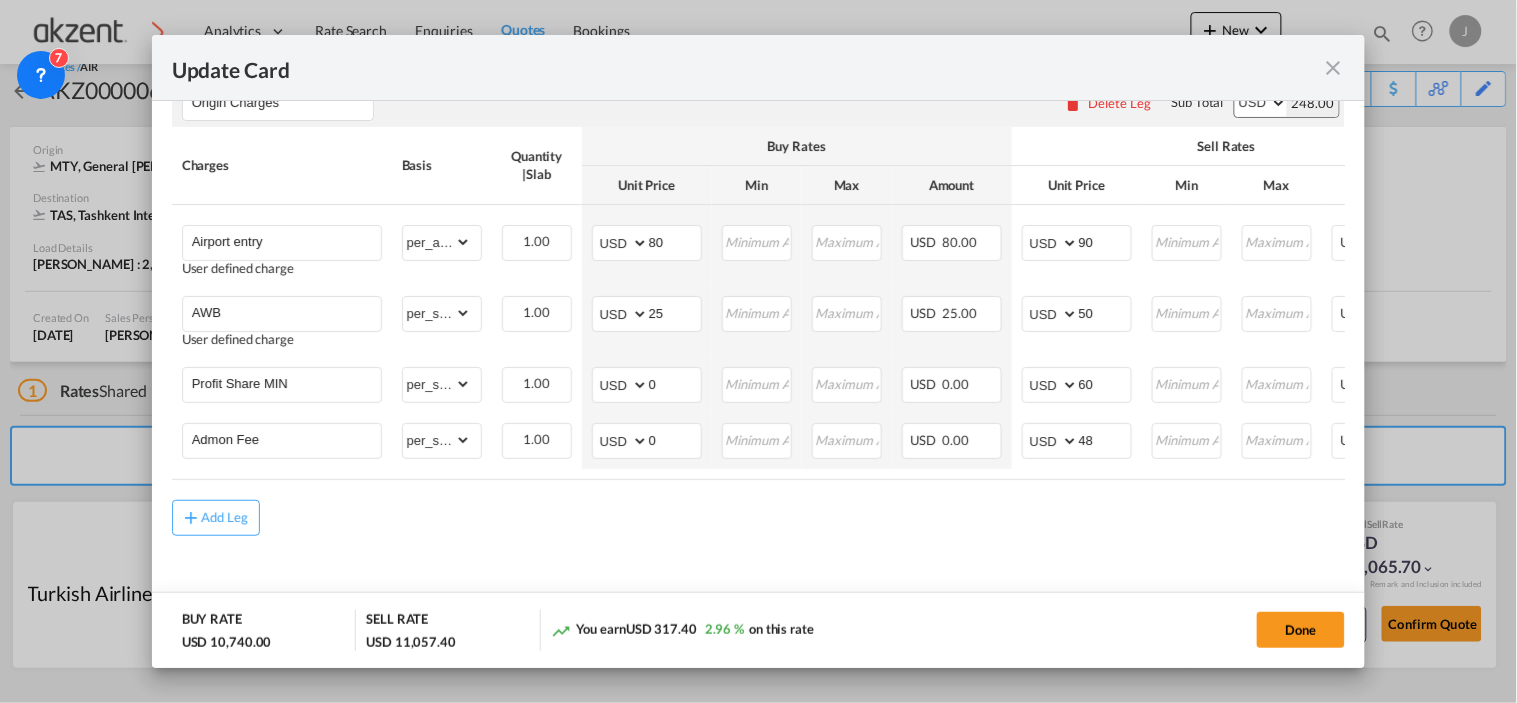 click on "Add Leg" at bounding box center (759, 518) 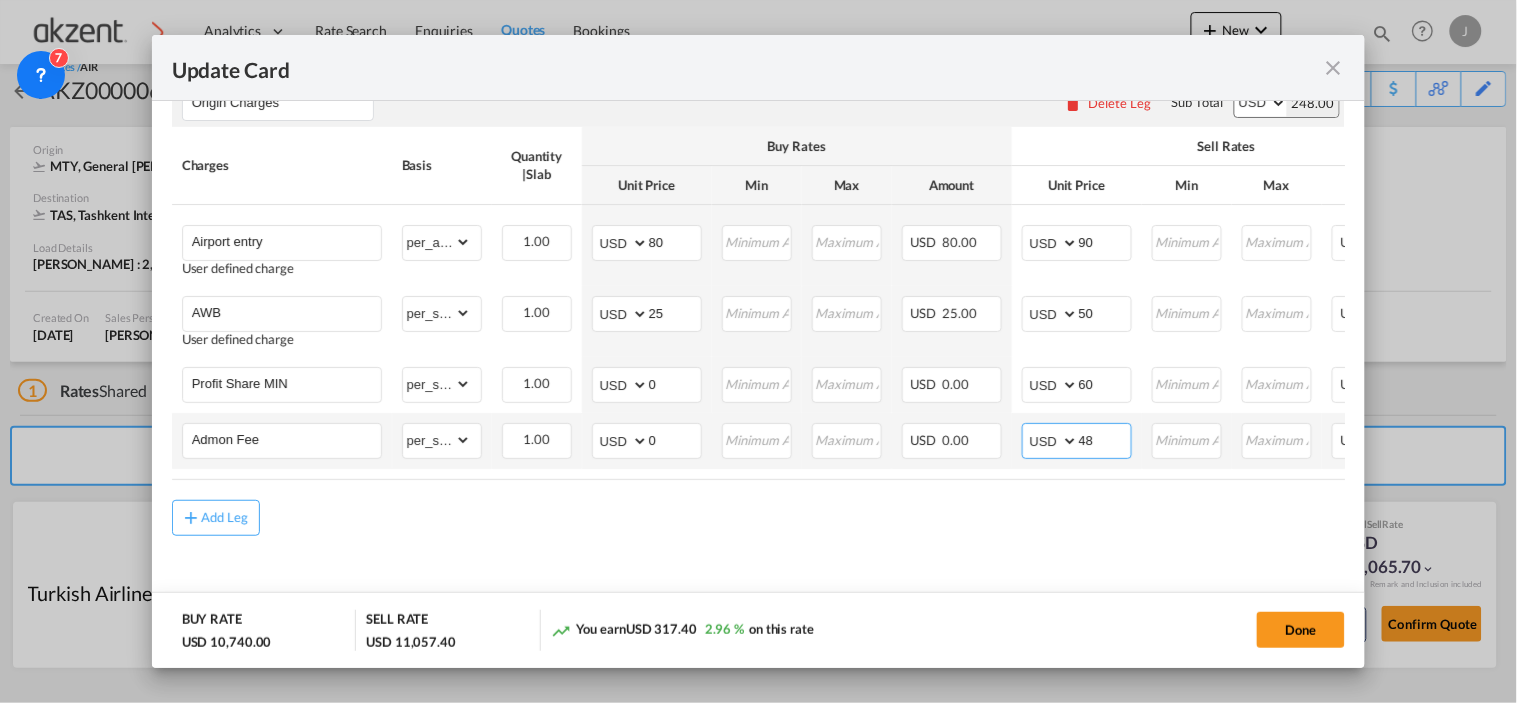 click on "48" at bounding box center [1105, 439] 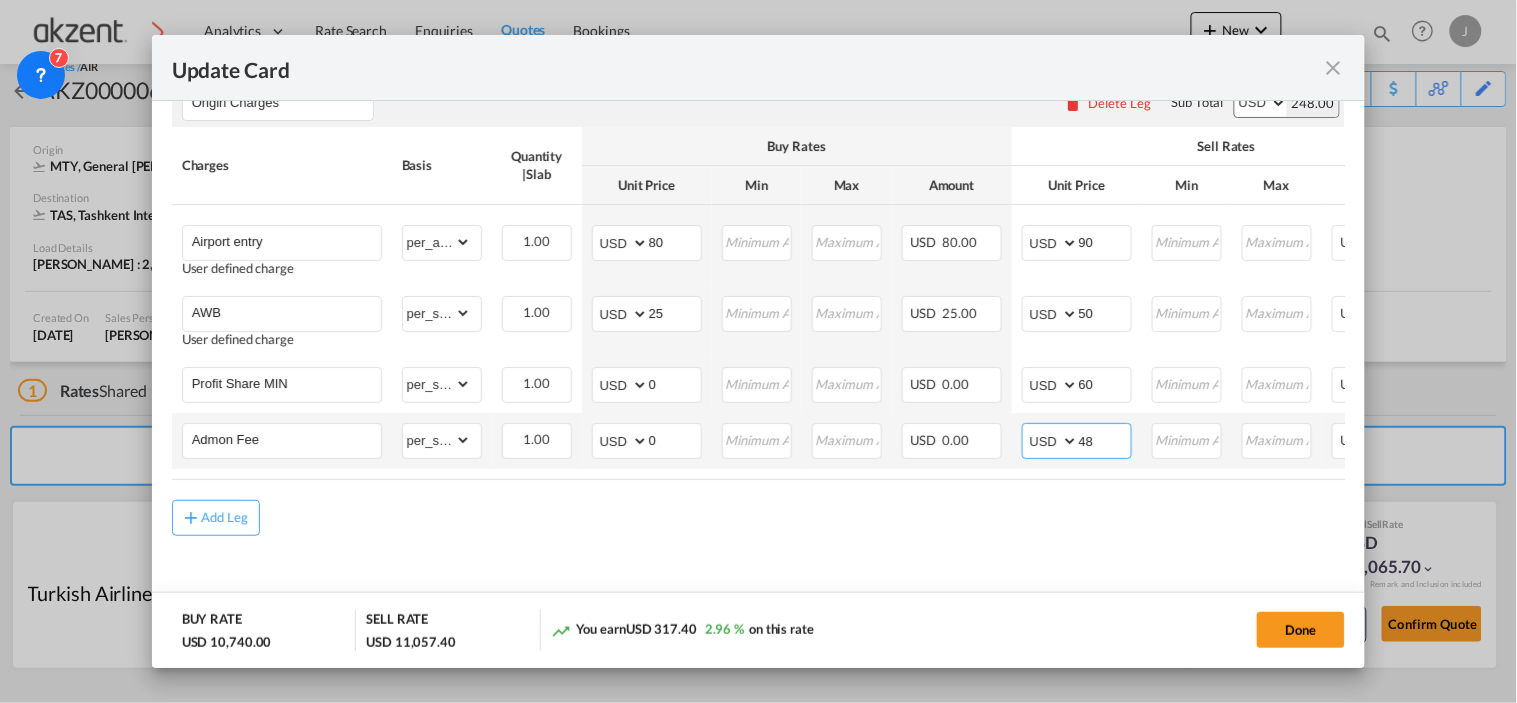 type on "4" 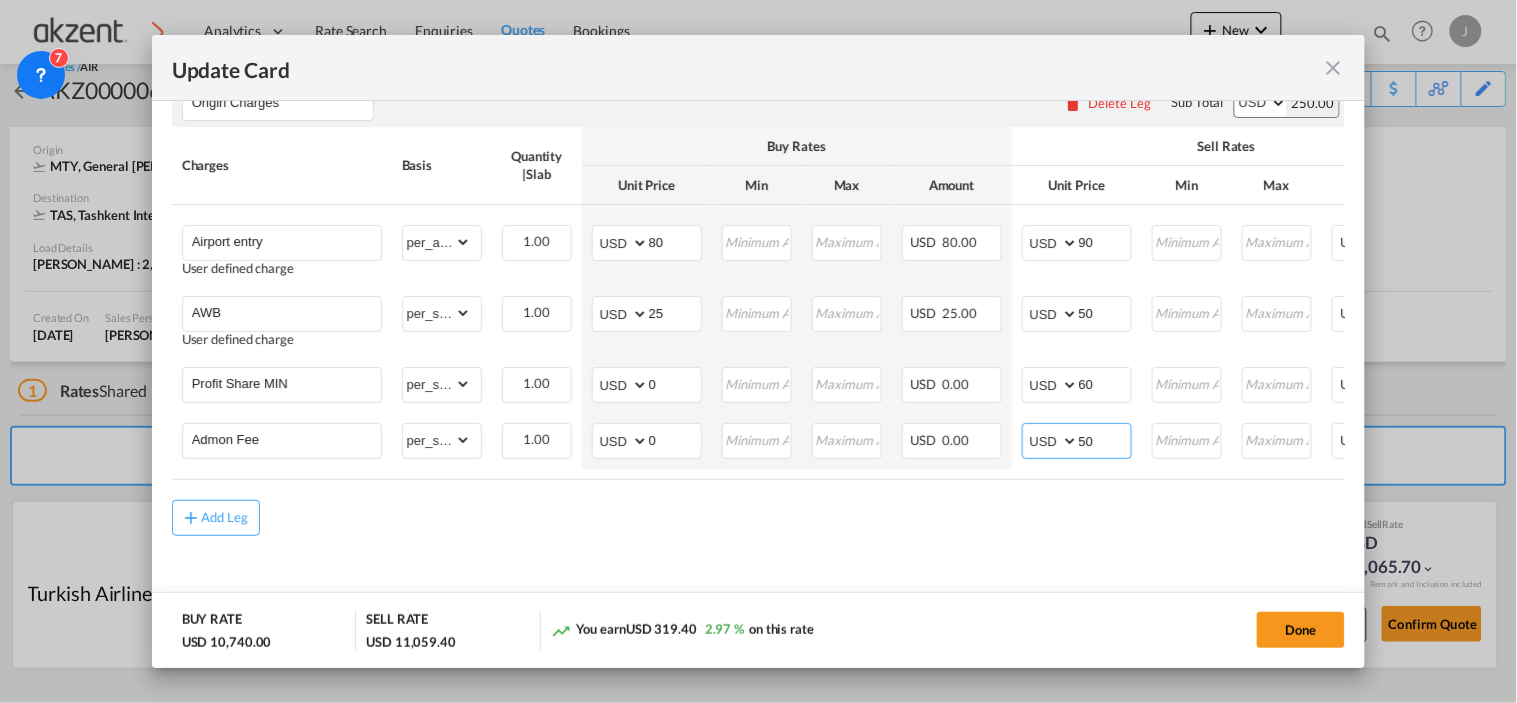 type on "50" 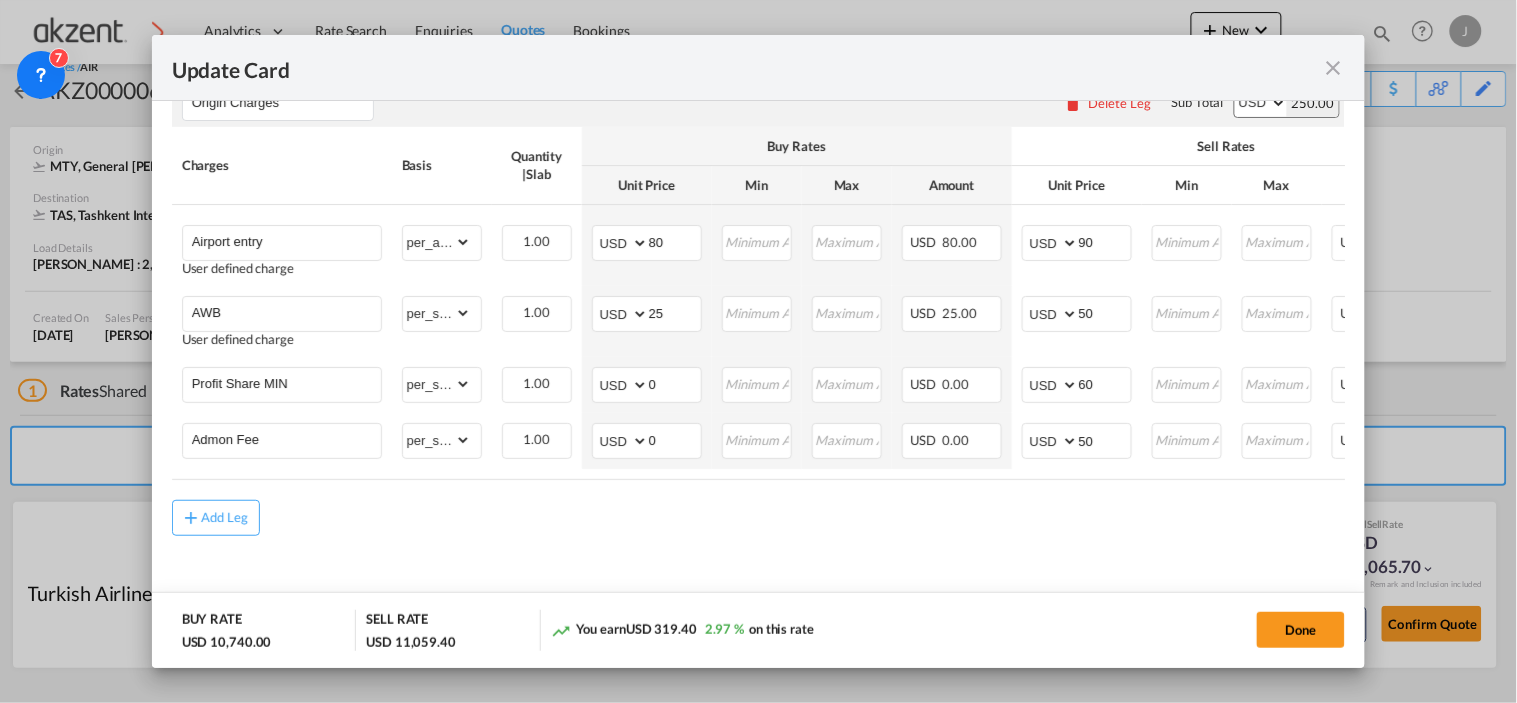 click on "Add Leg" at bounding box center (759, 518) 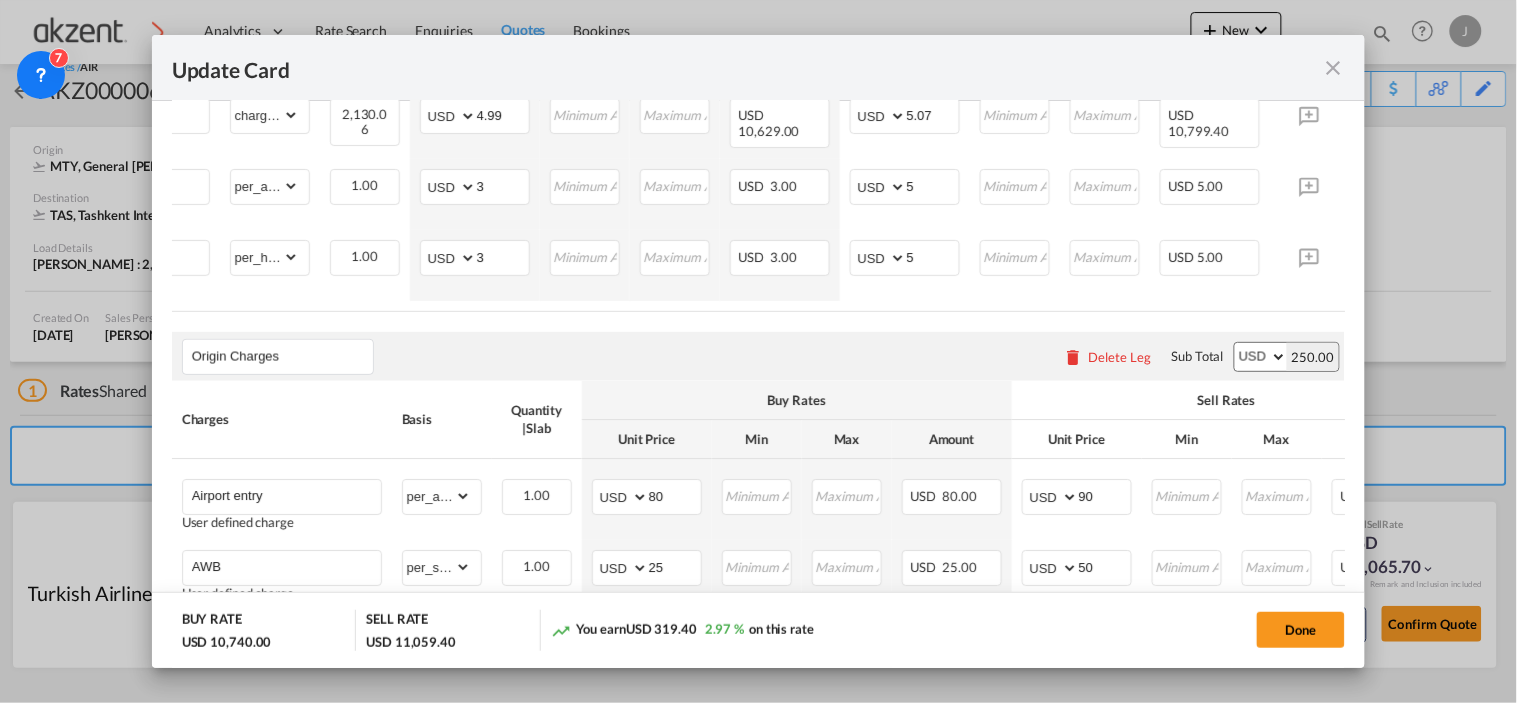 scroll, scrollTop: 837, scrollLeft: 0, axis: vertical 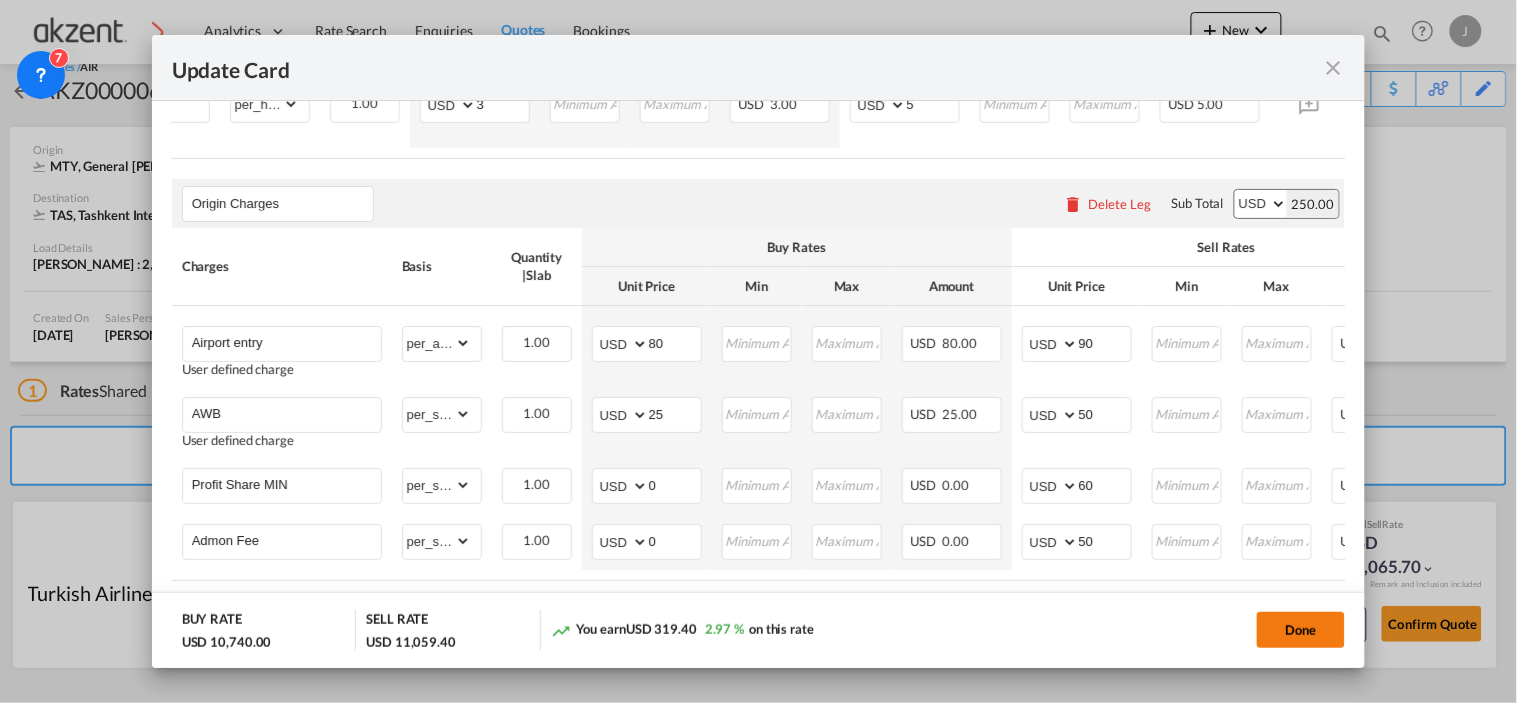 click on "Done" 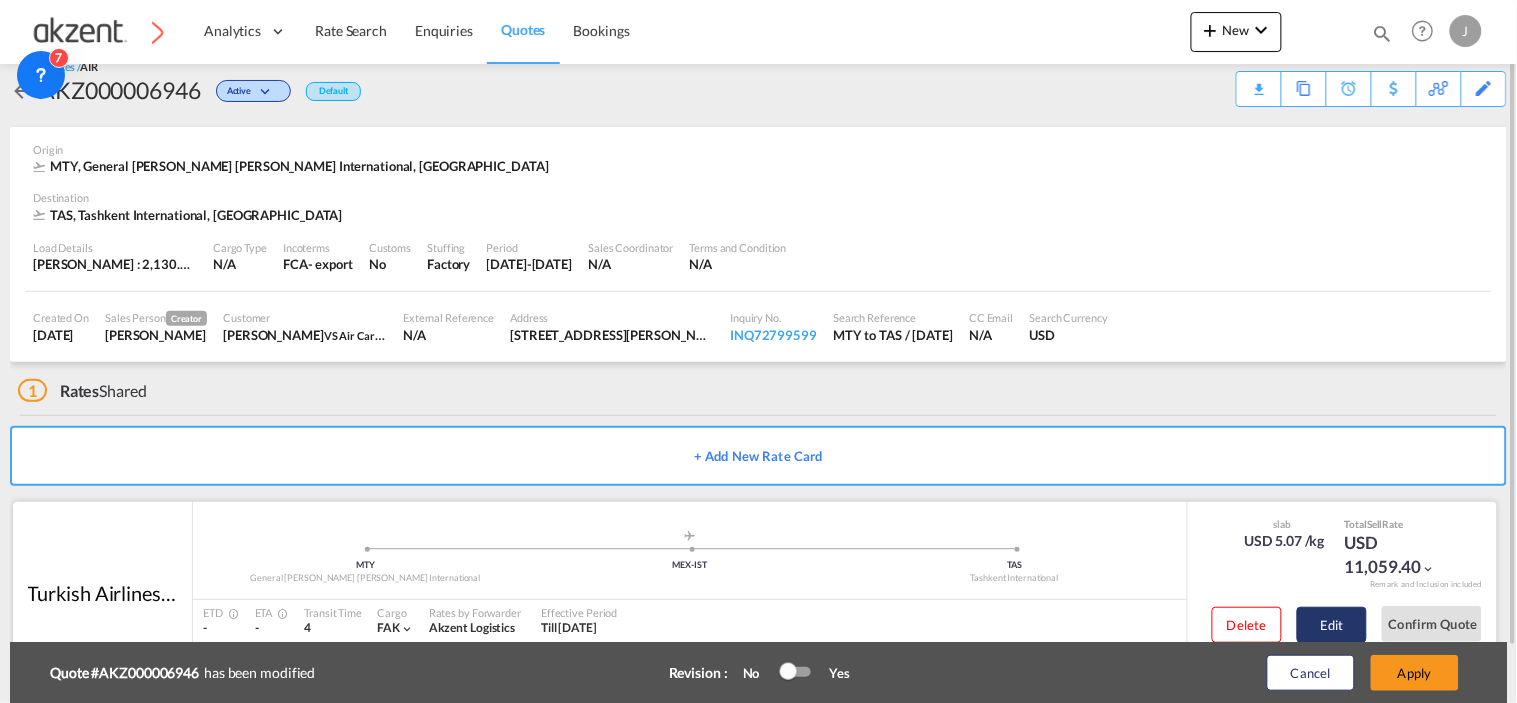 click on "Edit" at bounding box center [1332, 625] 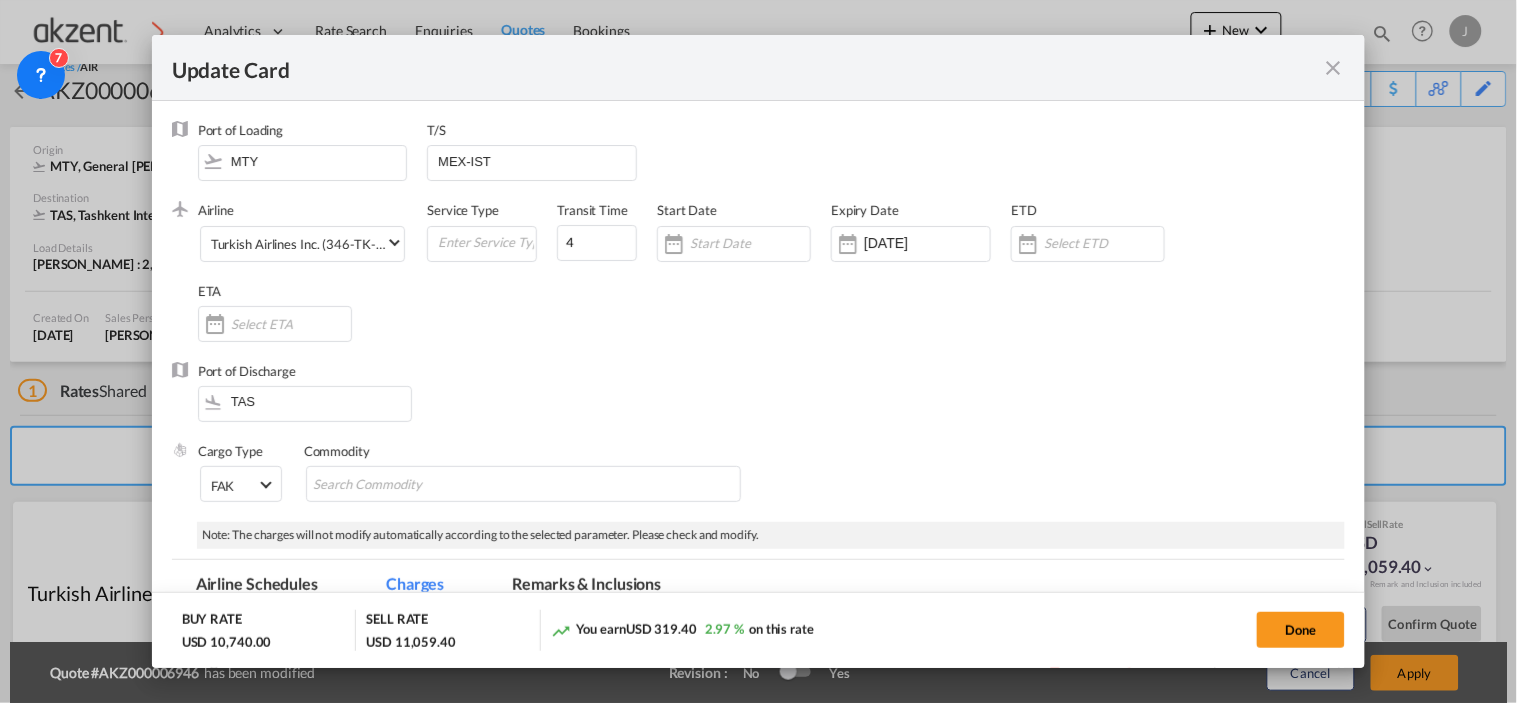 click on "Remarks & Inclusions" at bounding box center [586, 587] 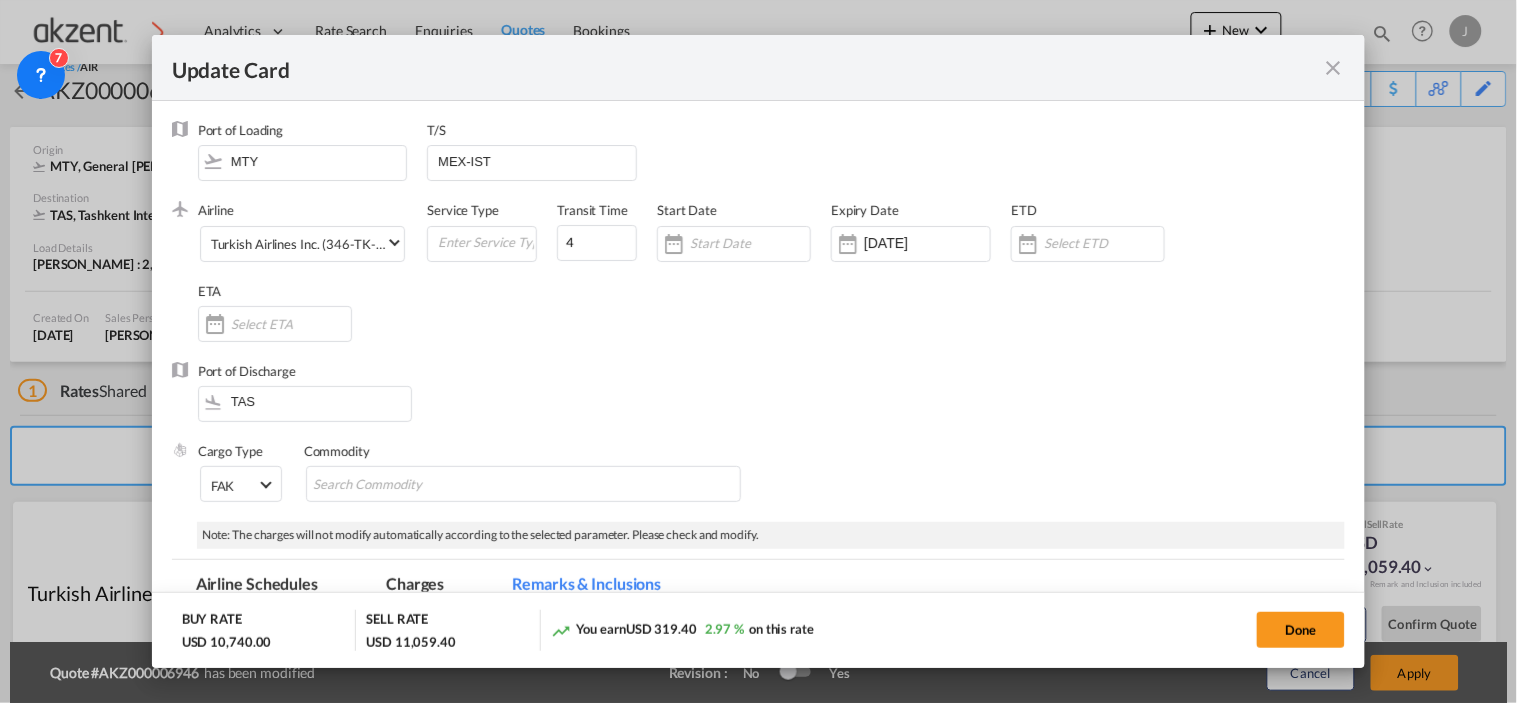 scroll, scrollTop: 444, scrollLeft: 0, axis: vertical 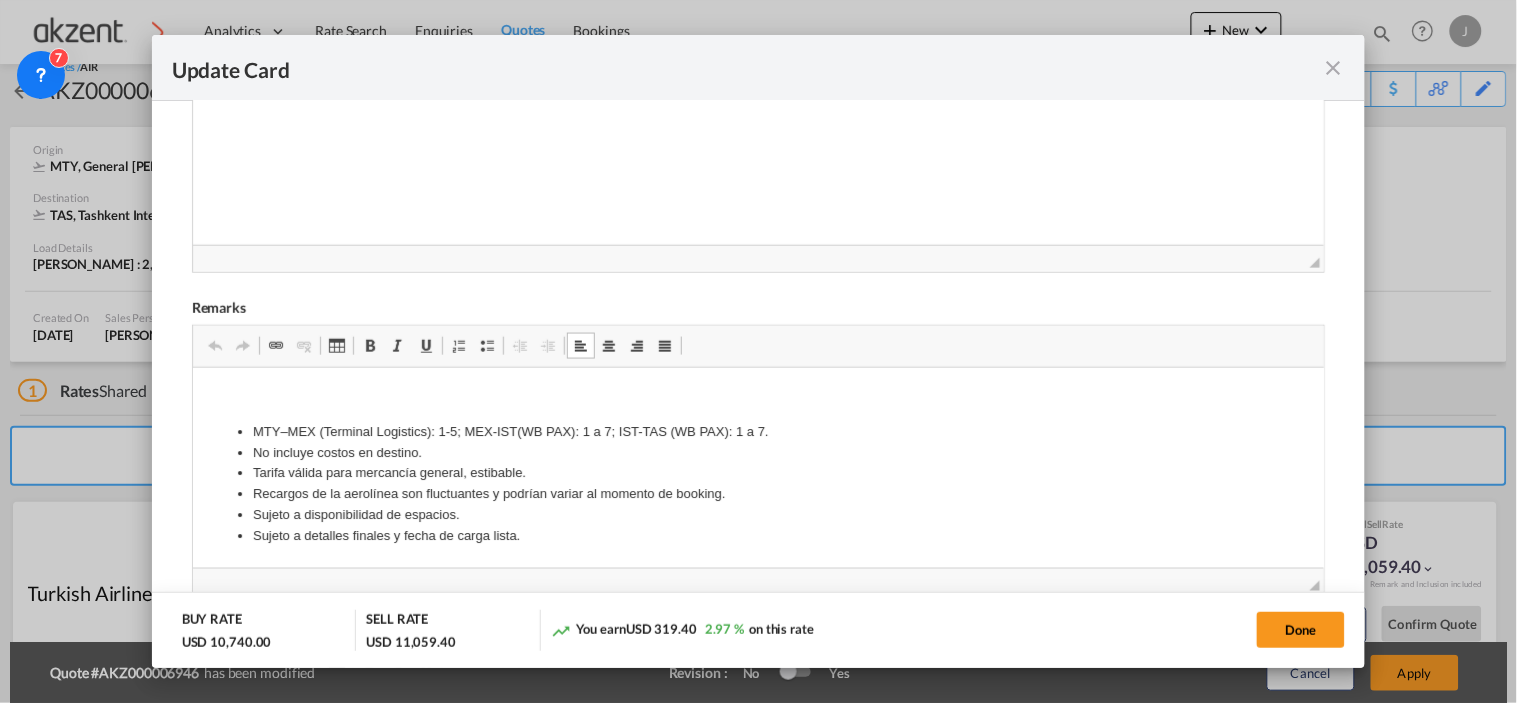 drag, startPoint x: 232, startPoint y: 427, endPoint x: 543, endPoint y: 533, distance: 328.5681 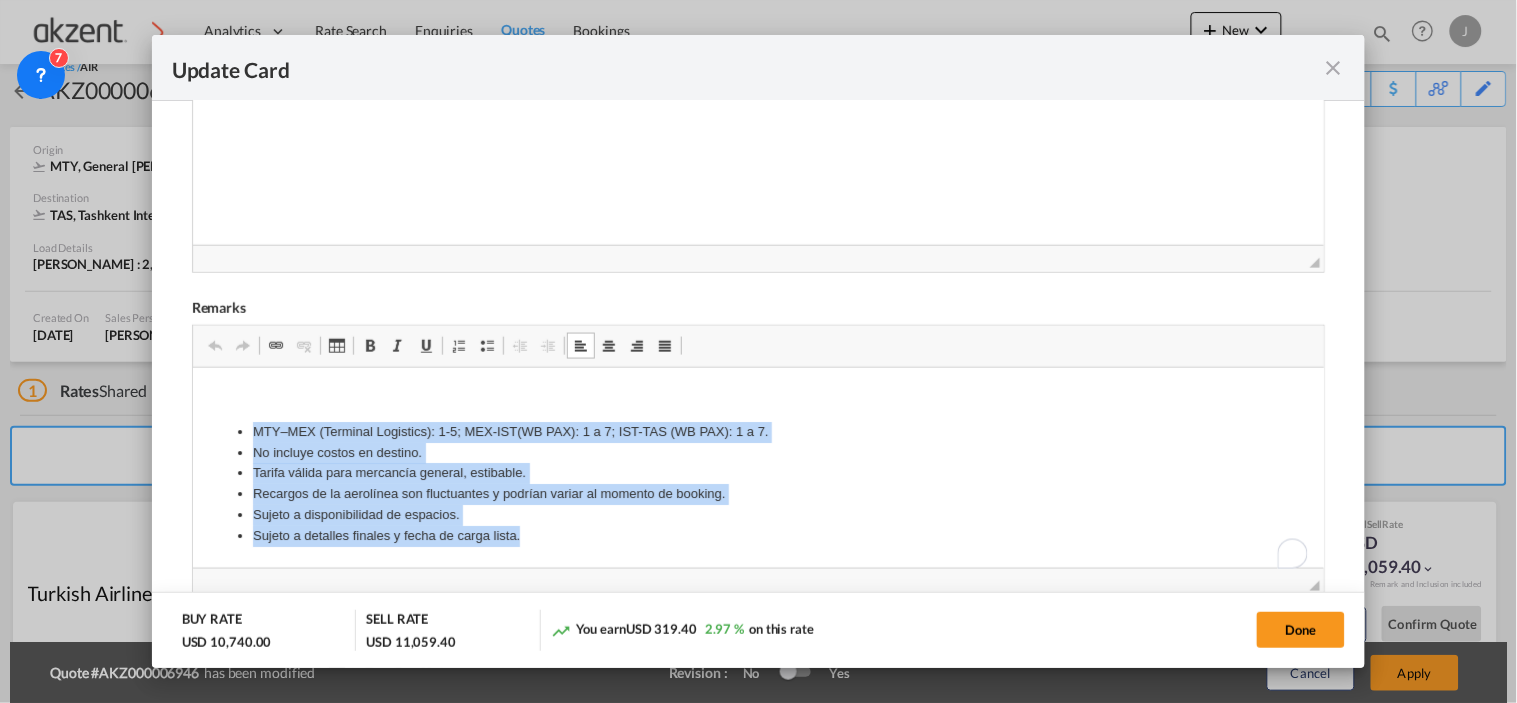 drag, startPoint x: 525, startPoint y: 535, endPoint x: 236, endPoint y: 420, distance: 311.0402 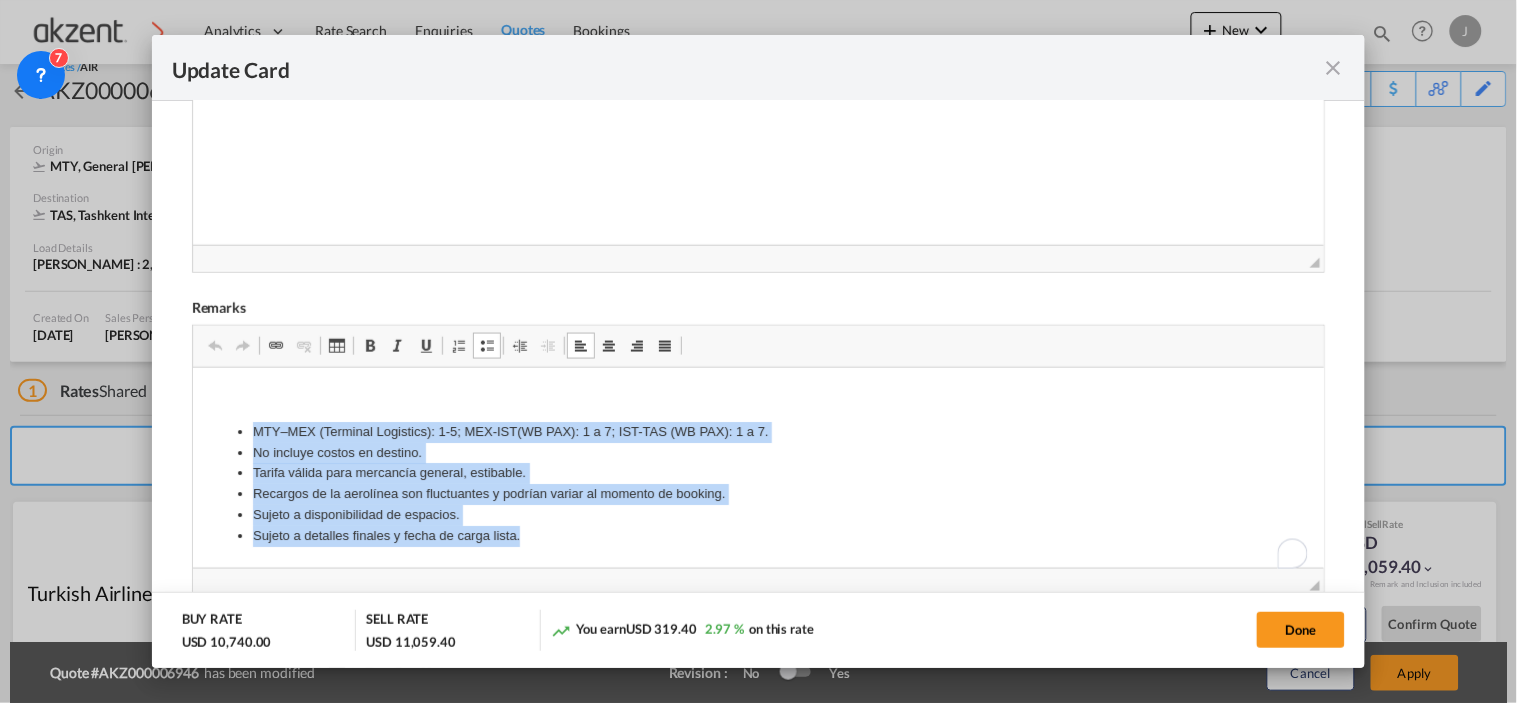 copy on "MTY–MEX (Terminal Logistics): 1-5; MEX-IST(WB PAX): 1 a 7; IST-TAS (WB PAX): 1 a 7.  No incluye costos en destino. Tarifa válida para mercancía general, estibable. Recargos de la aerolínea son fluctuantes y podrían variar al momento de booking. Sujeto a disponibilidad de espacios. Sujeto a detalles finales y fecha de carga lista." 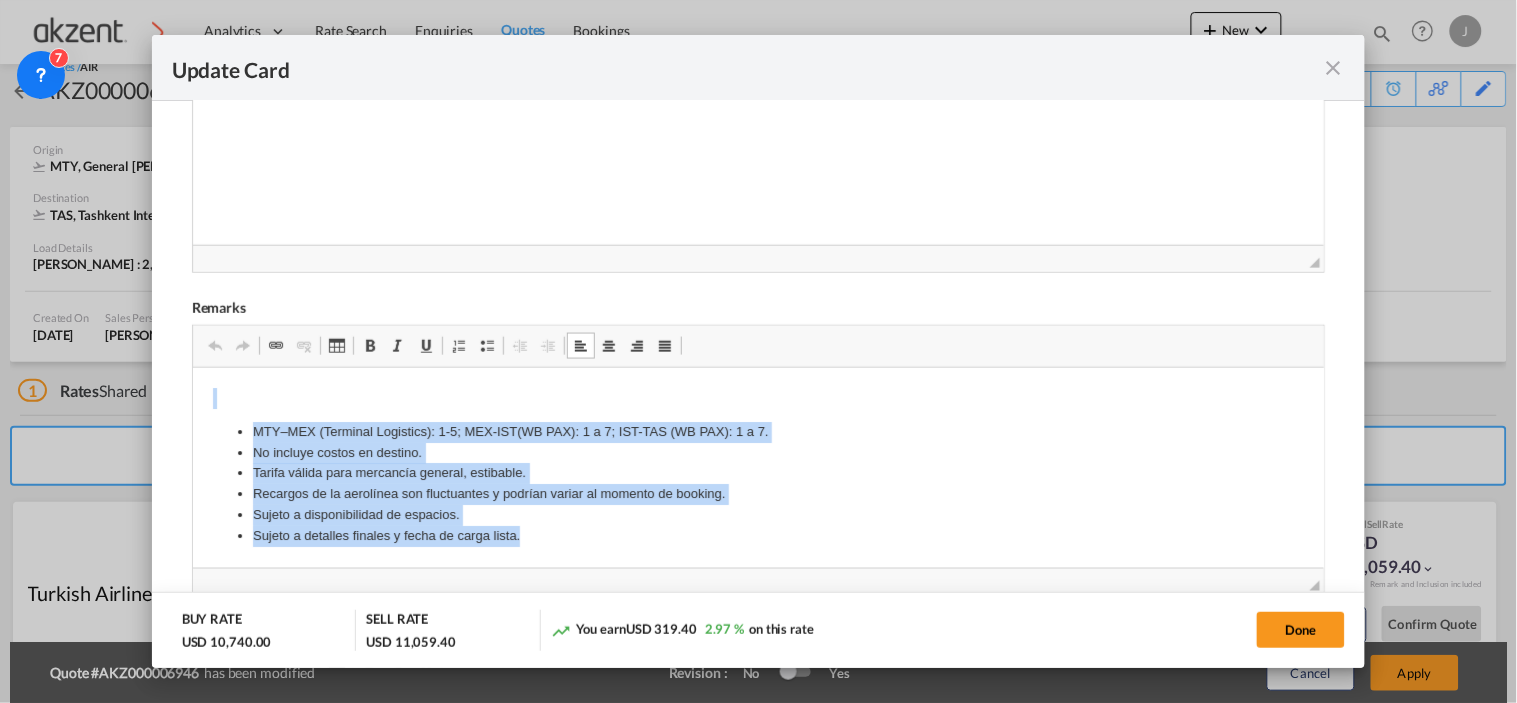 drag, startPoint x: 529, startPoint y: 534, endPoint x: 264, endPoint y: 388, distance: 302.55743 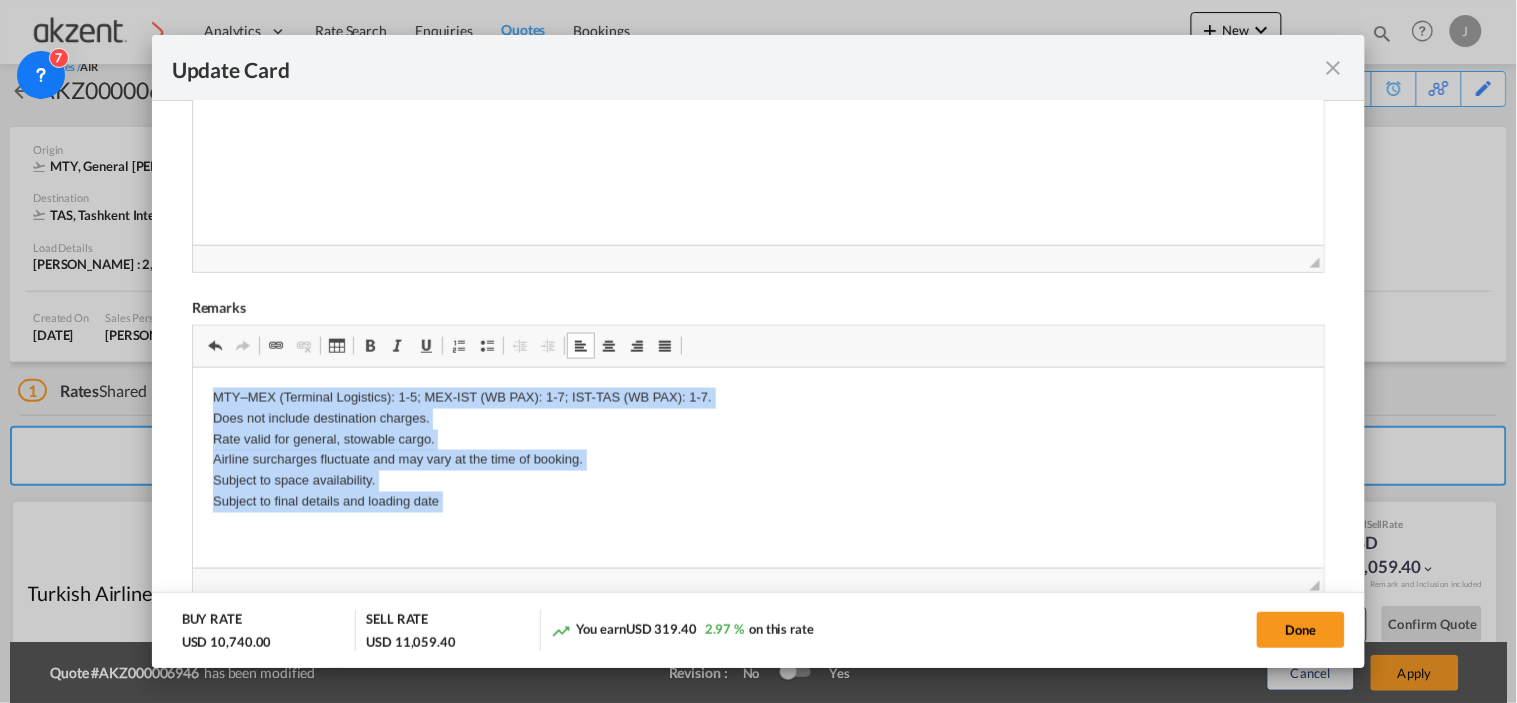 drag, startPoint x: 452, startPoint y: 508, endPoint x: 78, endPoint y: 384, distance: 394.0203 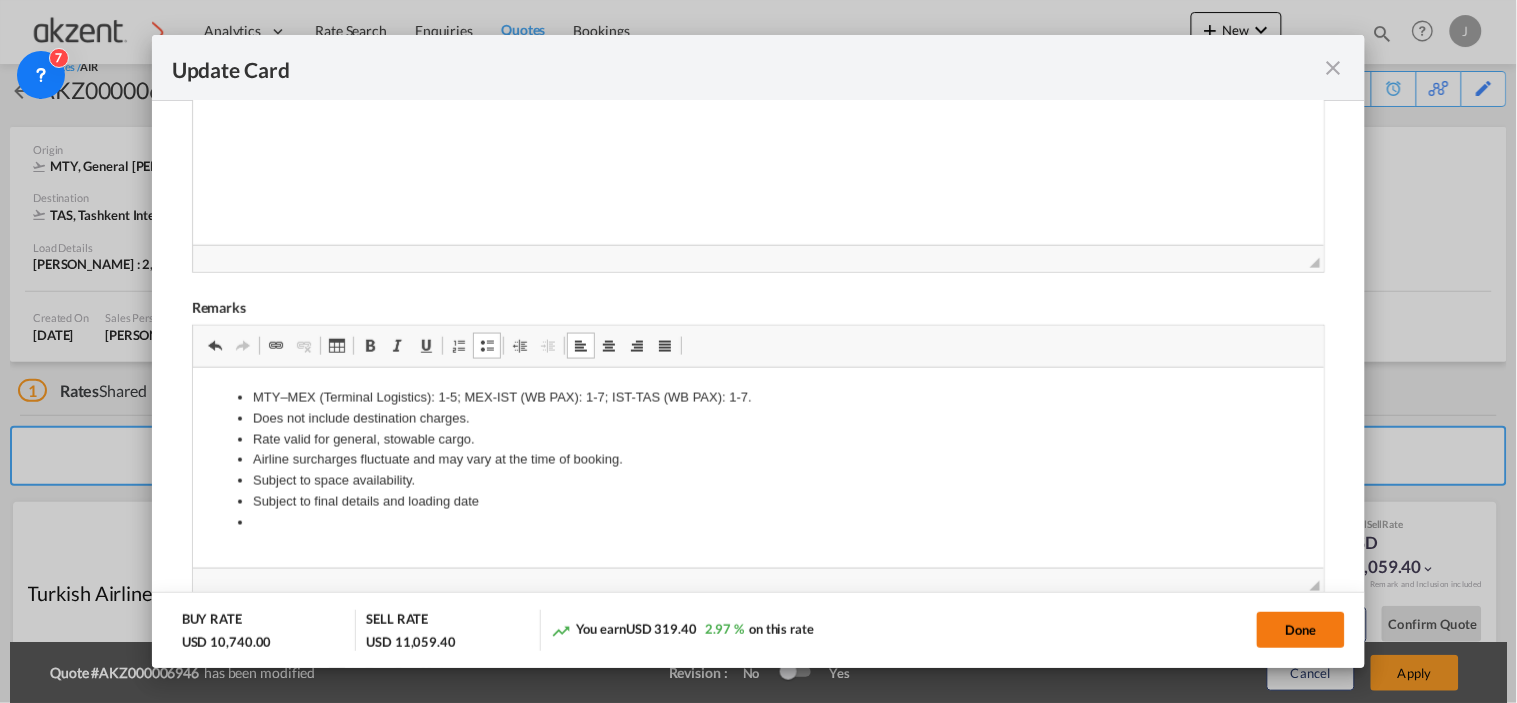 click on "Done" 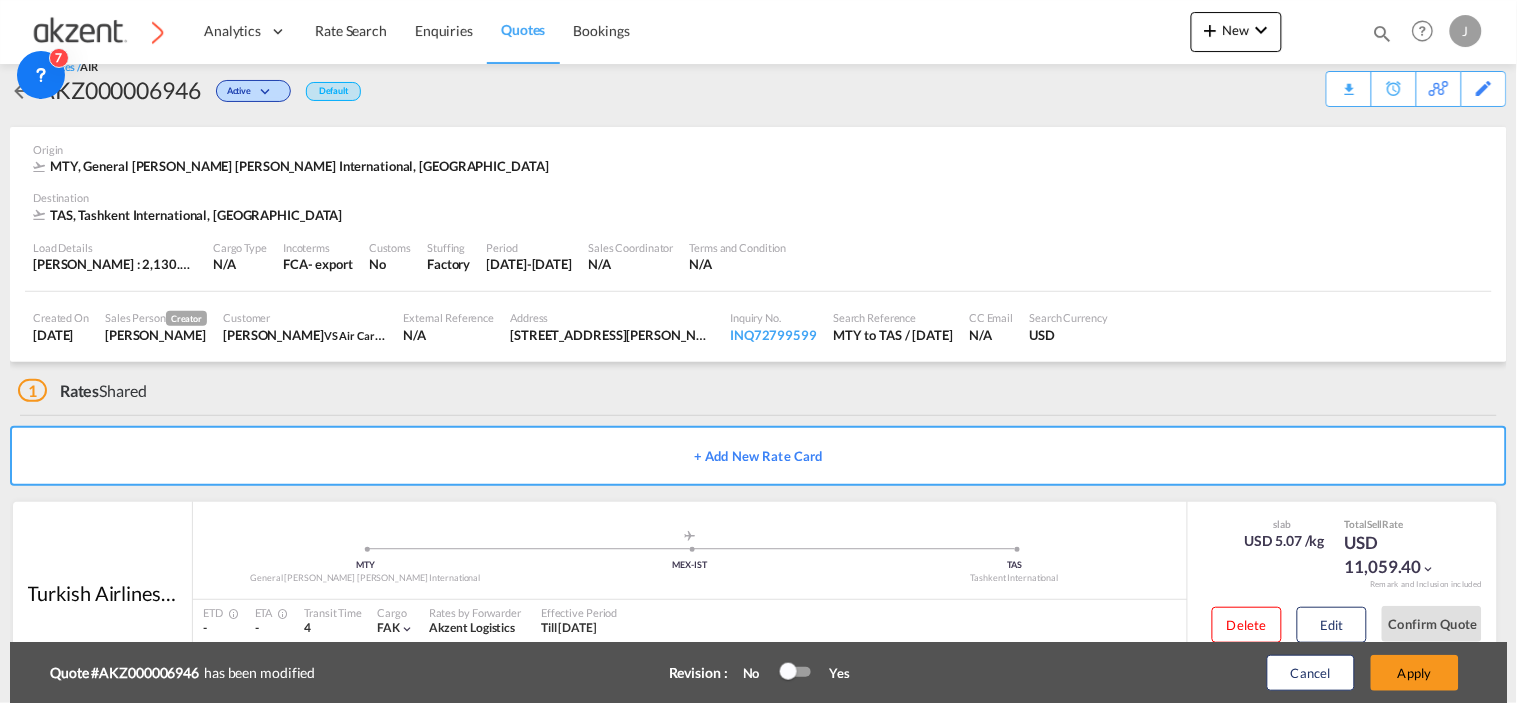 scroll, scrollTop: 413, scrollLeft: 0, axis: vertical 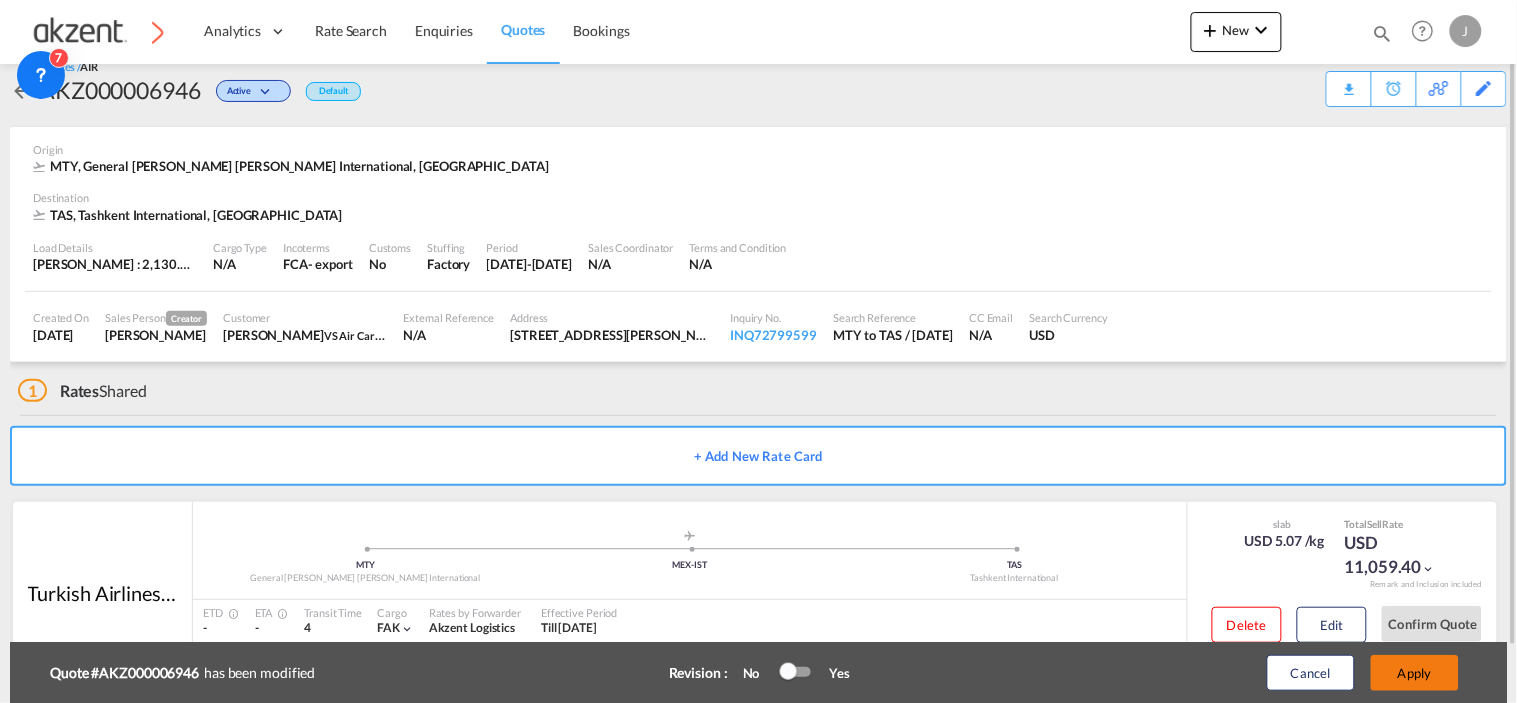 click on "Apply" at bounding box center (1415, 673) 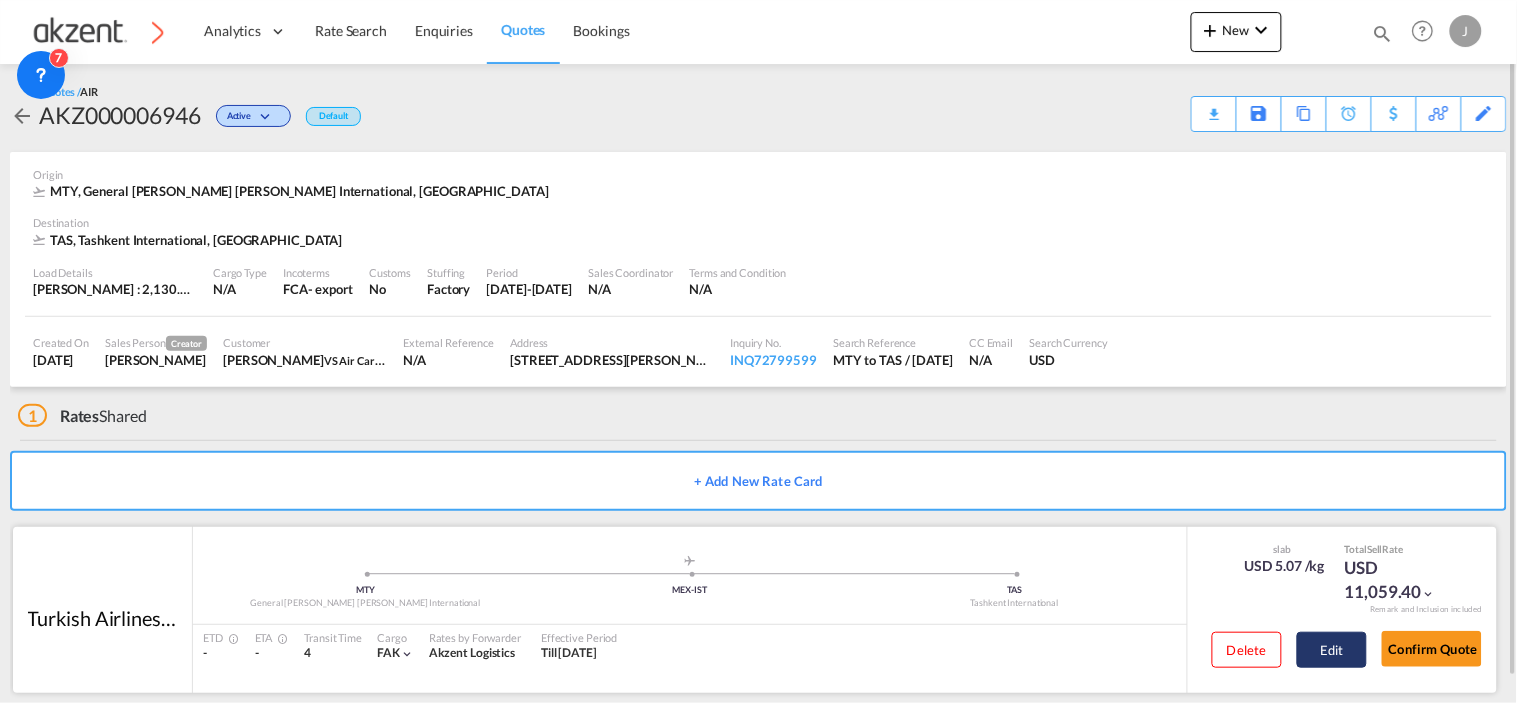 click on "Edit" at bounding box center (1332, 650) 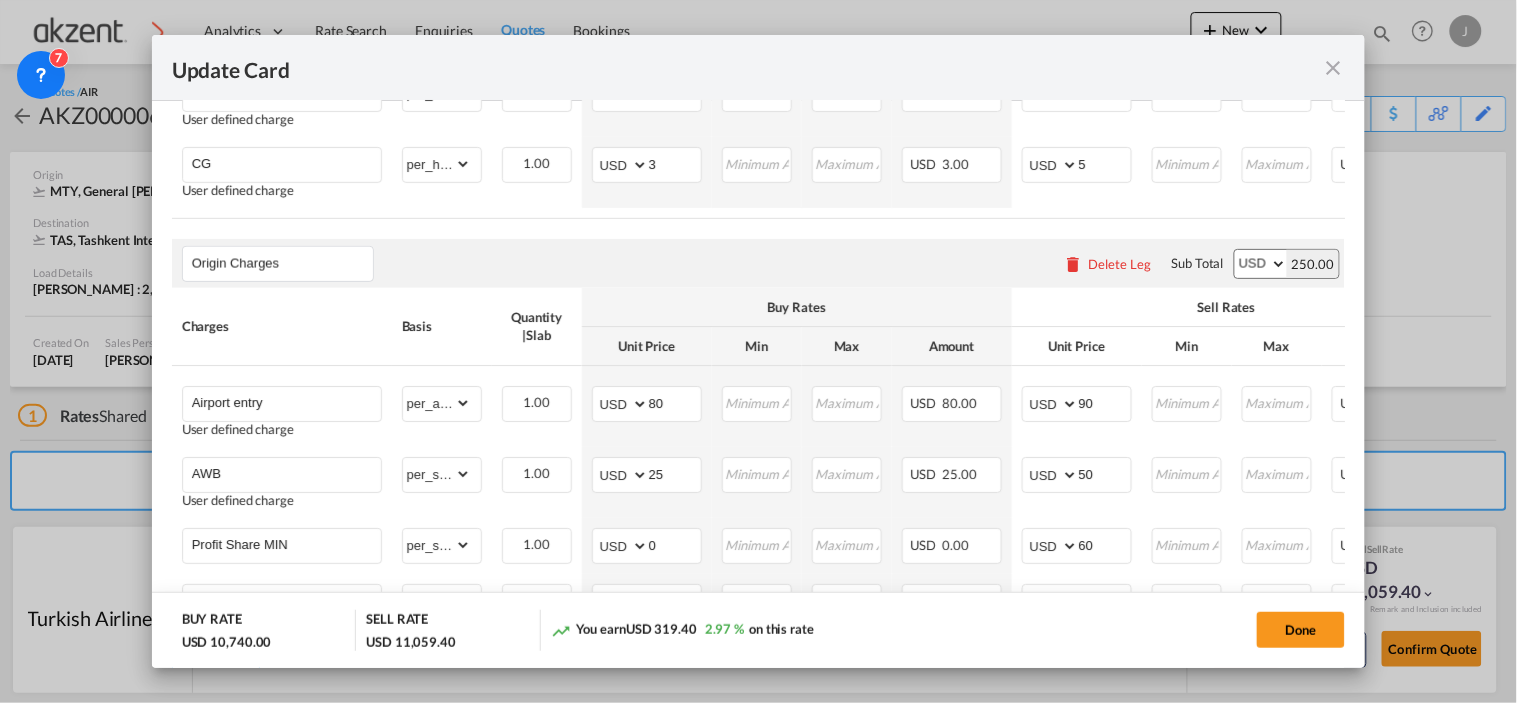 scroll, scrollTop: 888, scrollLeft: 0, axis: vertical 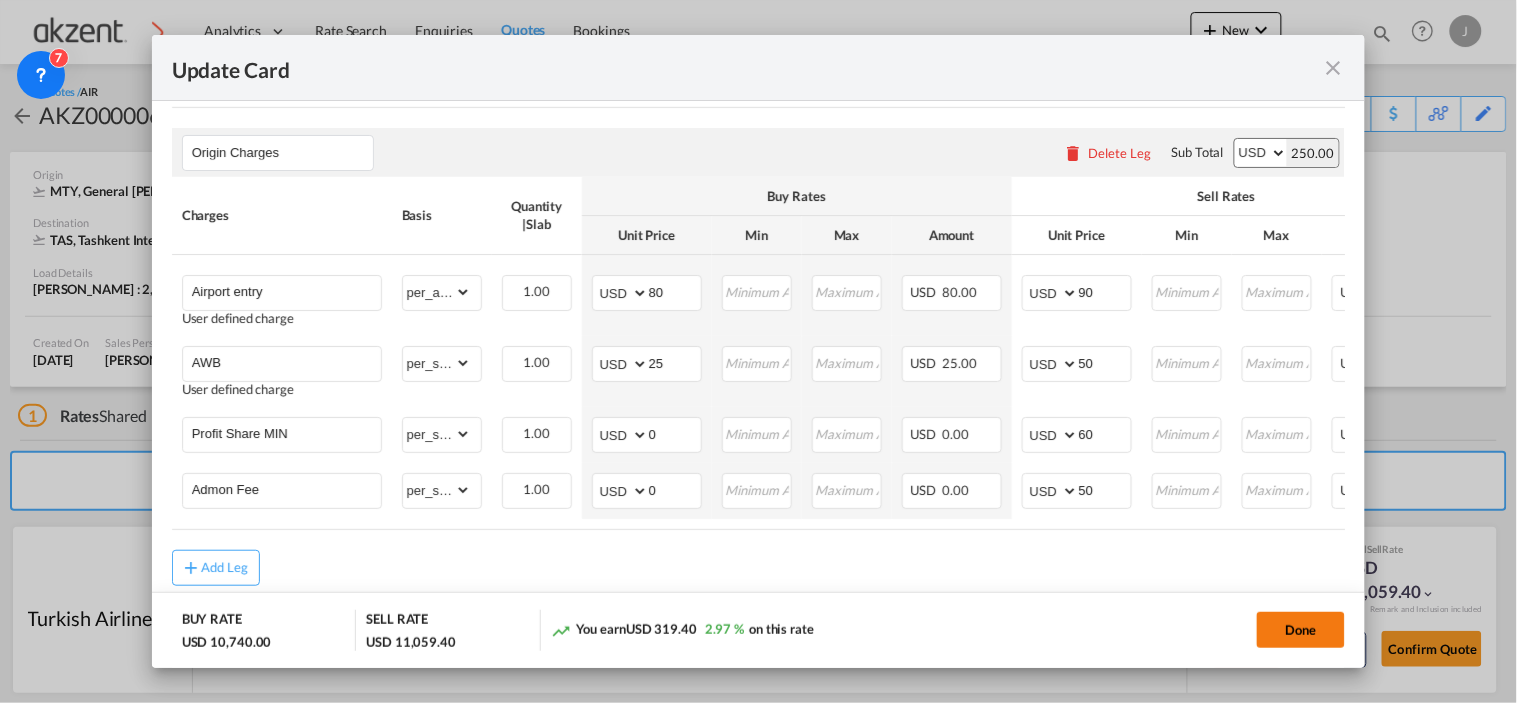 click on "Done" 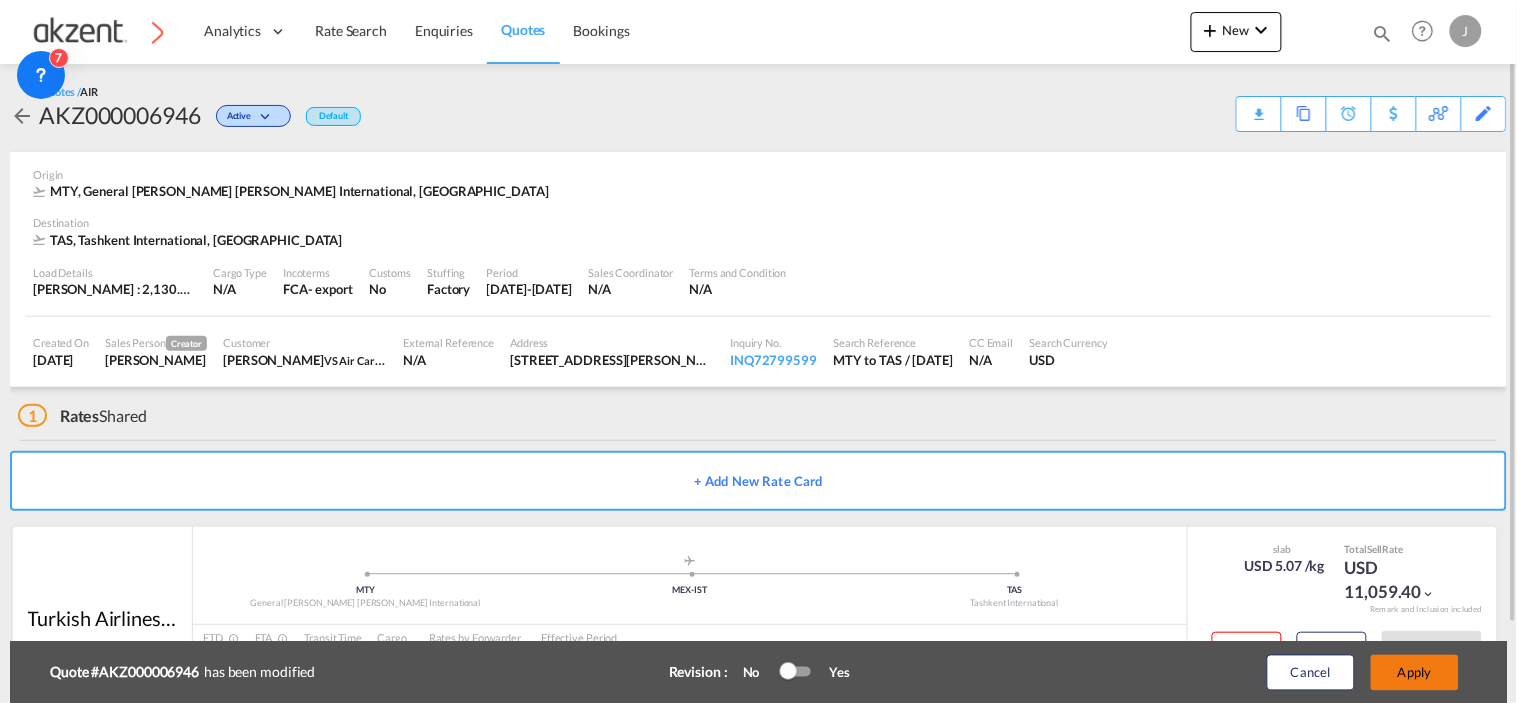 click on "Apply" at bounding box center (1415, 673) 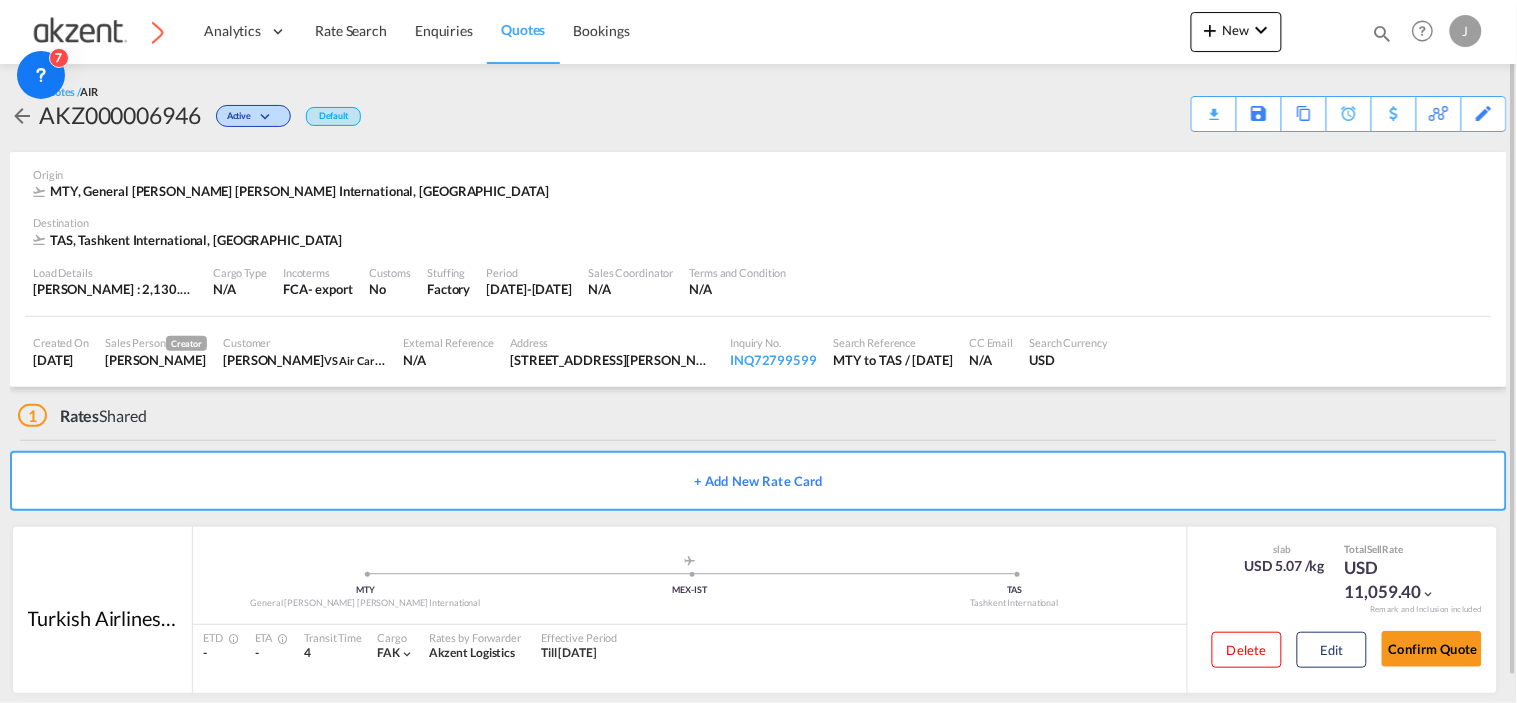 click on "Quotes /  AIR
AKZ000006946
Active
Default
Download Quote
Save As Template
Copy Quote
Set Reminder
Request Better Rates
View Activity
Edit" at bounding box center (758, 108) 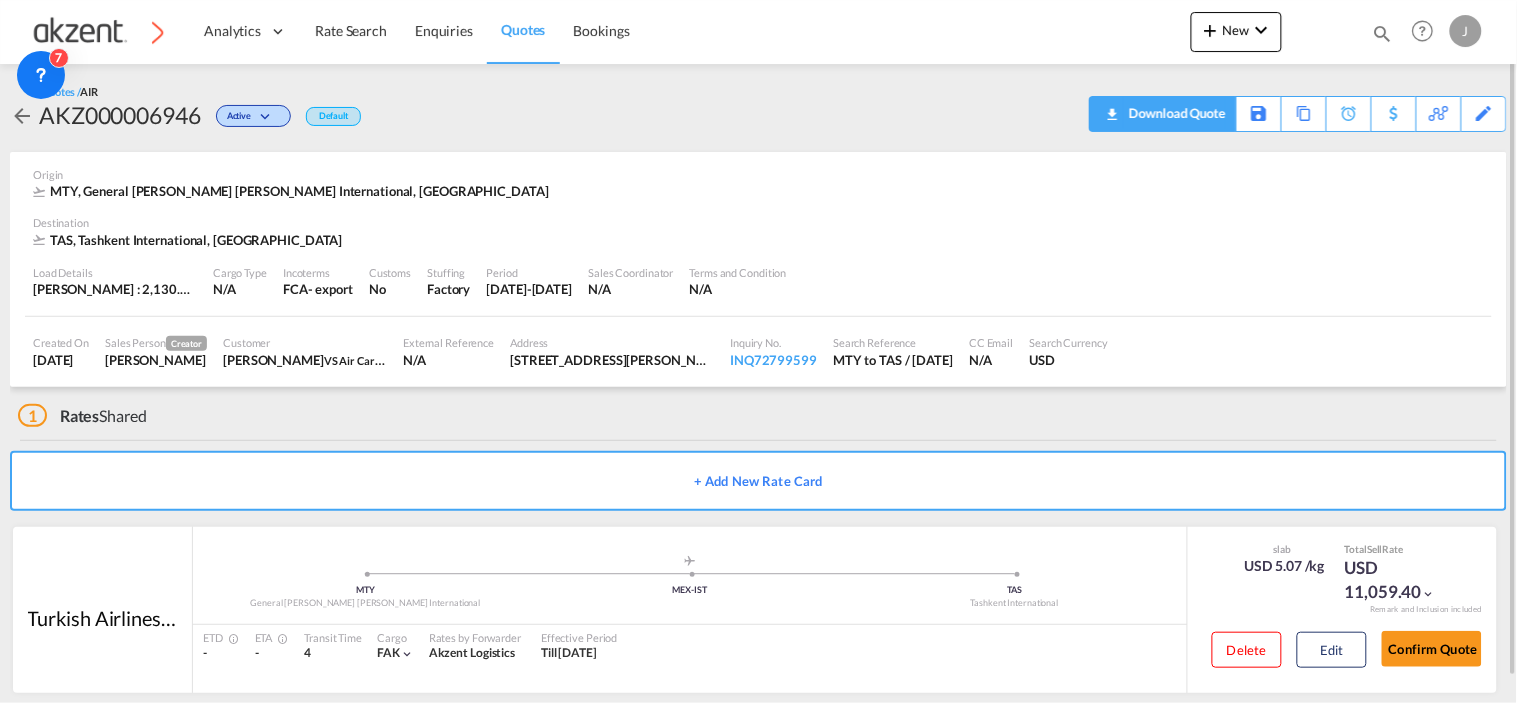 click on "Download Quote" at bounding box center [1175, 113] 